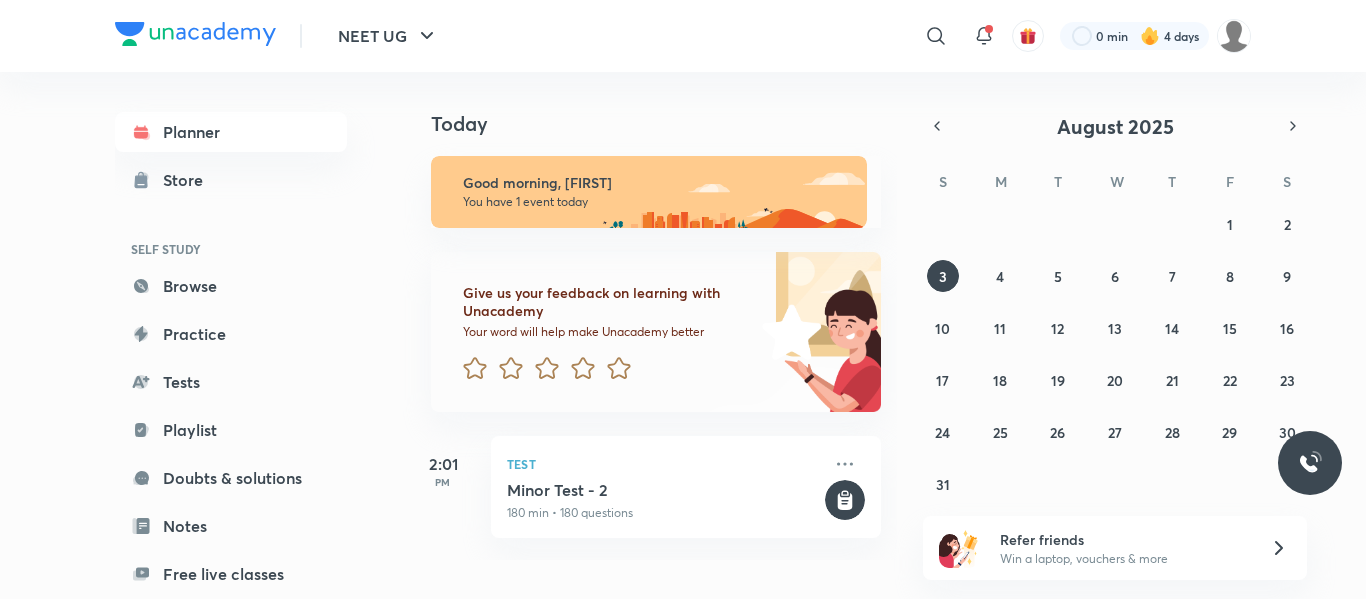 scroll, scrollTop: 0, scrollLeft: 0, axis: both 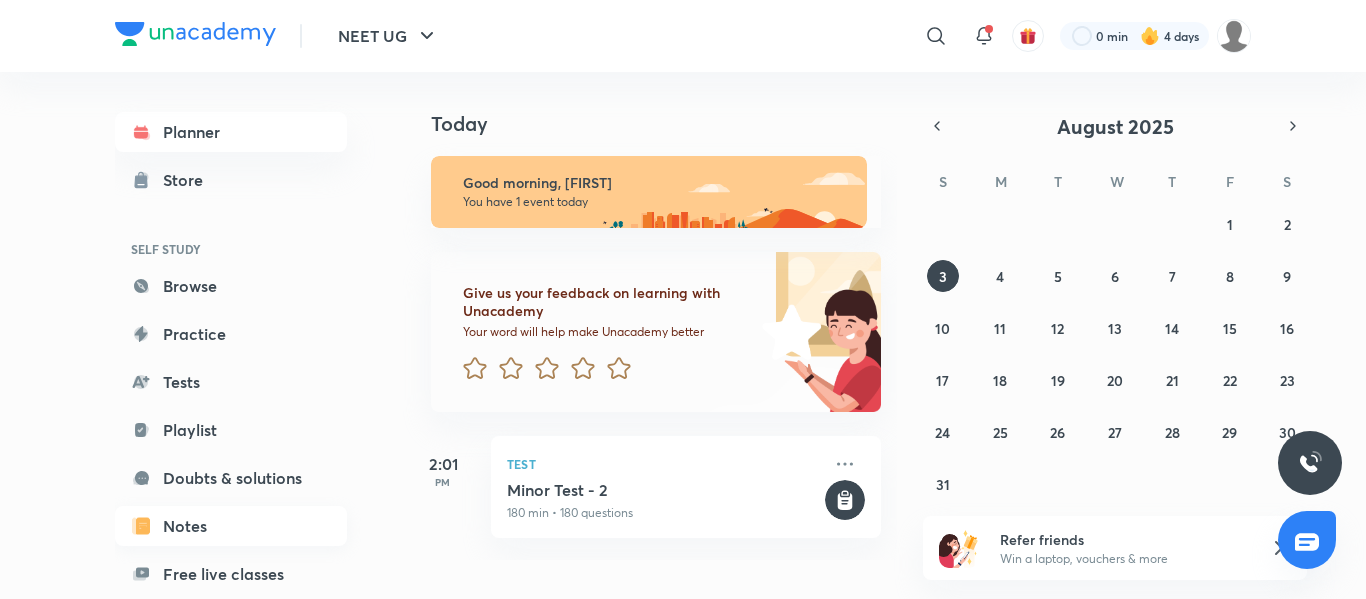 click on "Notes" at bounding box center (231, 526) 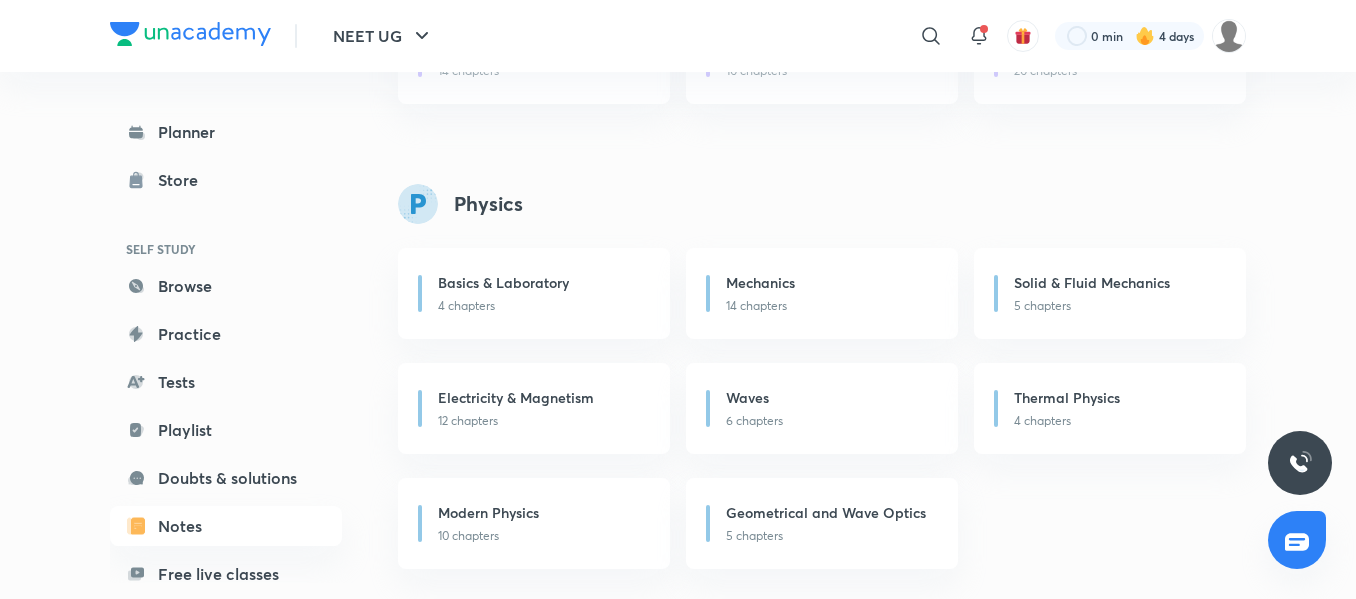 scroll, scrollTop: 945, scrollLeft: 0, axis: vertical 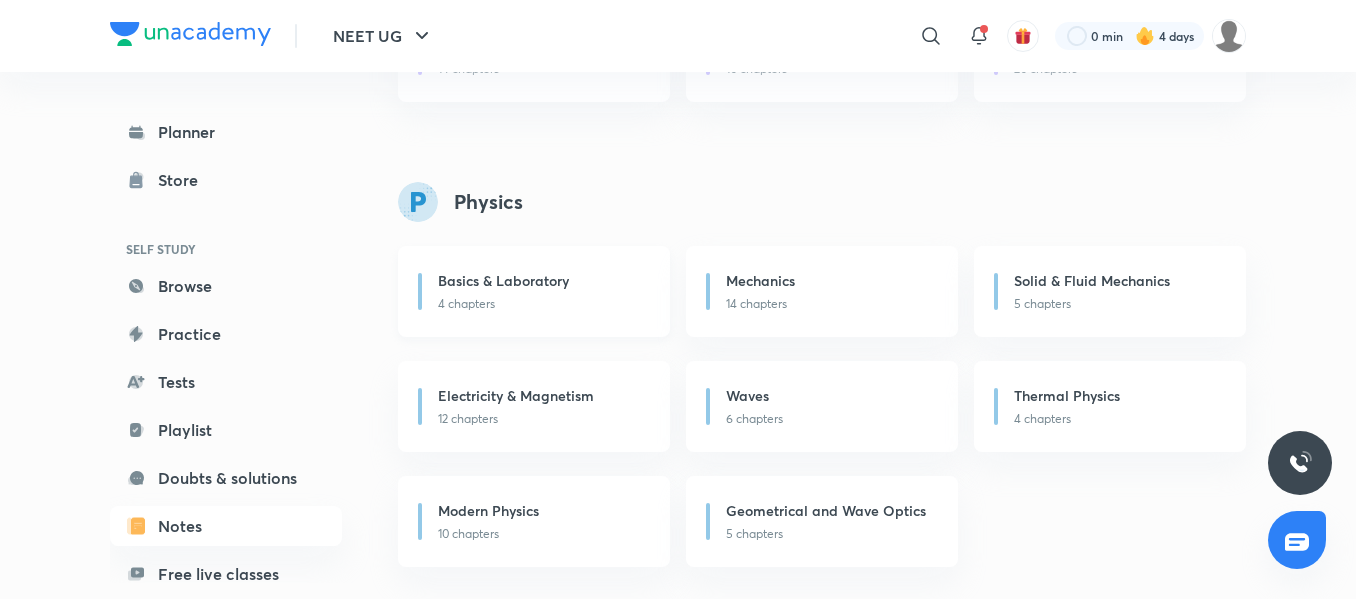 click on "Basics & Laboratory" at bounding box center [542, 282] 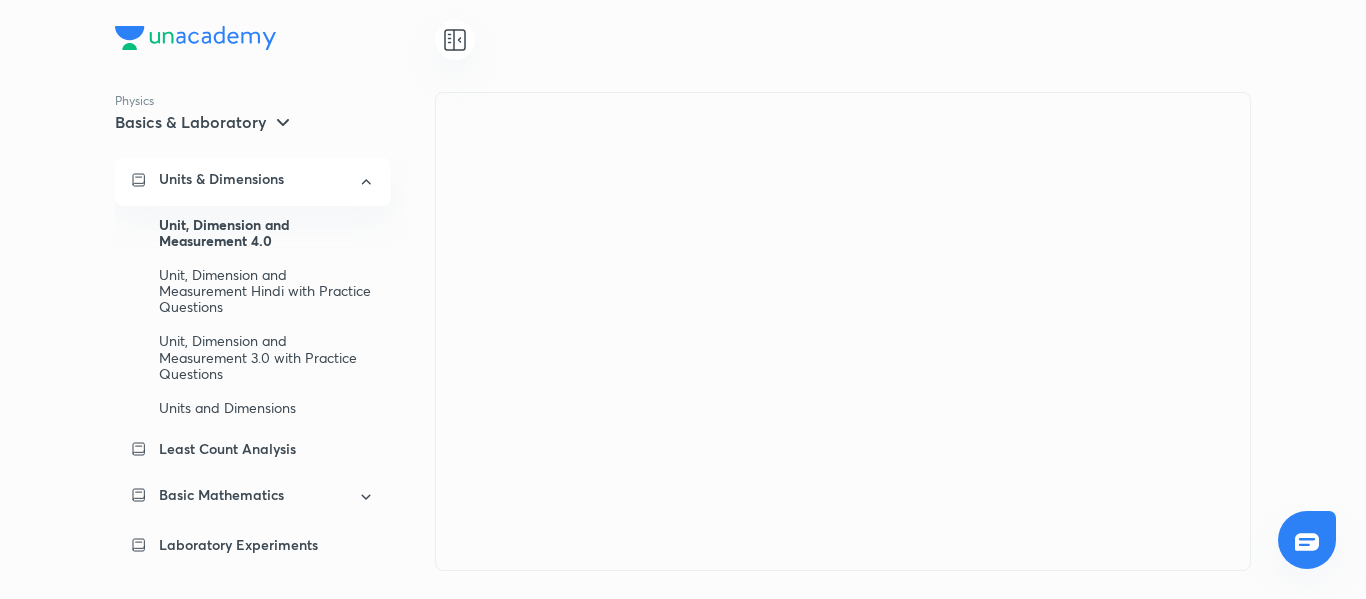 scroll, scrollTop: 0, scrollLeft: 0, axis: both 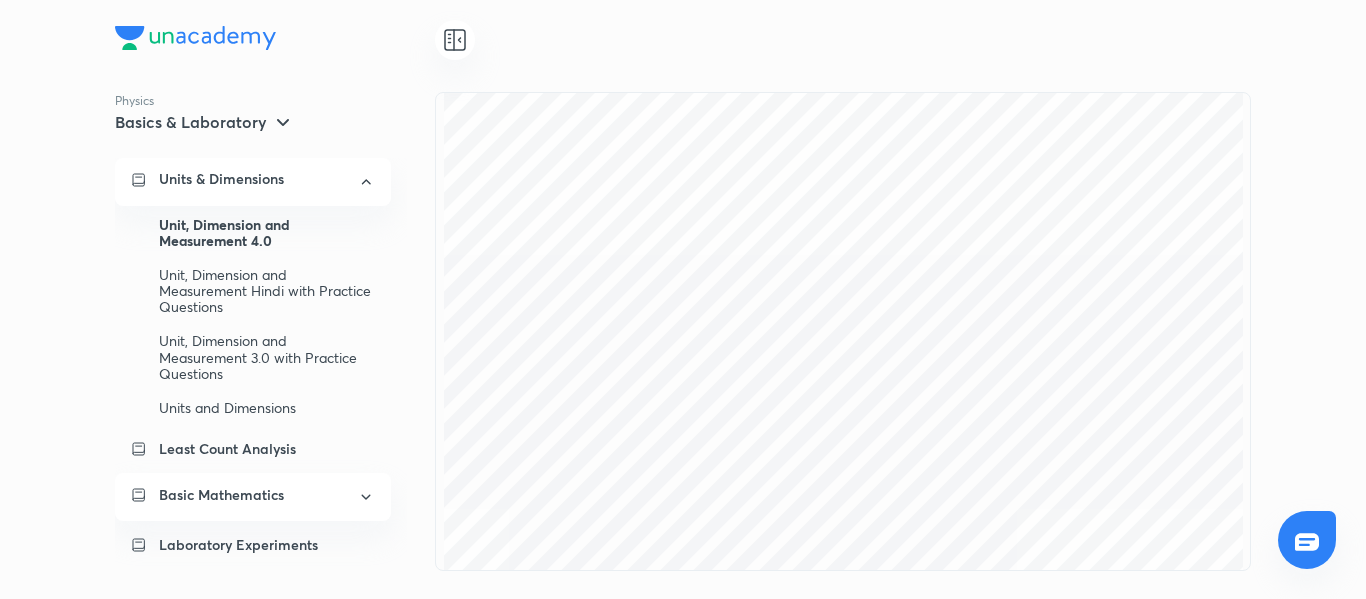 click on "Basic Mathematics" at bounding box center (221, 495) 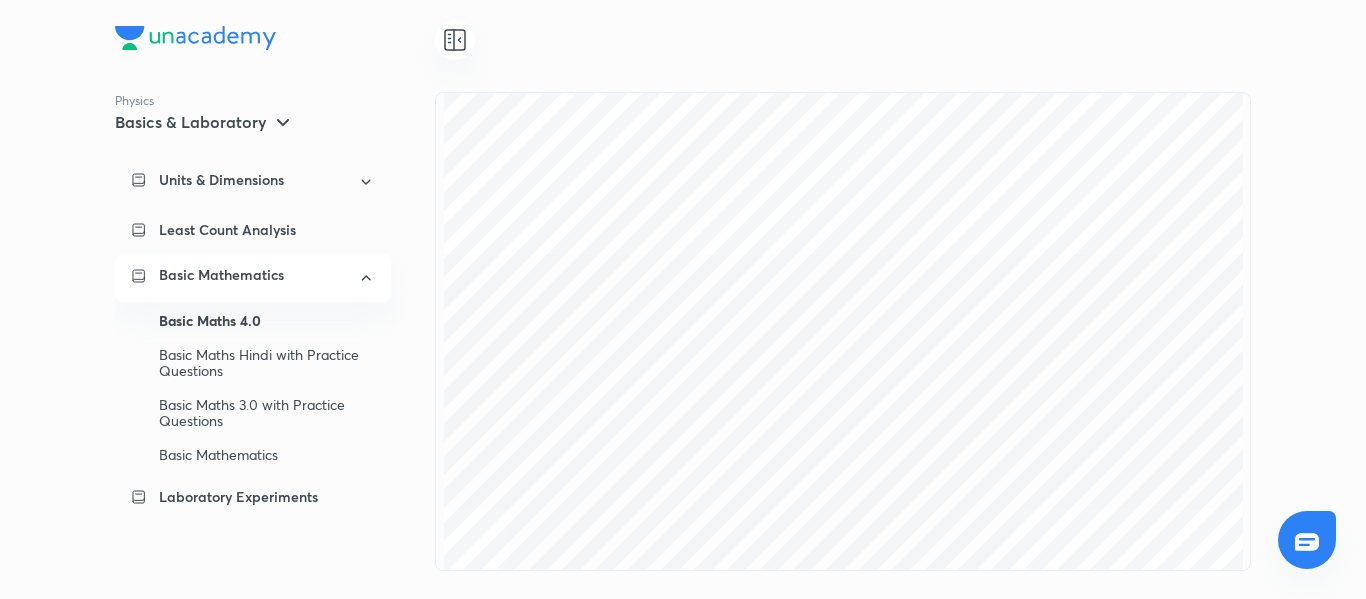 scroll, scrollTop: 1349, scrollLeft: 0, axis: vertical 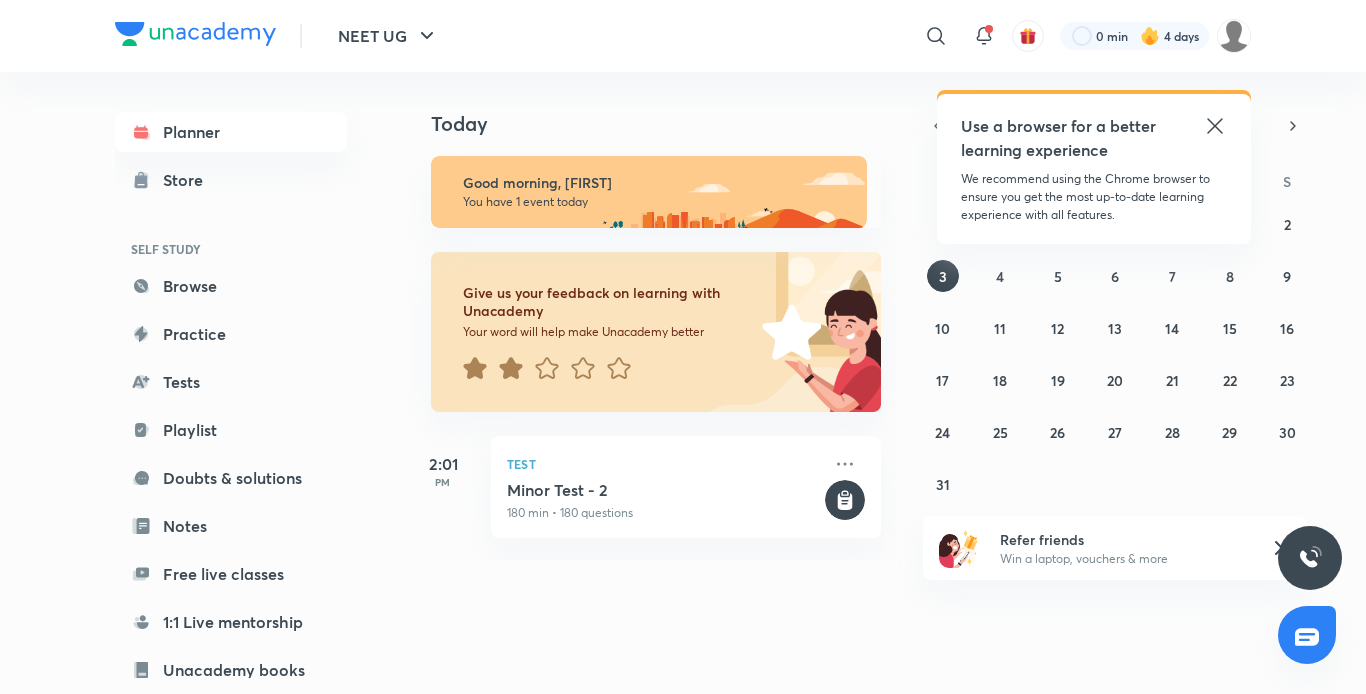click 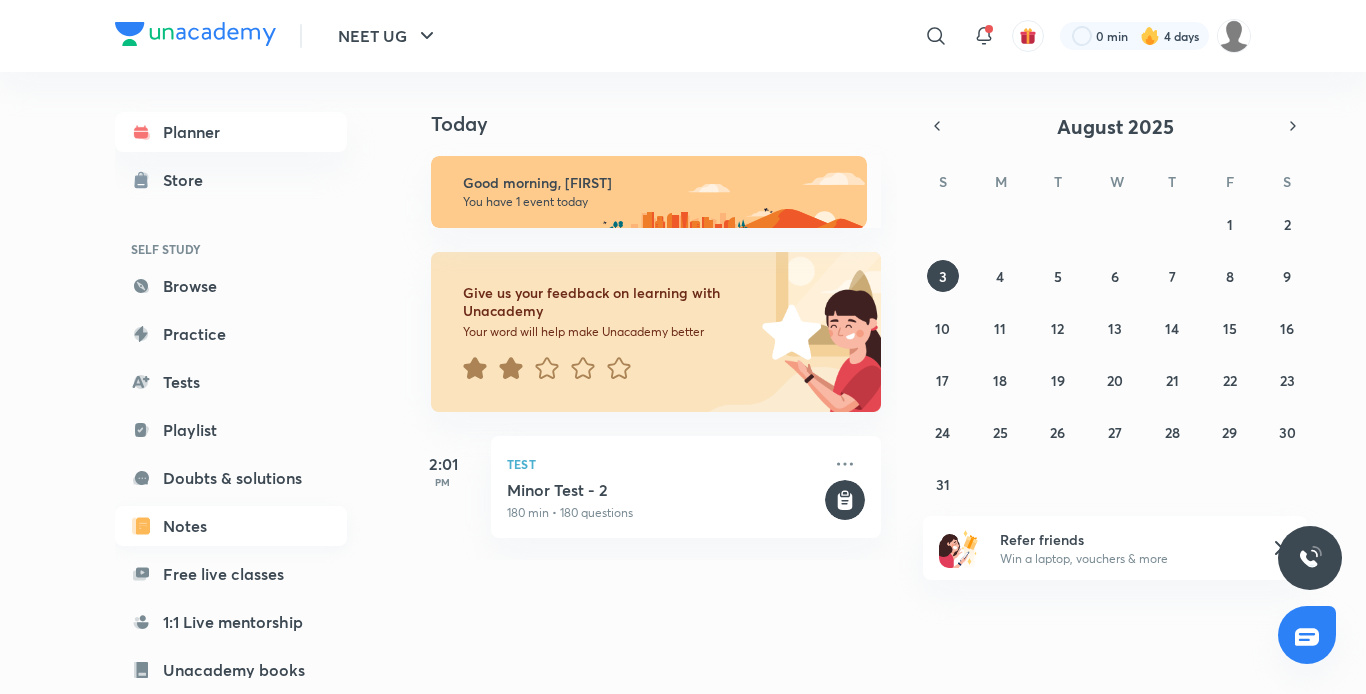 click on "Notes" at bounding box center [231, 526] 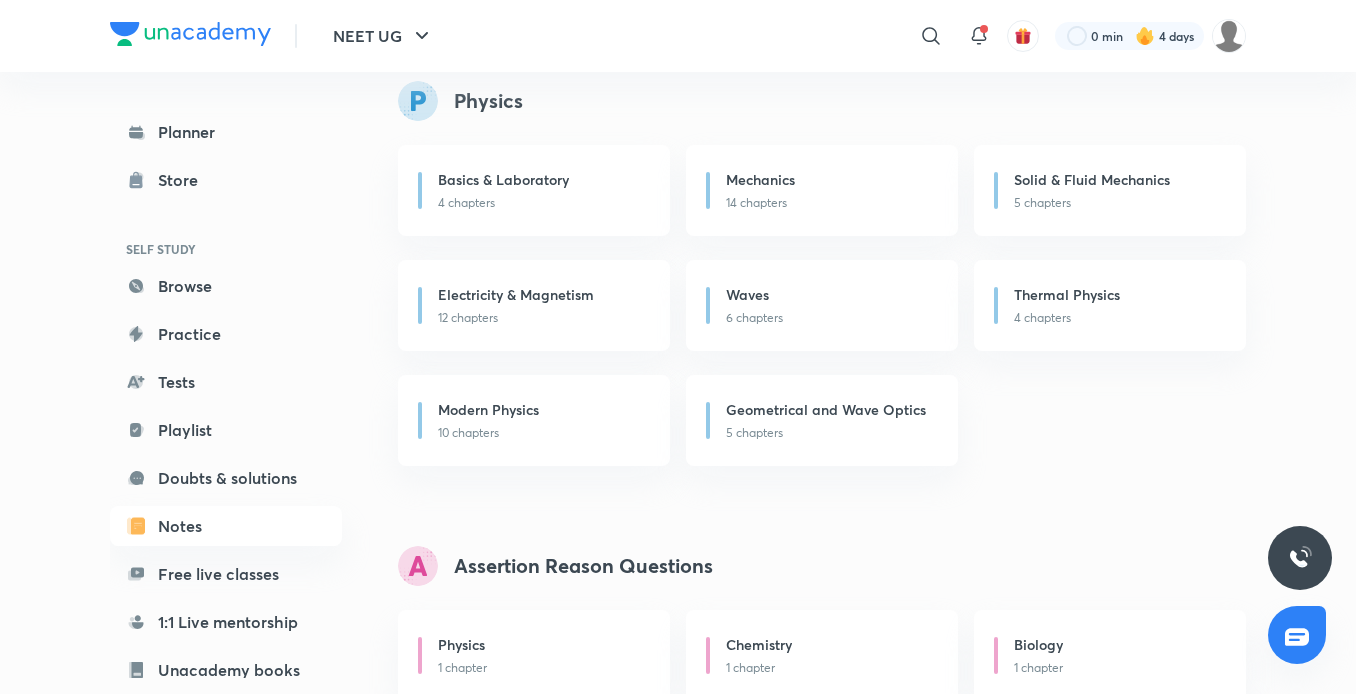 scroll, scrollTop: 1047, scrollLeft: 0, axis: vertical 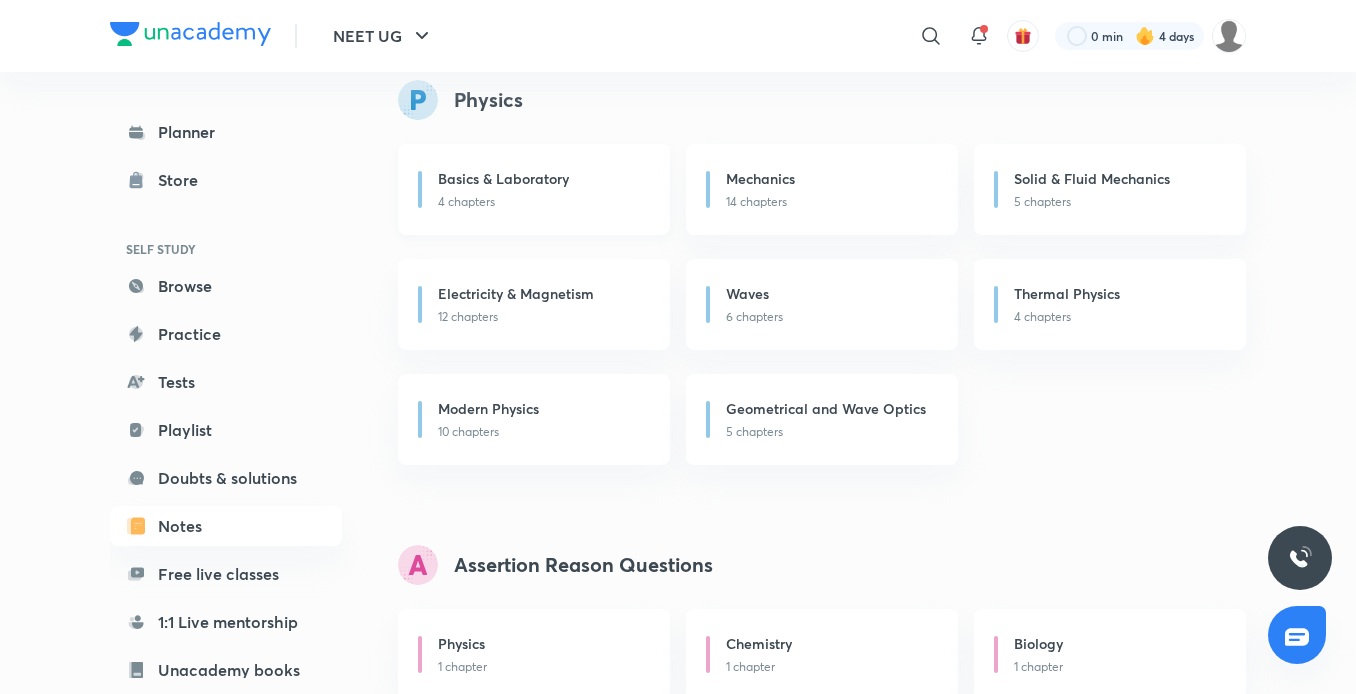 click on "Basics & Laboratory" at bounding box center (503, 178) 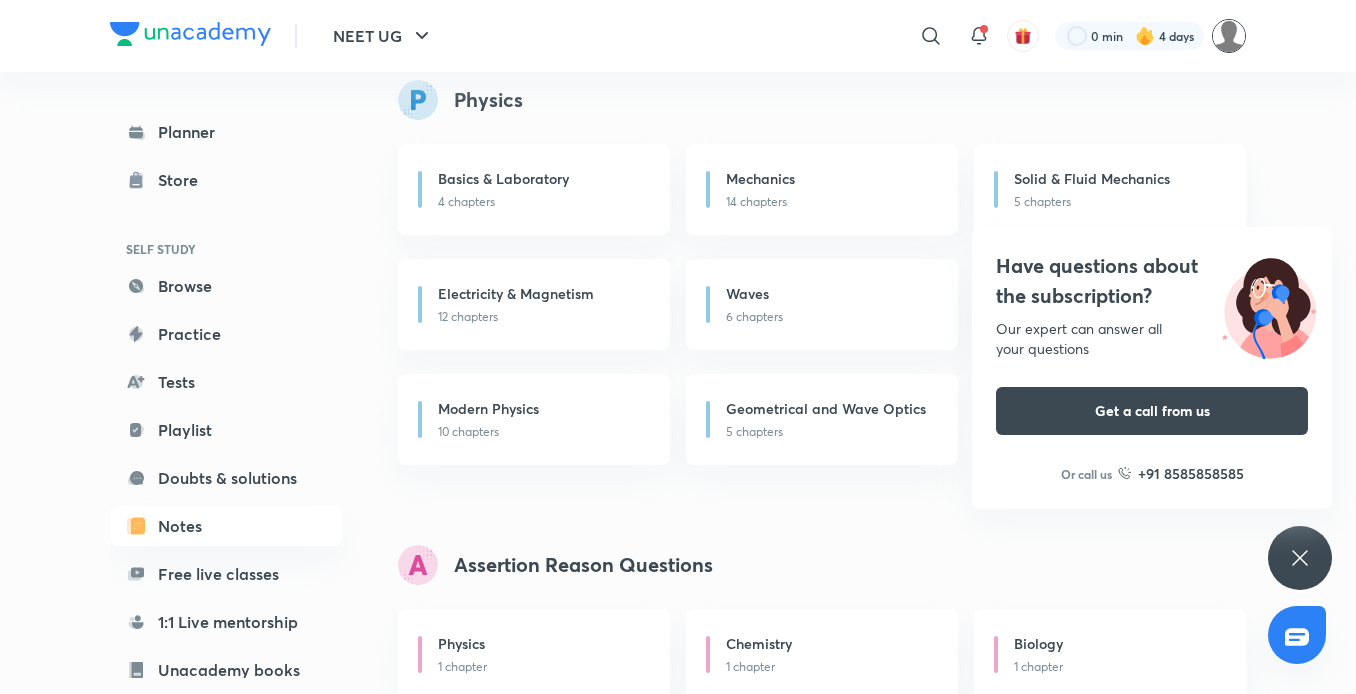 click at bounding box center (1229, 36) 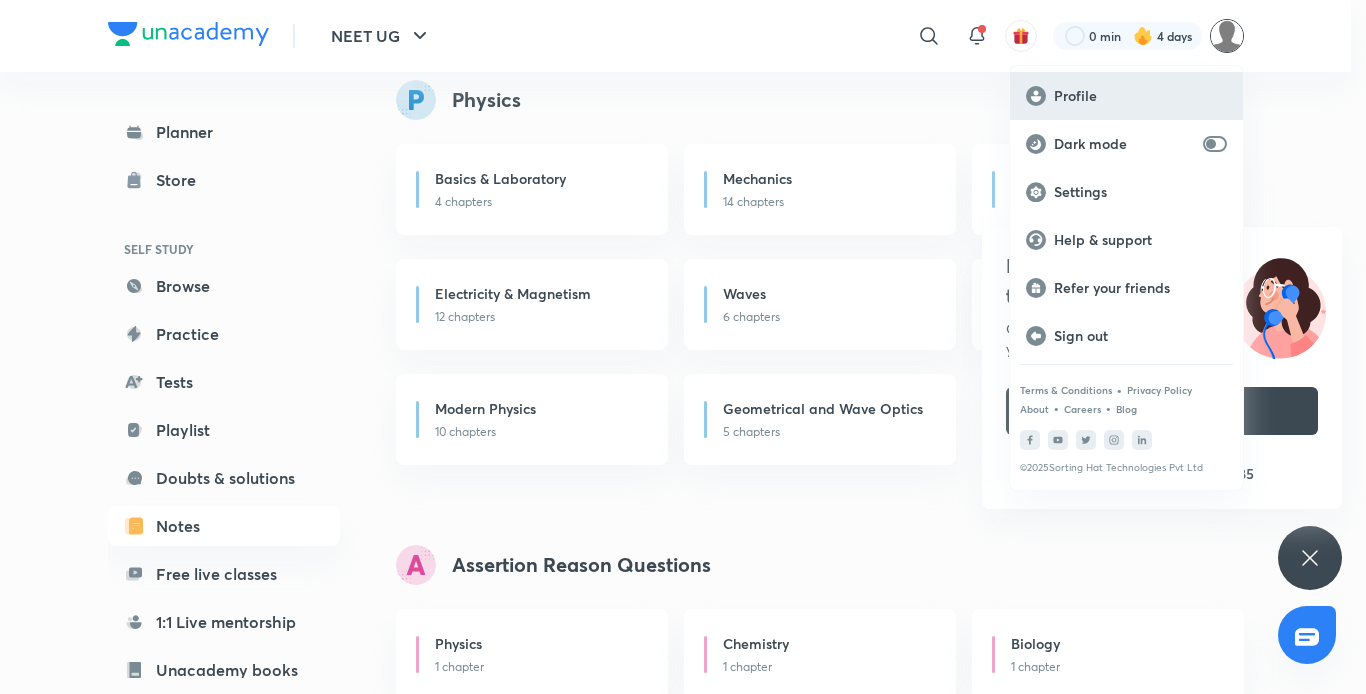 click on "Profile" at bounding box center [1126, 96] 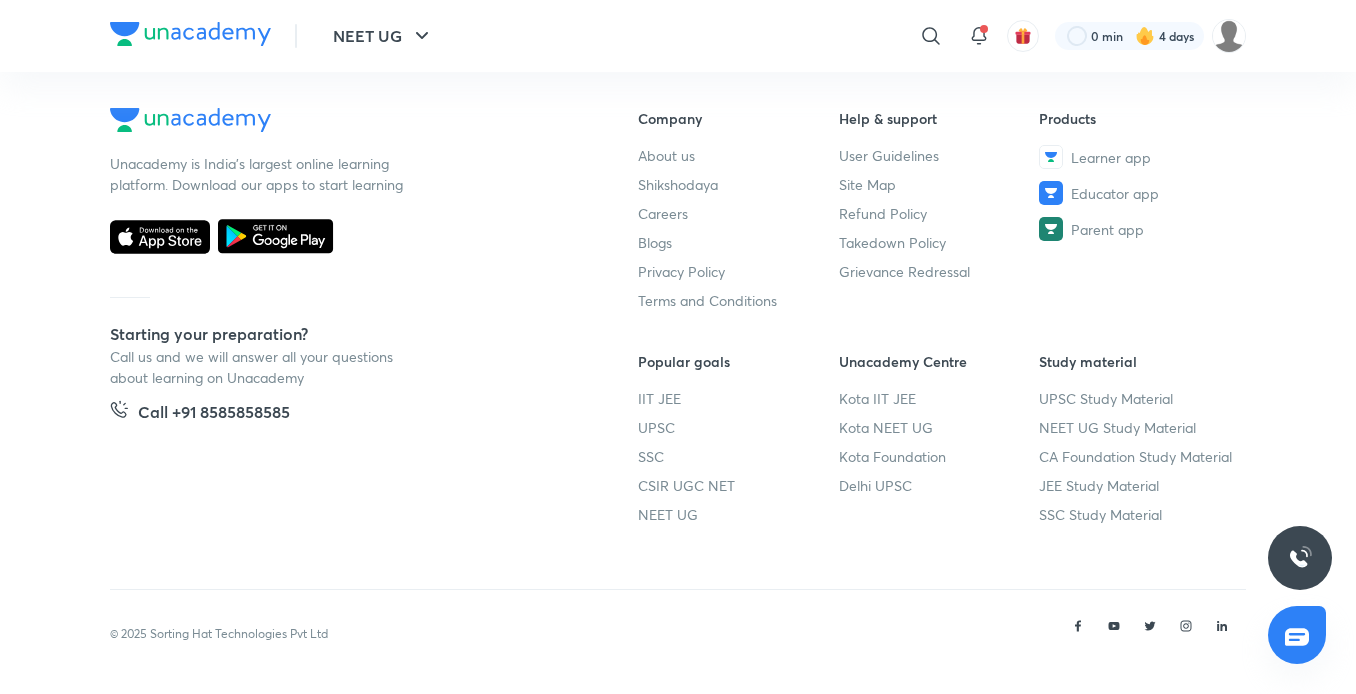 scroll, scrollTop: 0, scrollLeft: 0, axis: both 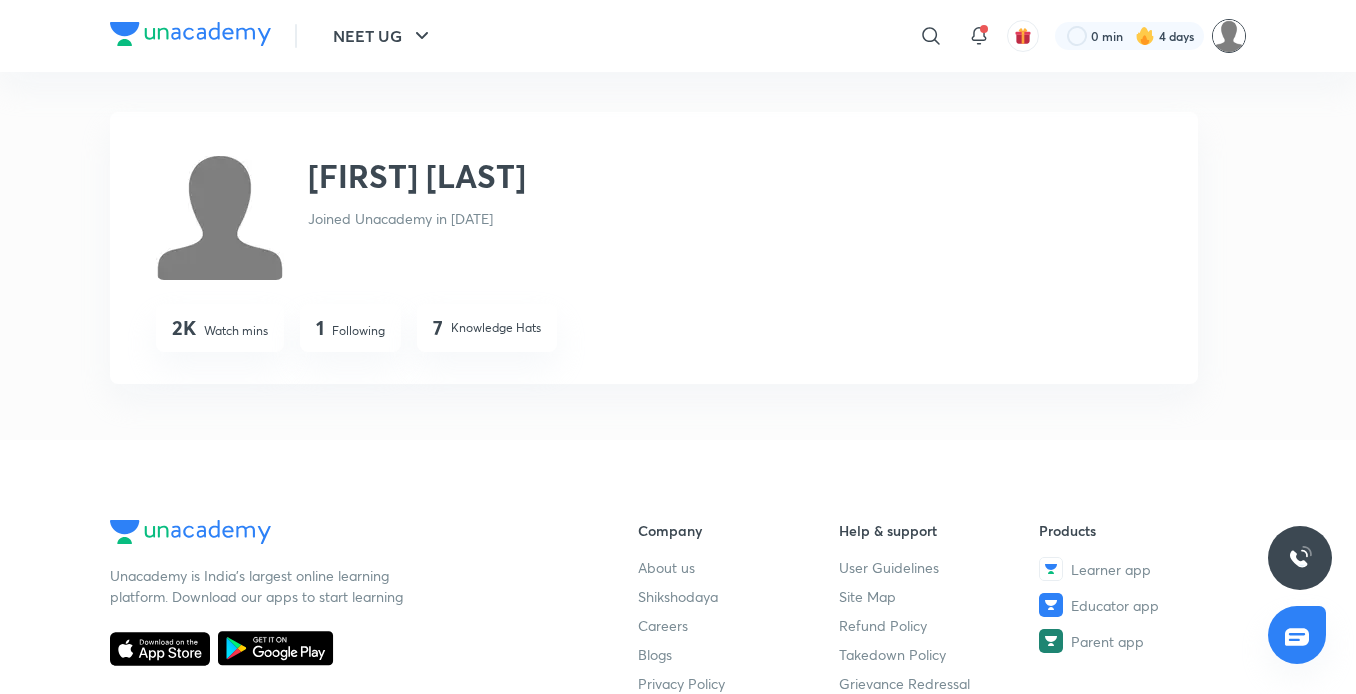 click at bounding box center (1229, 36) 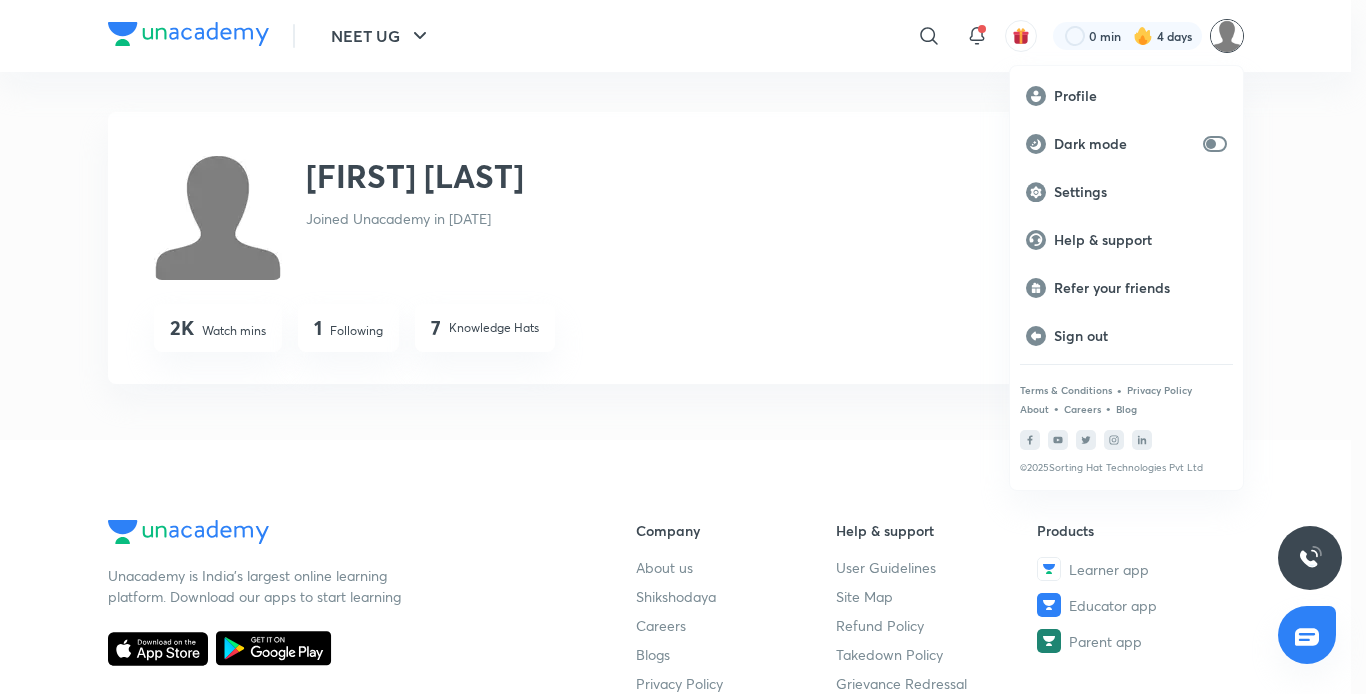 drag, startPoint x: 903, startPoint y: 240, endPoint x: 919, endPoint y: 32, distance: 208.61447 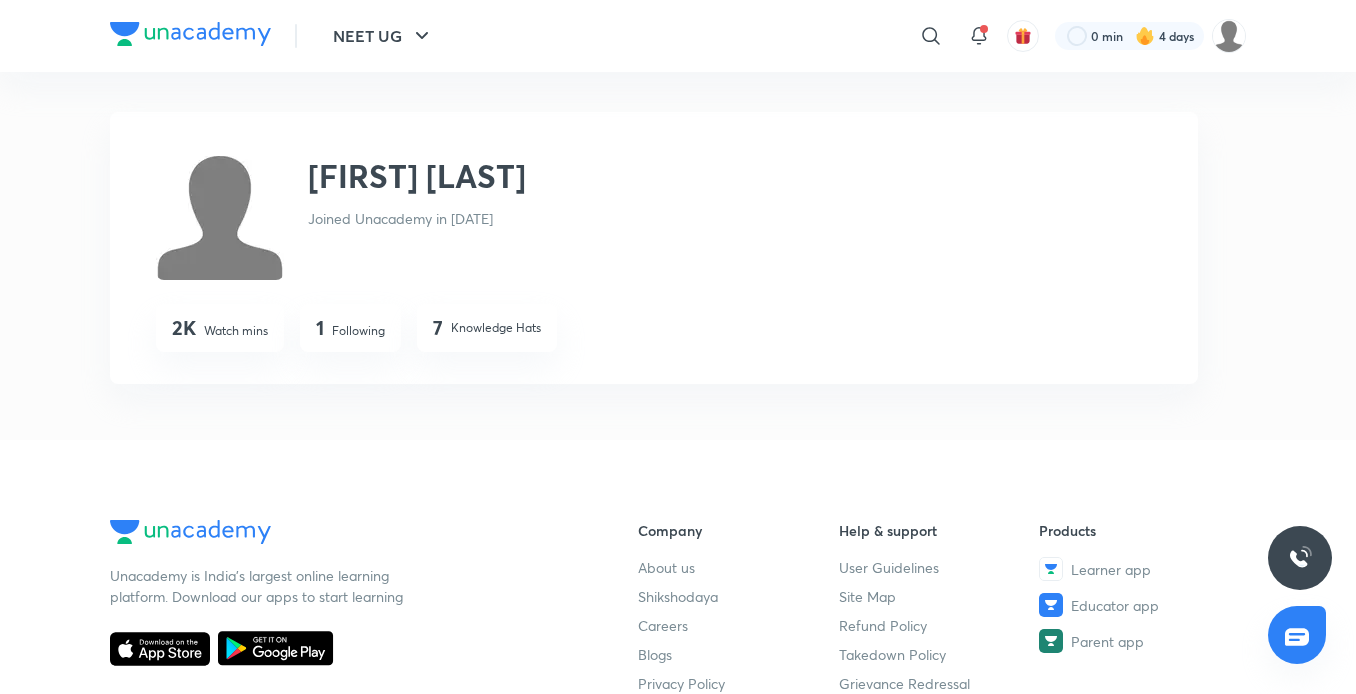 click 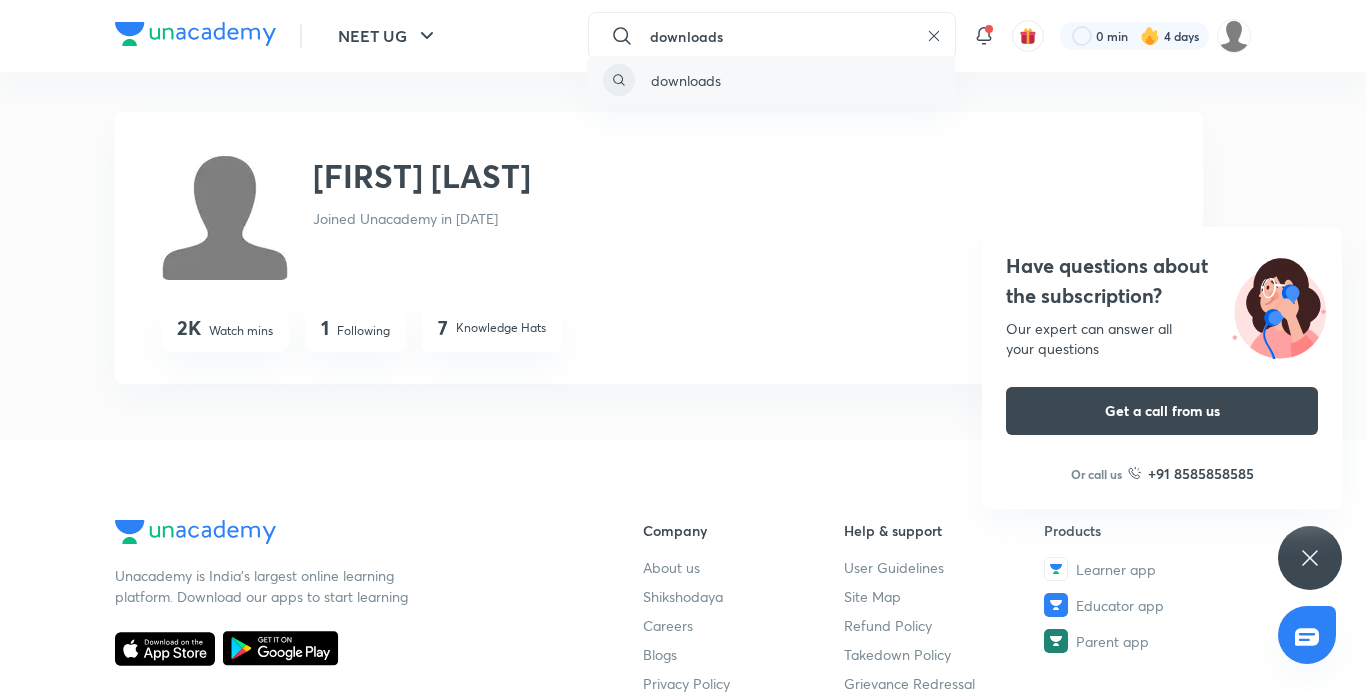 type on "downloads" 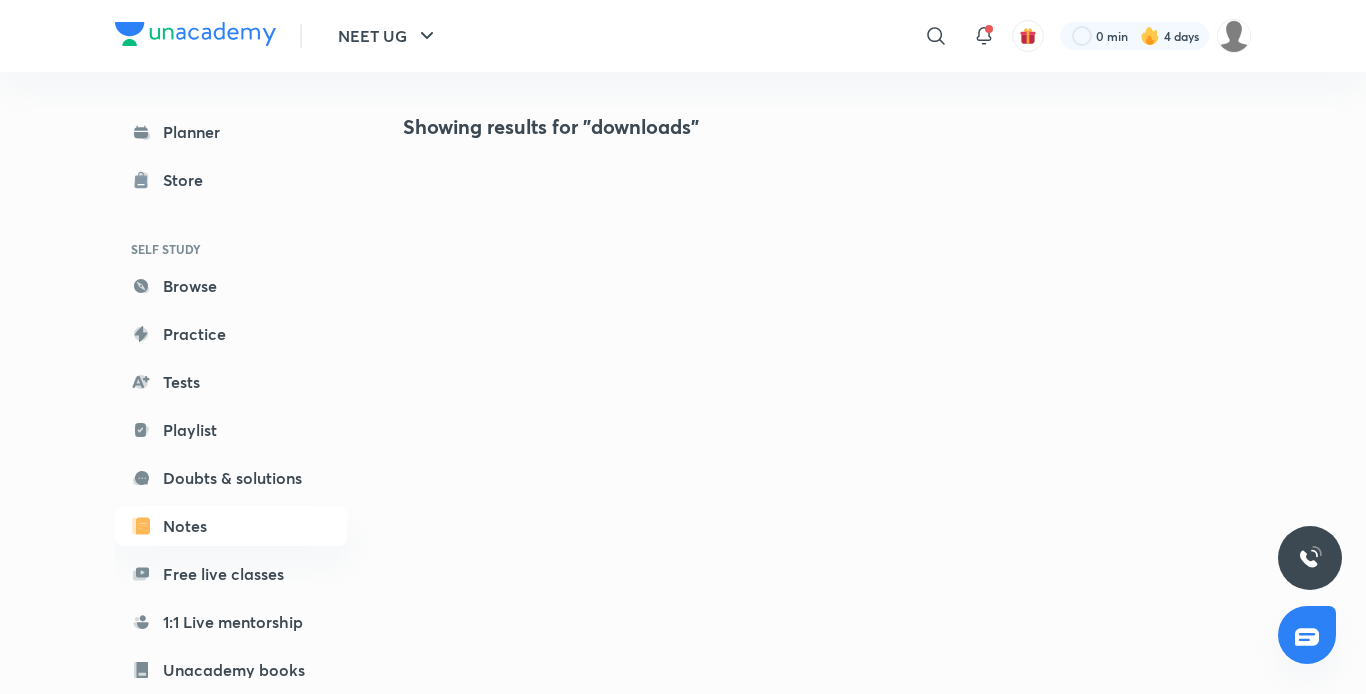 click at bounding box center (1310, 558) 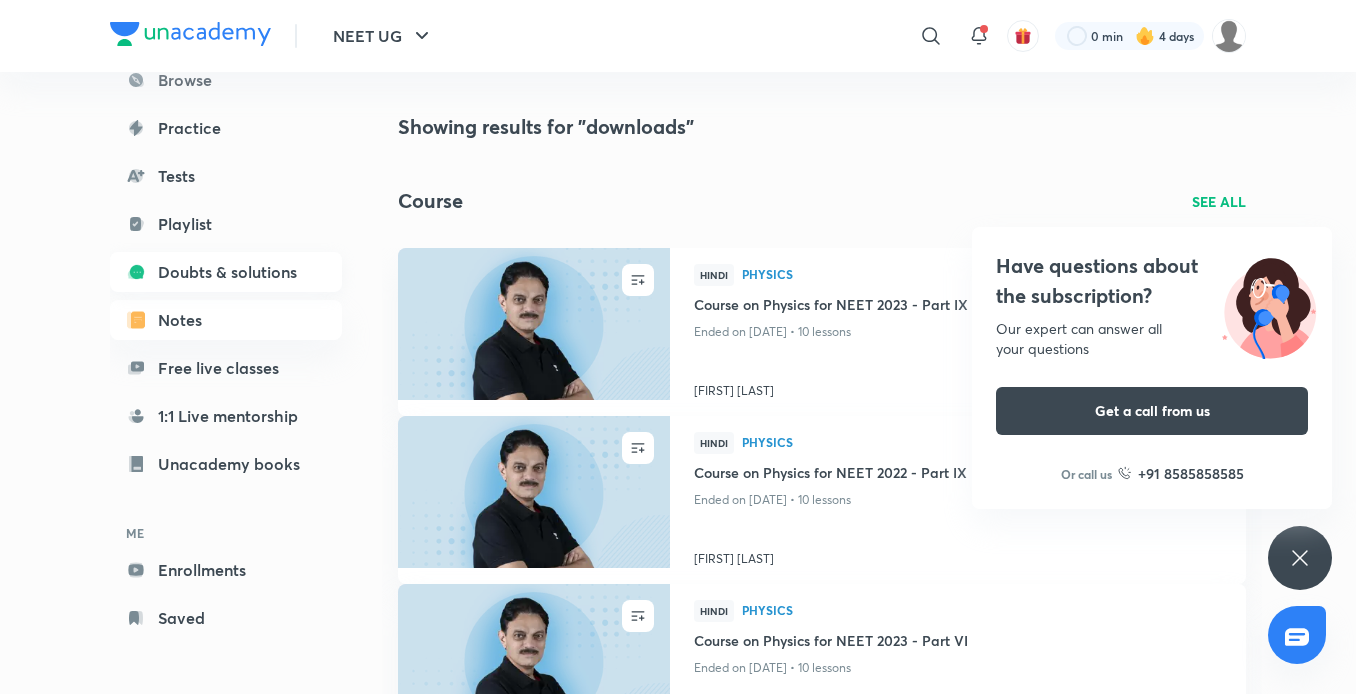 scroll, scrollTop: 0, scrollLeft: 0, axis: both 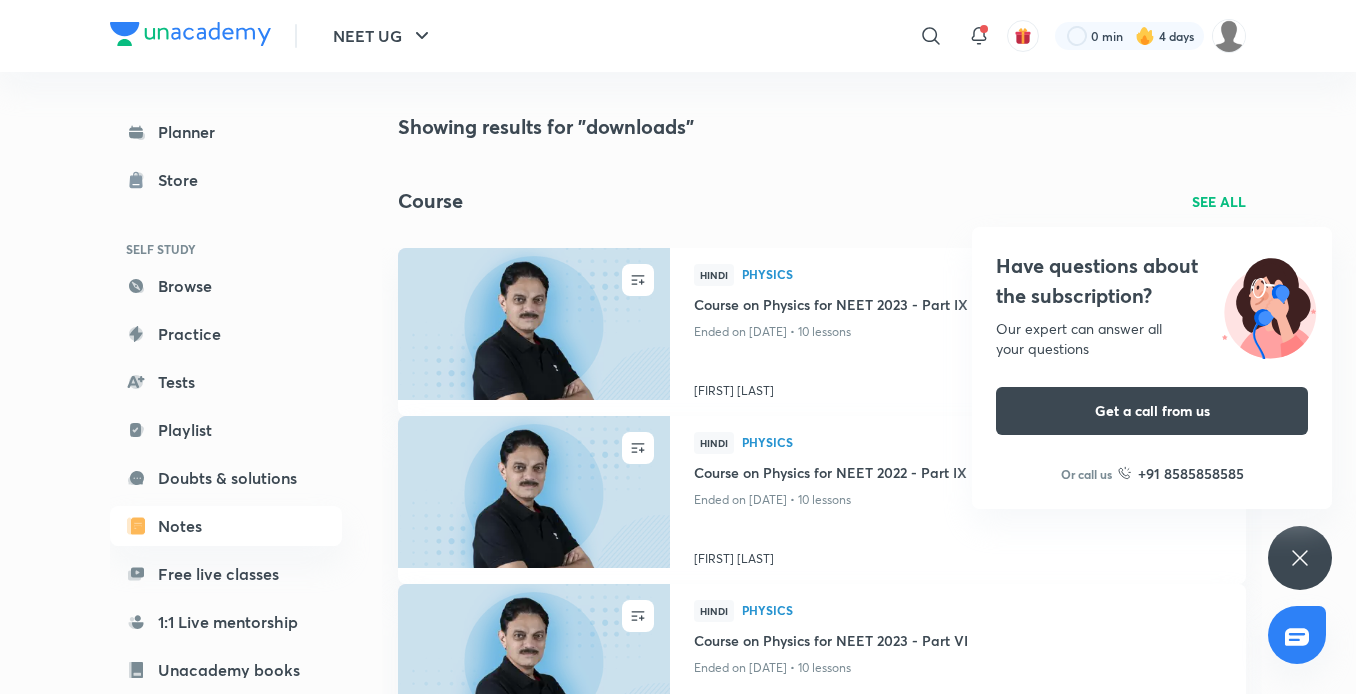 click 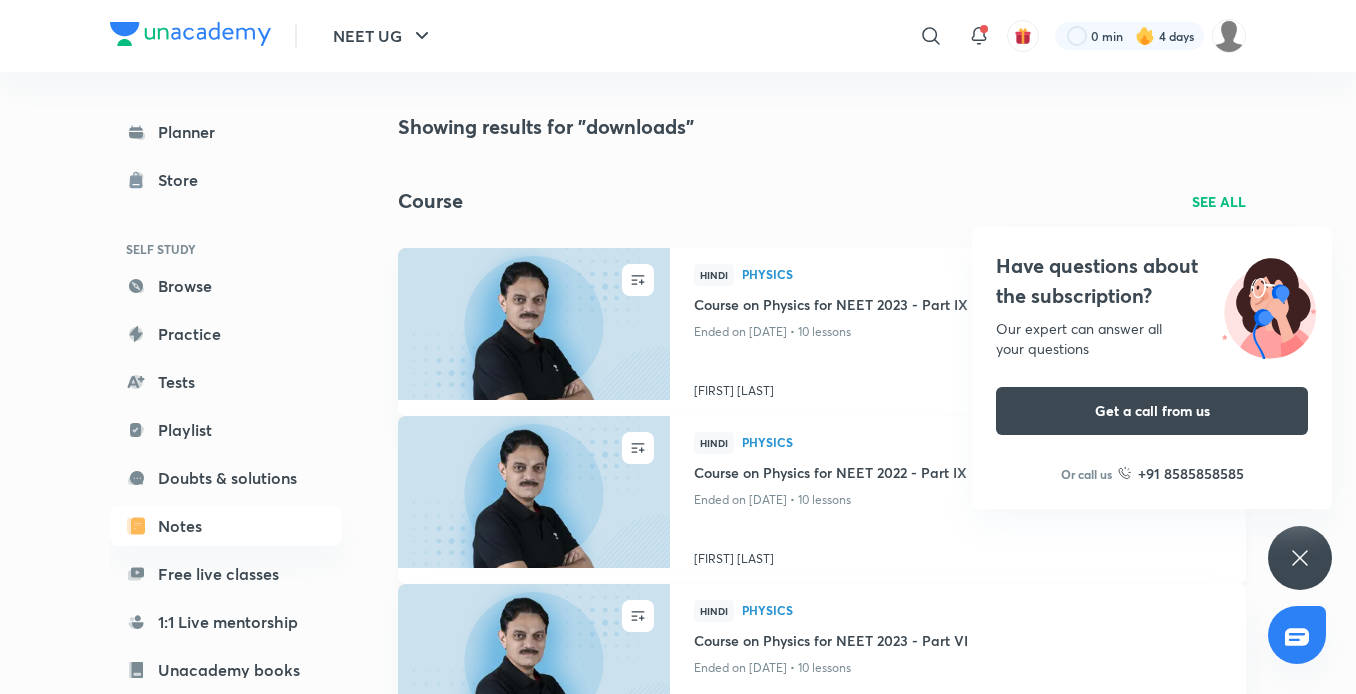 scroll, scrollTop: 94, scrollLeft: 0, axis: vertical 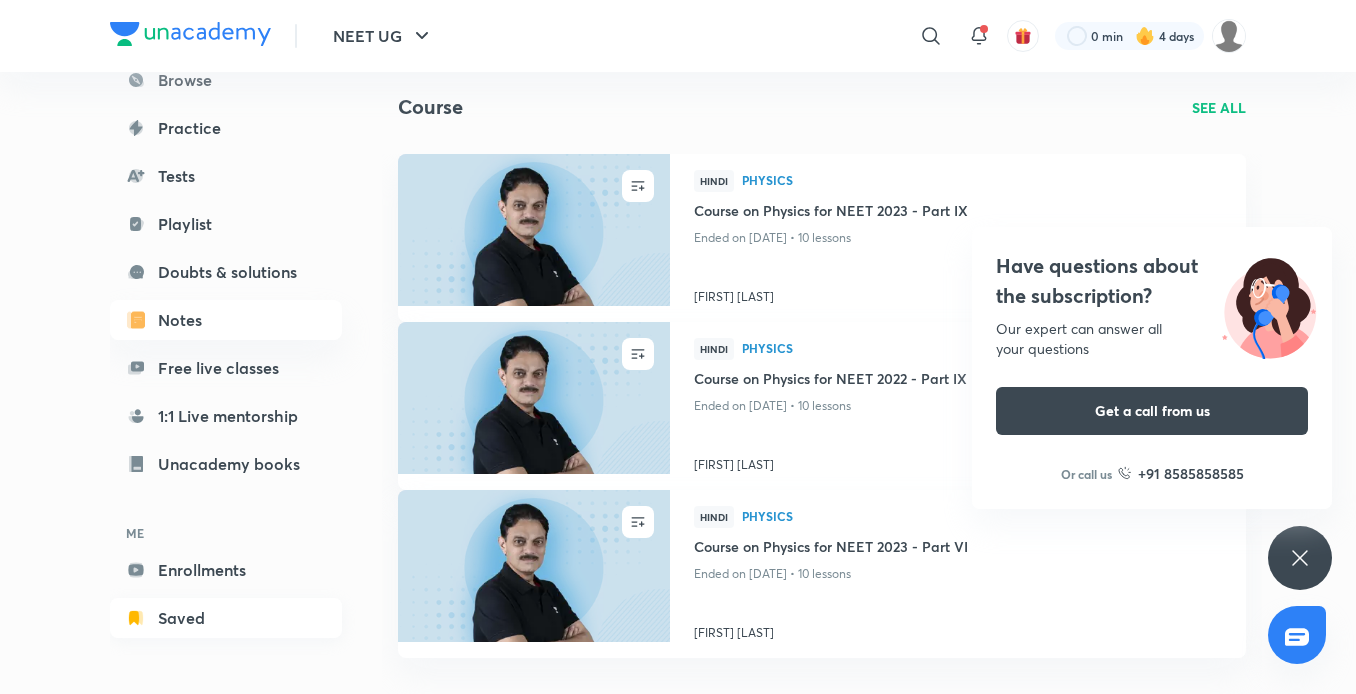 click on "Saved" at bounding box center [226, 618] 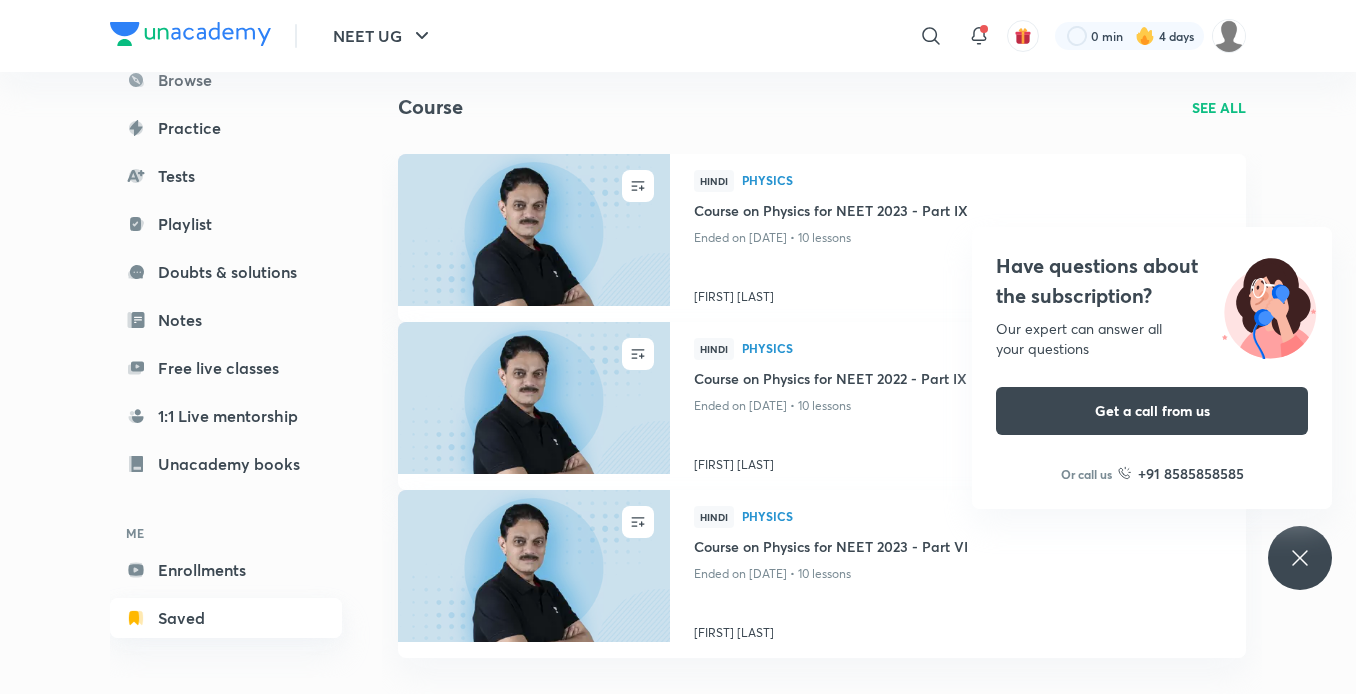 scroll, scrollTop: 0, scrollLeft: 0, axis: both 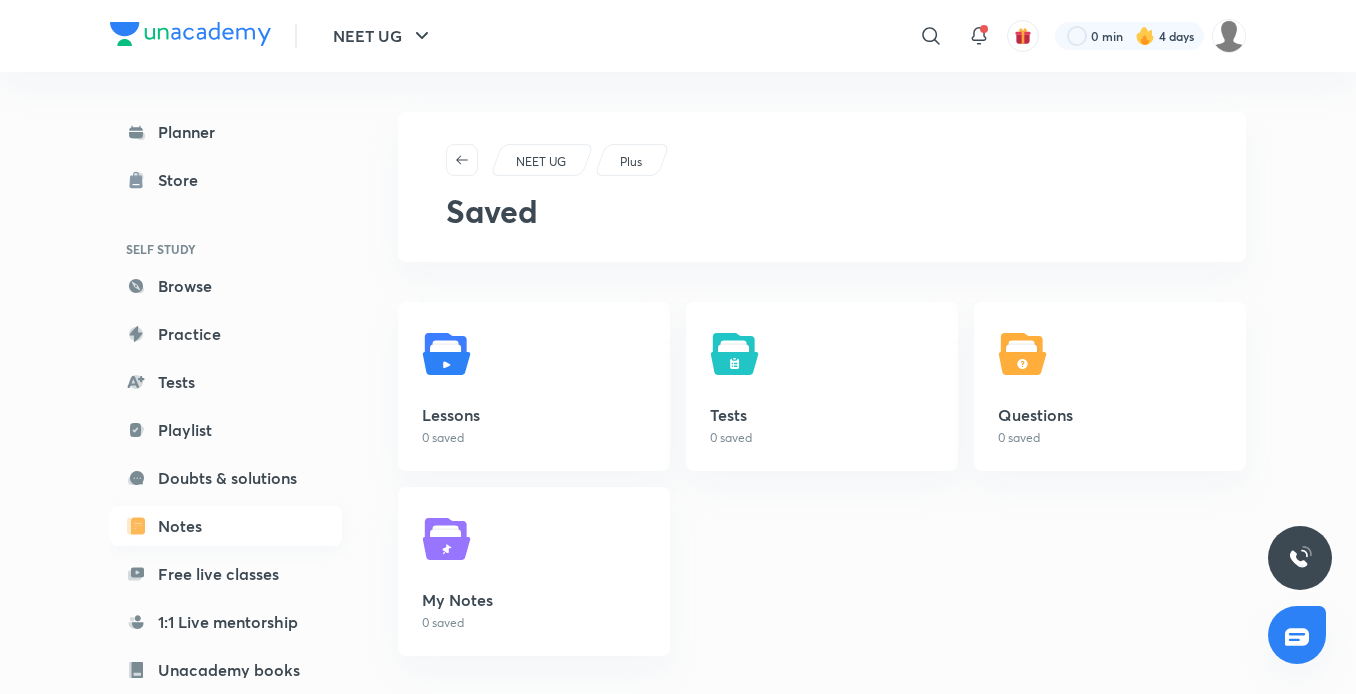 click on "Notes" at bounding box center [226, 526] 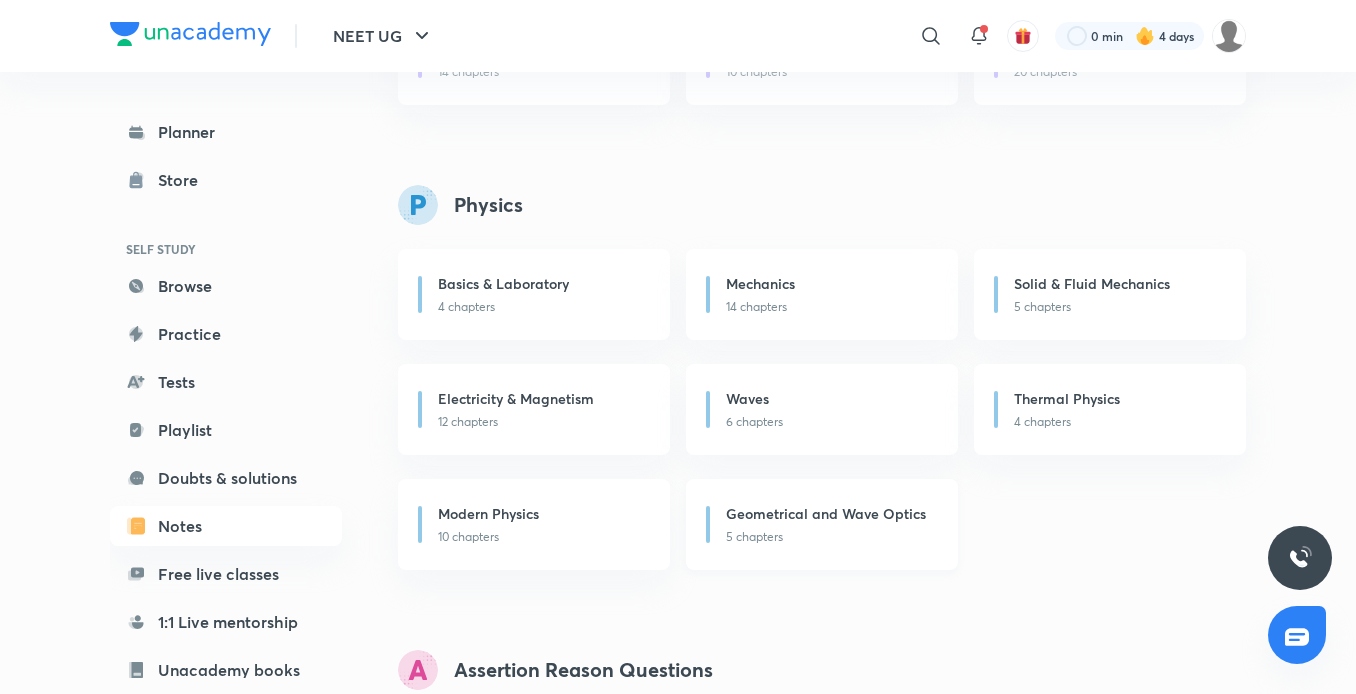 scroll, scrollTop: 1011, scrollLeft: 0, axis: vertical 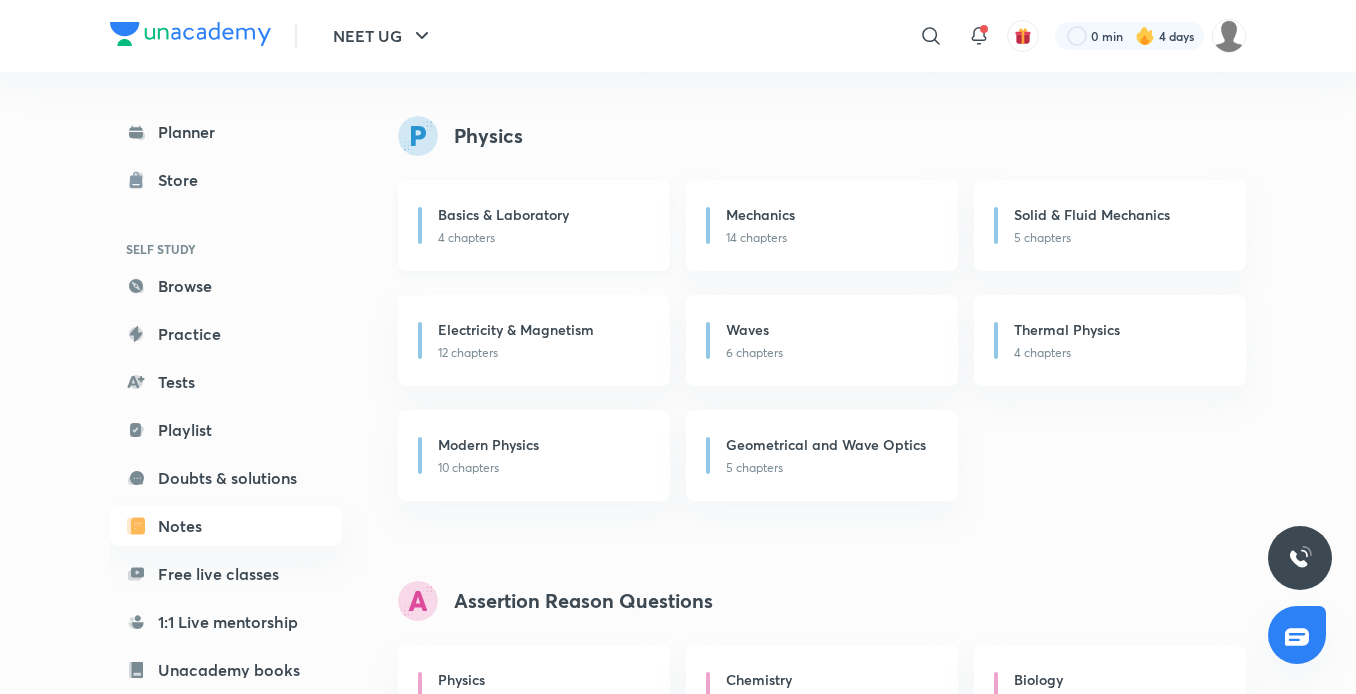 click on "Basics & Laboratory" at bounding box center [503, 214] 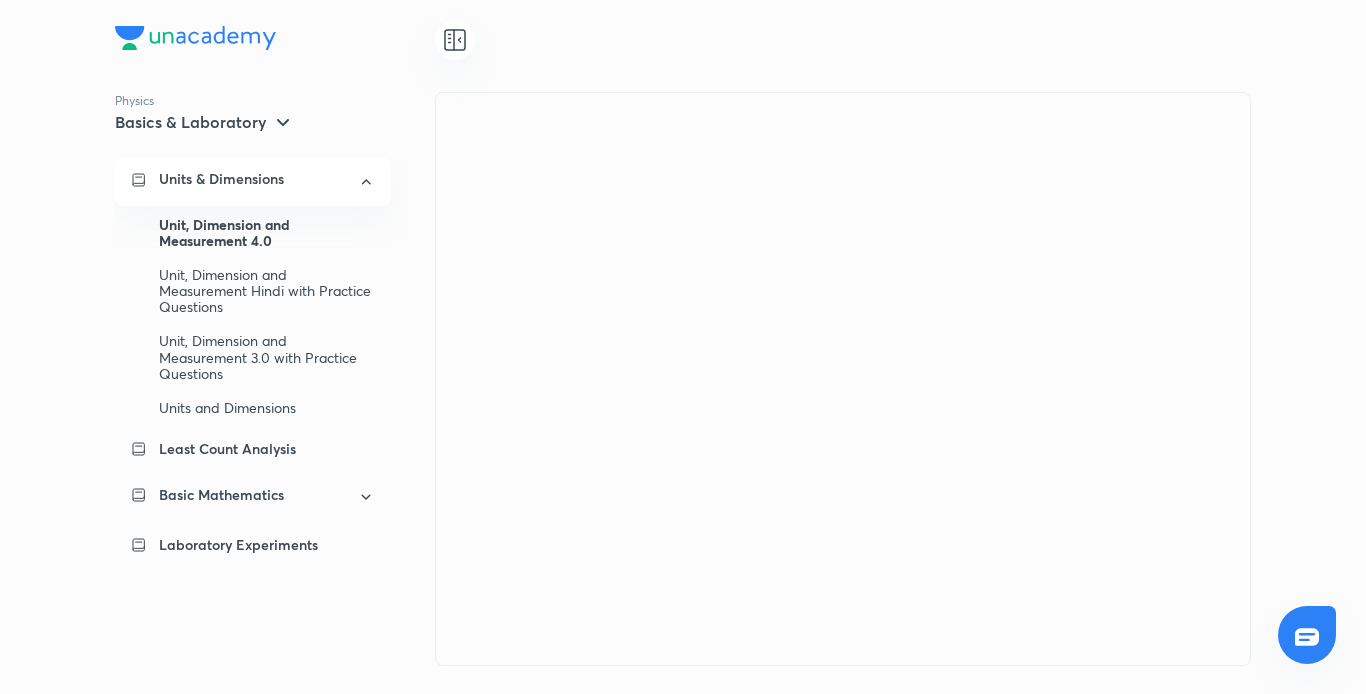 scroll, scrollTop: 0, scrollLeft: 0, axis: both 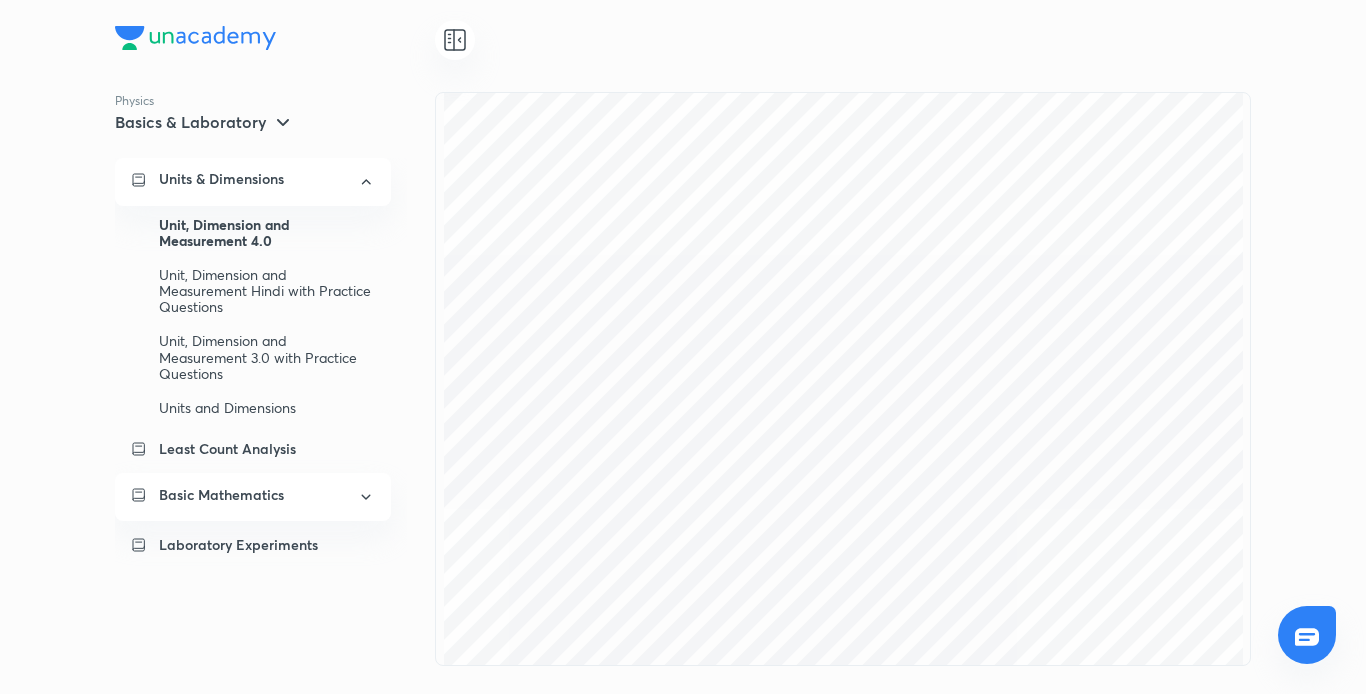 click on "Basic Mathematics" at bounding box center [253, 497] 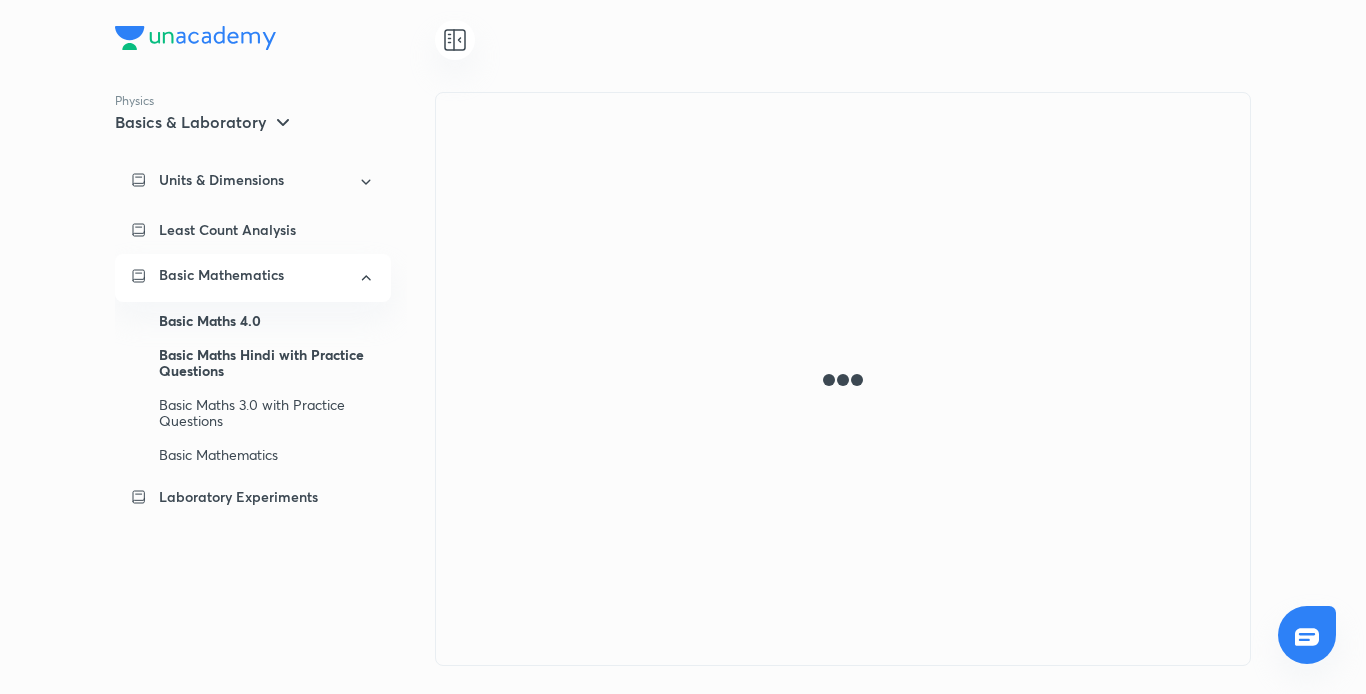 scroll, scrollTop: 2068, scrollLeft: 0, axis: vertical 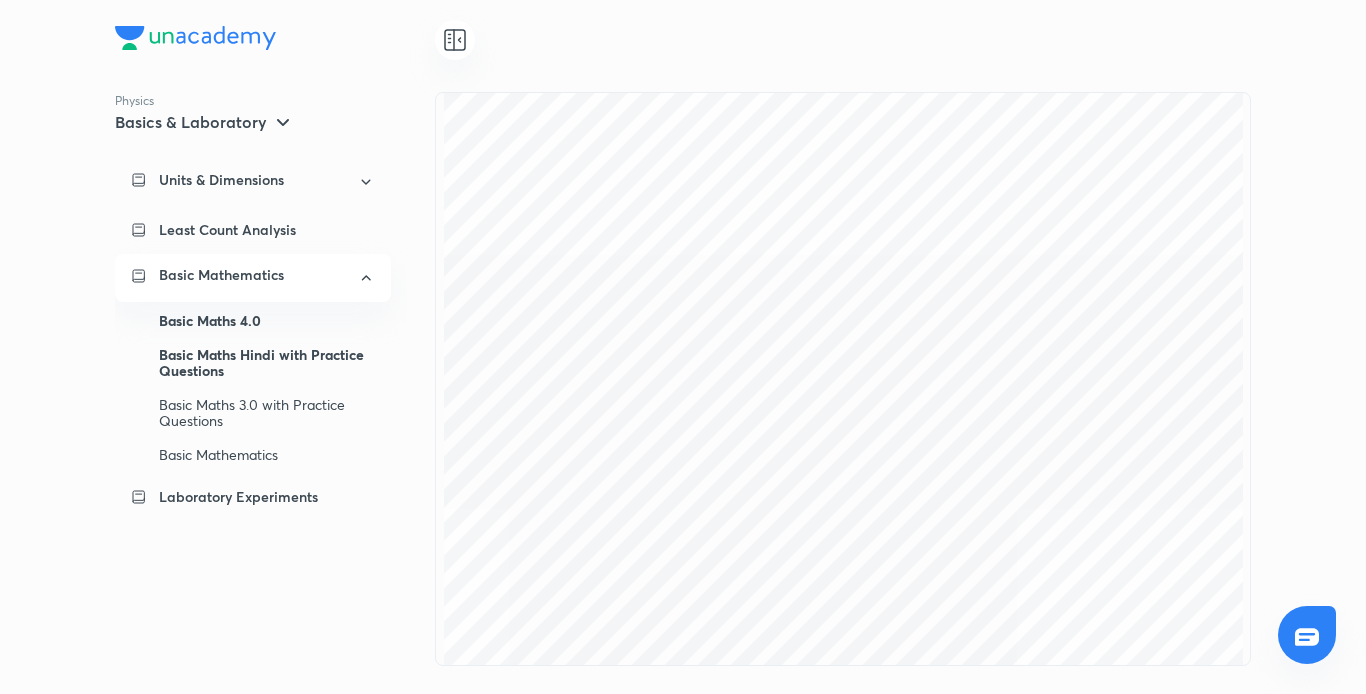 click on "Basic Maths 	Hindi with Practice Questions" at bounding box center (267, 363) 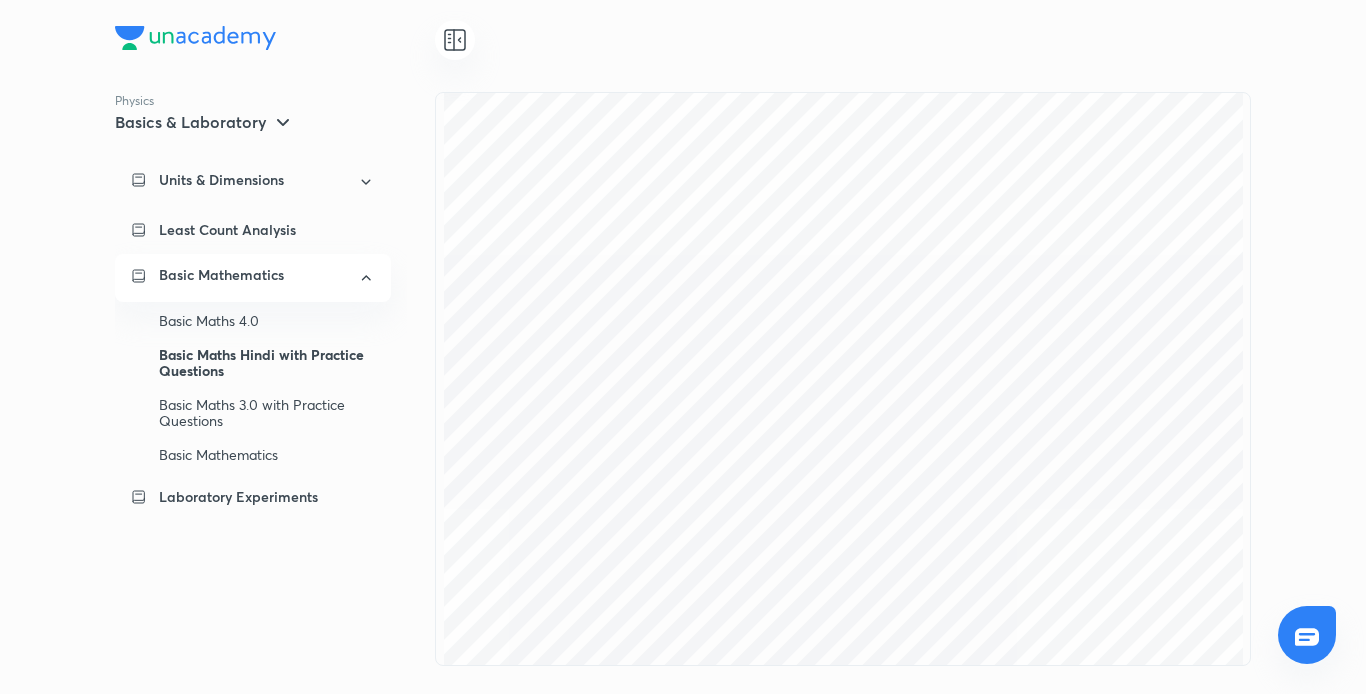 scroll, scrollTop: 0, scrollLeft: 0, axis: both 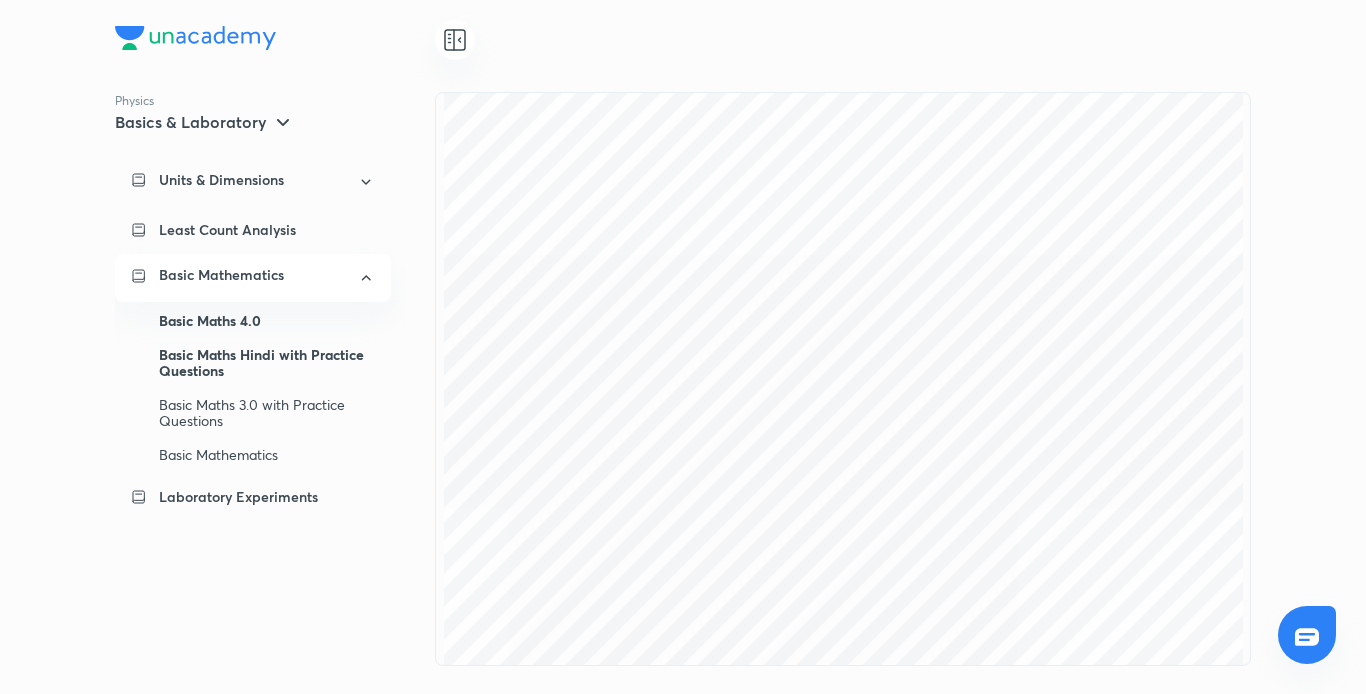 click on "Basic Maths 4.0" at bounding box center [267, 321] 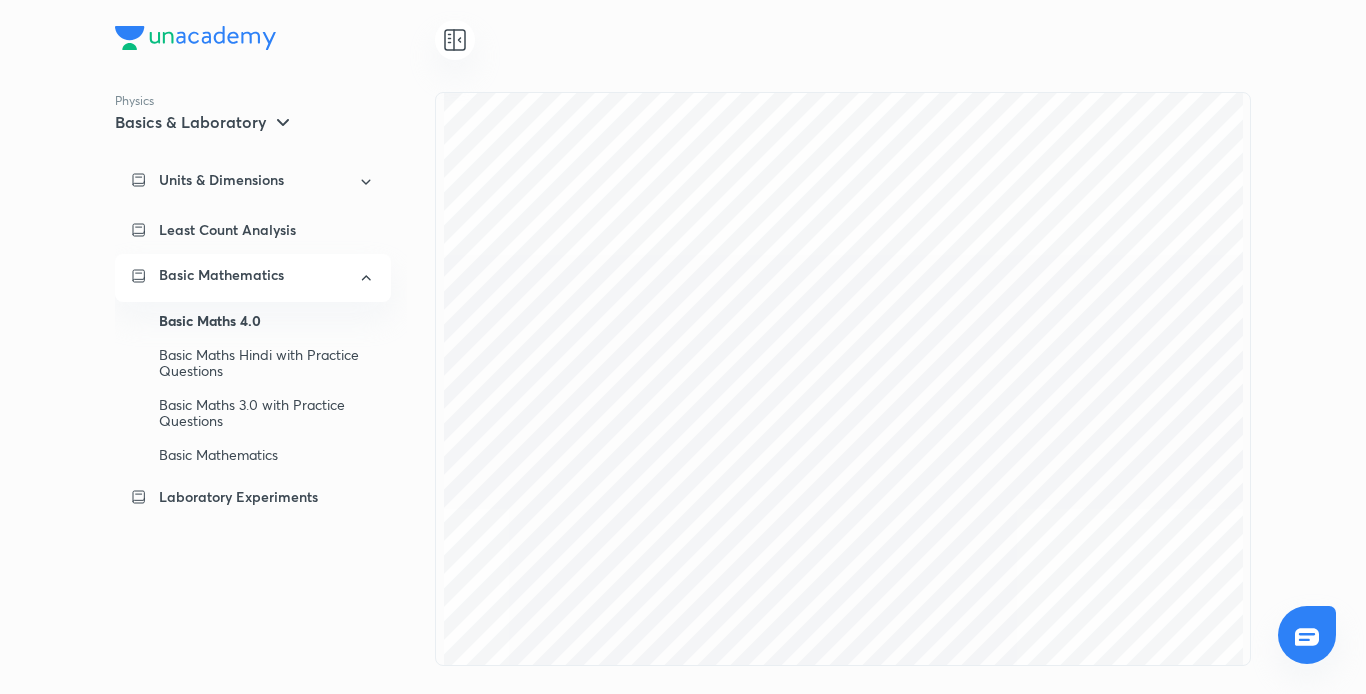 scroll, scrollTop: 0, scrollLeft: 0, axis: both 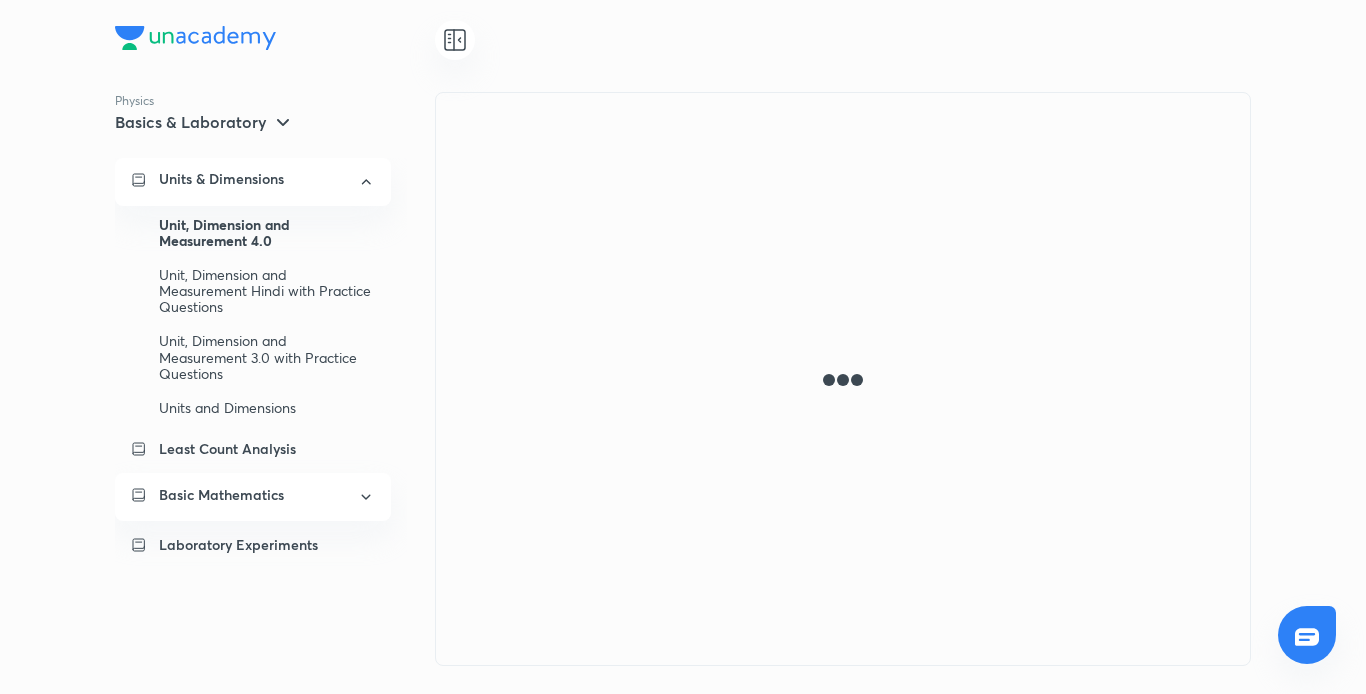 click on "Basic Mathematics" at bounding box center [221, 495] 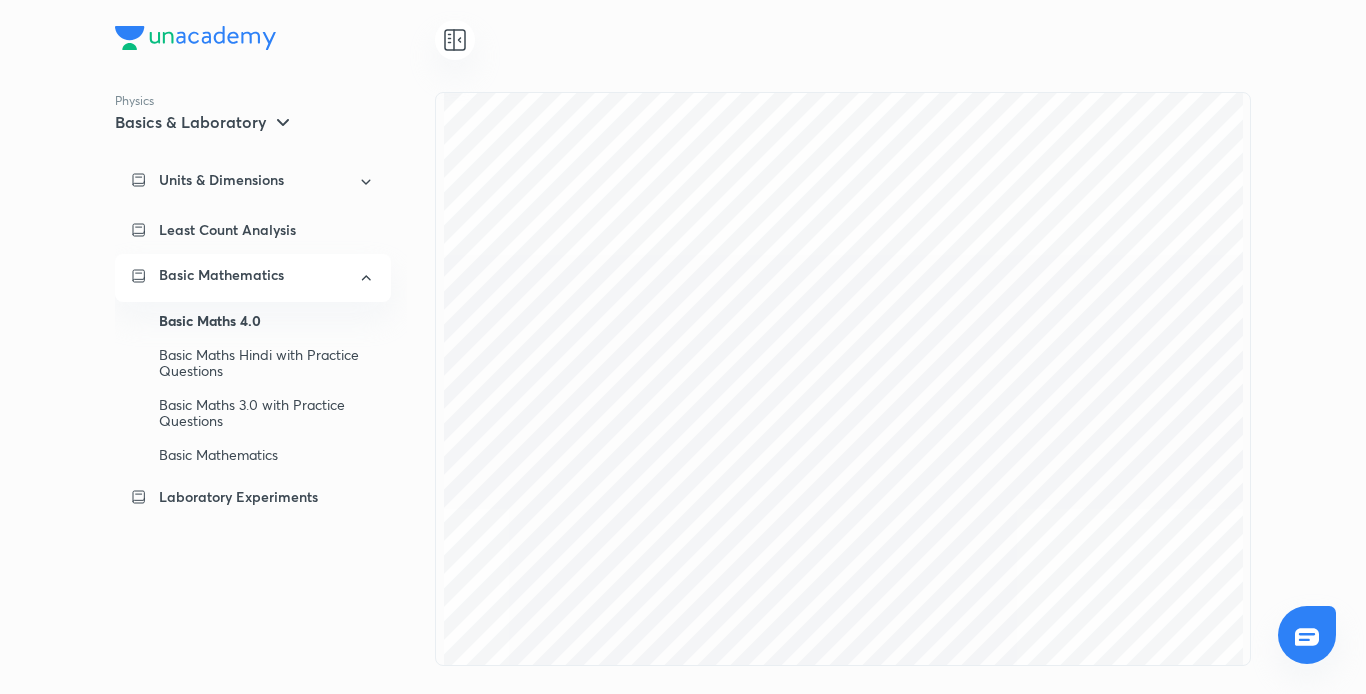 click on "Basic Maths 4.0" at bounding box center (267, 321) 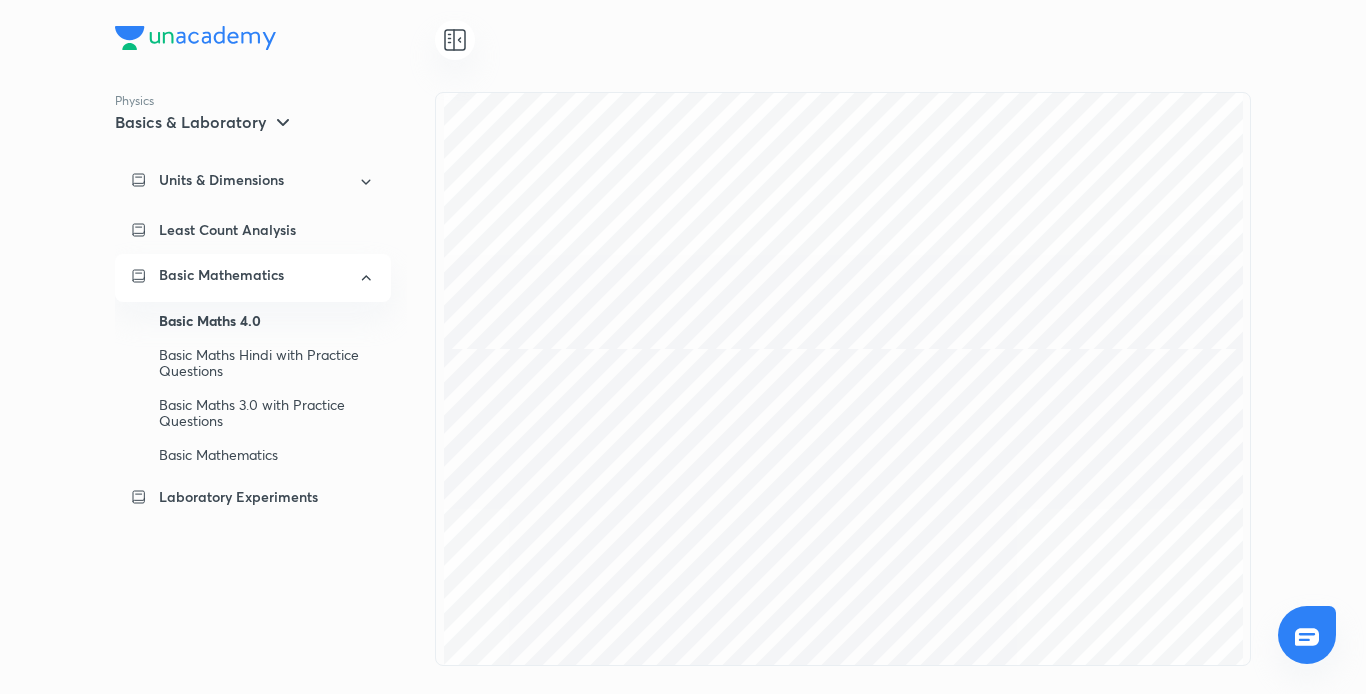 scroll, scrollTop: 3919, scrollLeft: 0, axis: vertical 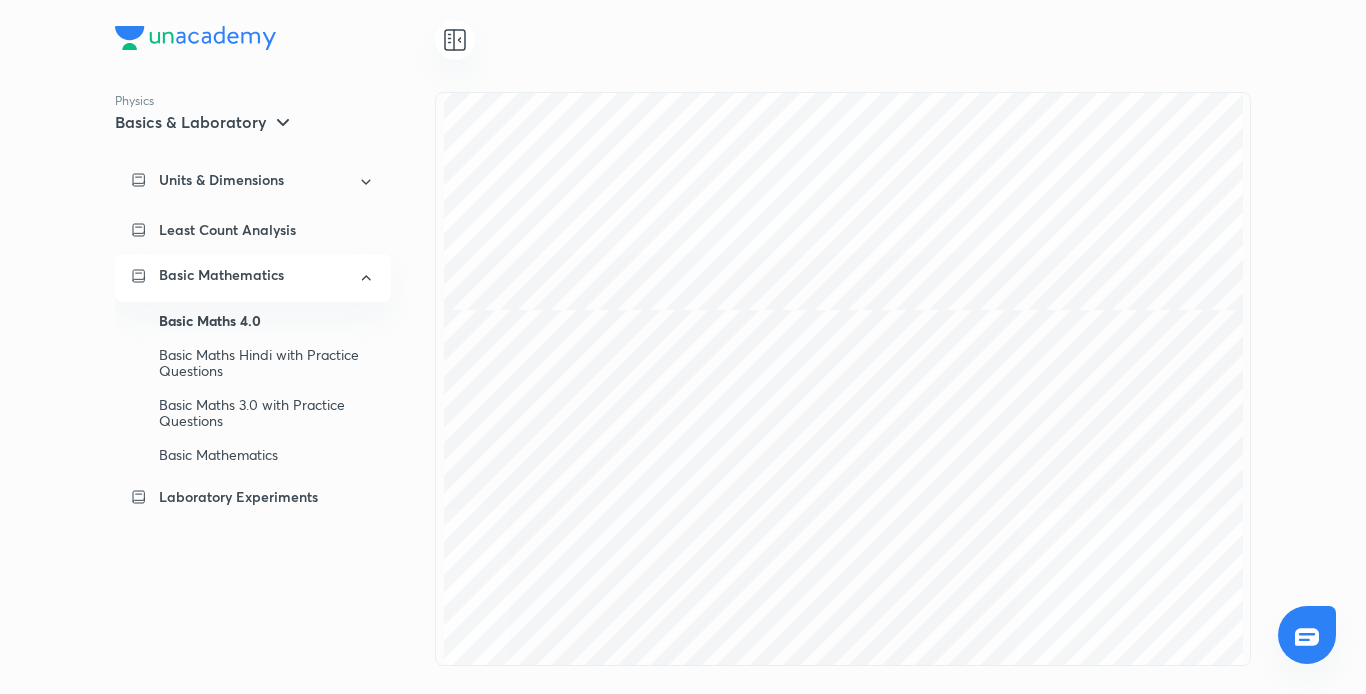 click at bounding box center (1307, 637) 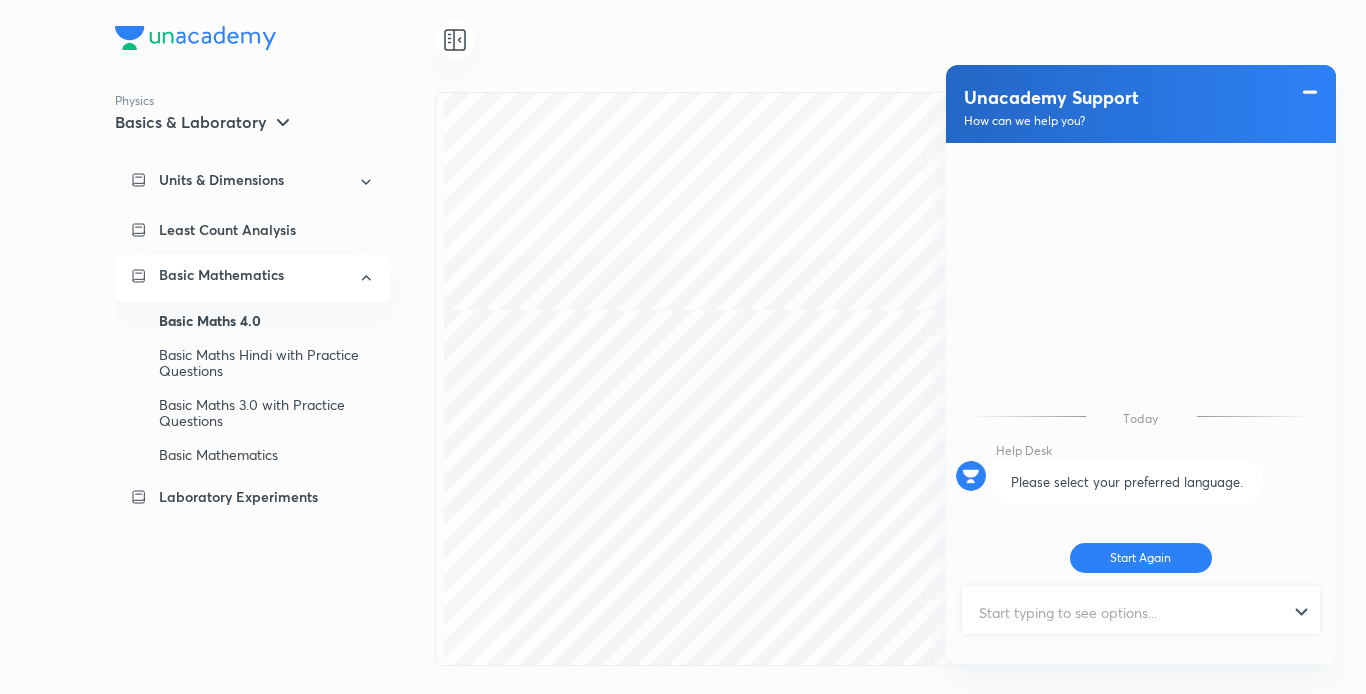 click at bounding box center [1310, 92] 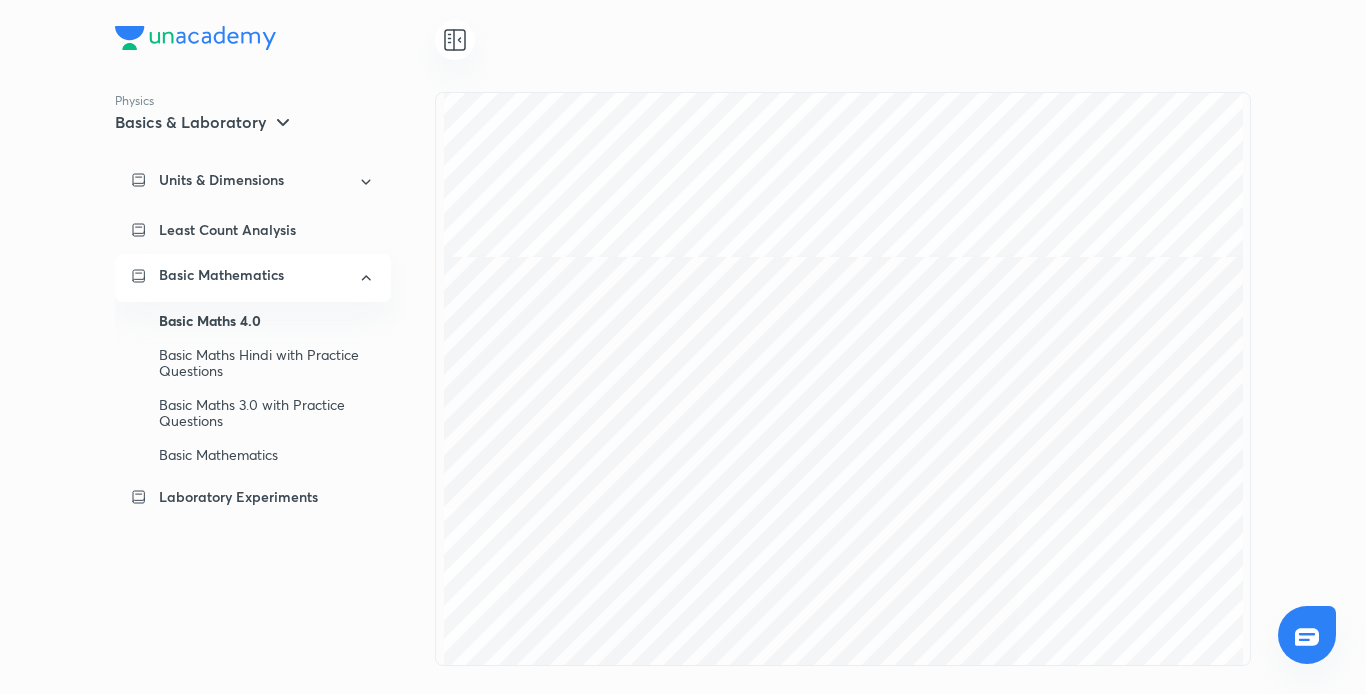 scroll, scrollTop: 23440, scrollLeft: 0, axis: vertical 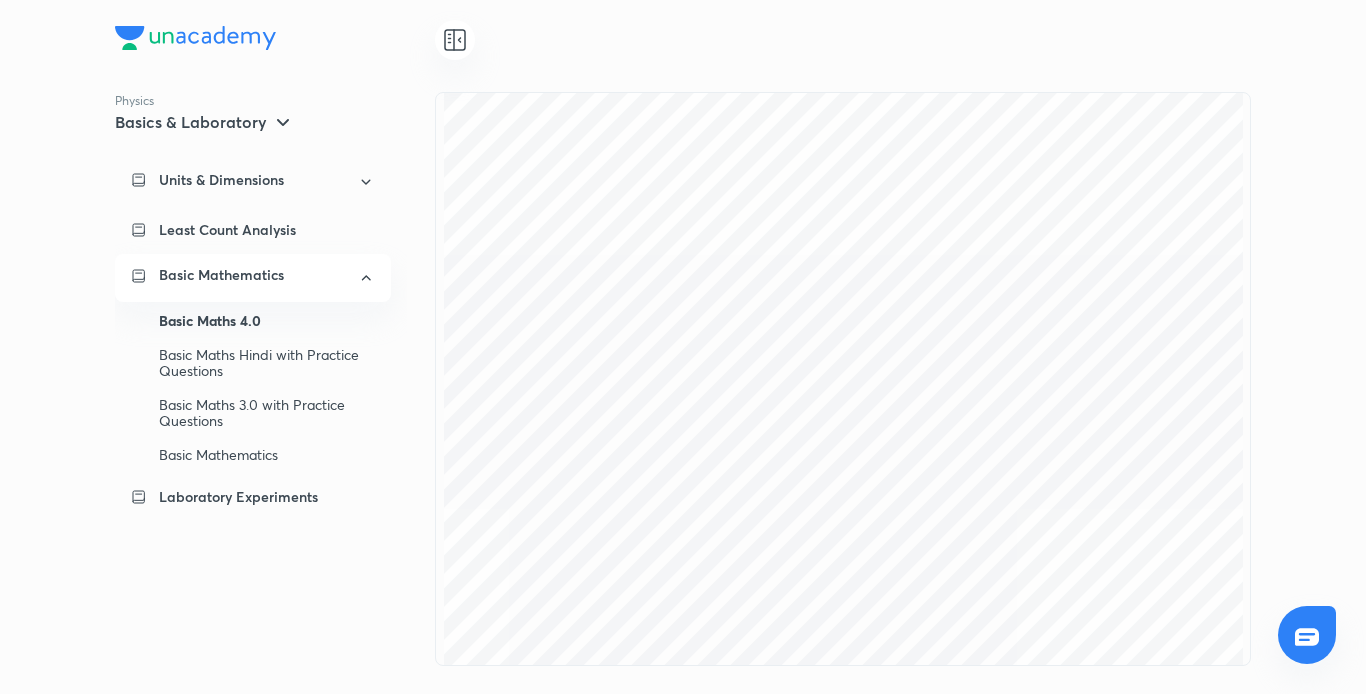 drag, startPoint x: 1236, startPoint y: 440, endPoint x: 1264, endPoint y: 331, distance: 112.53888 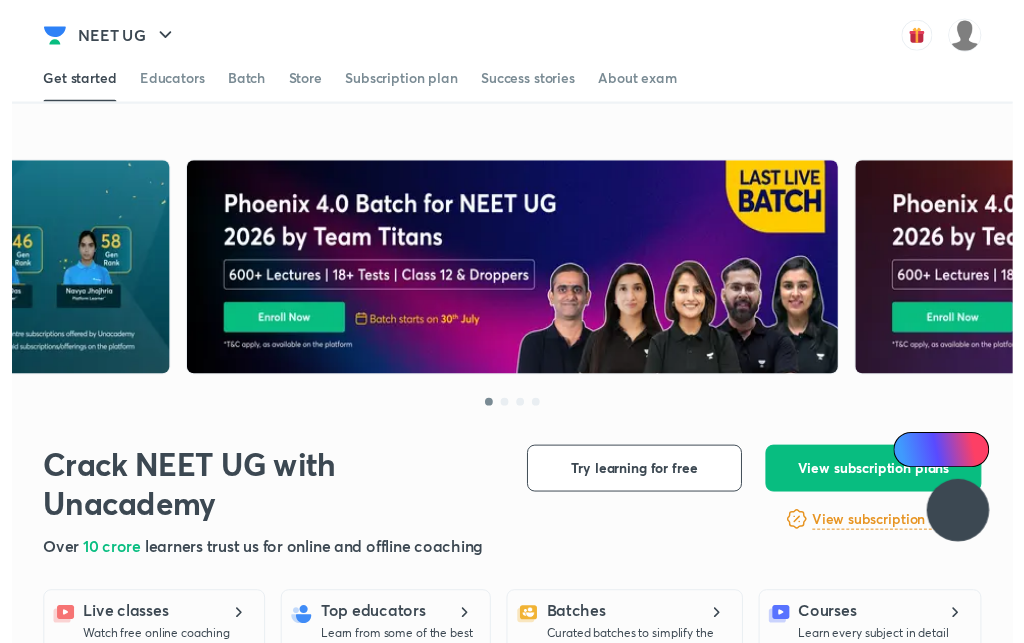scroll, scrollTop: 0, scrollLeft: 0, axis: both 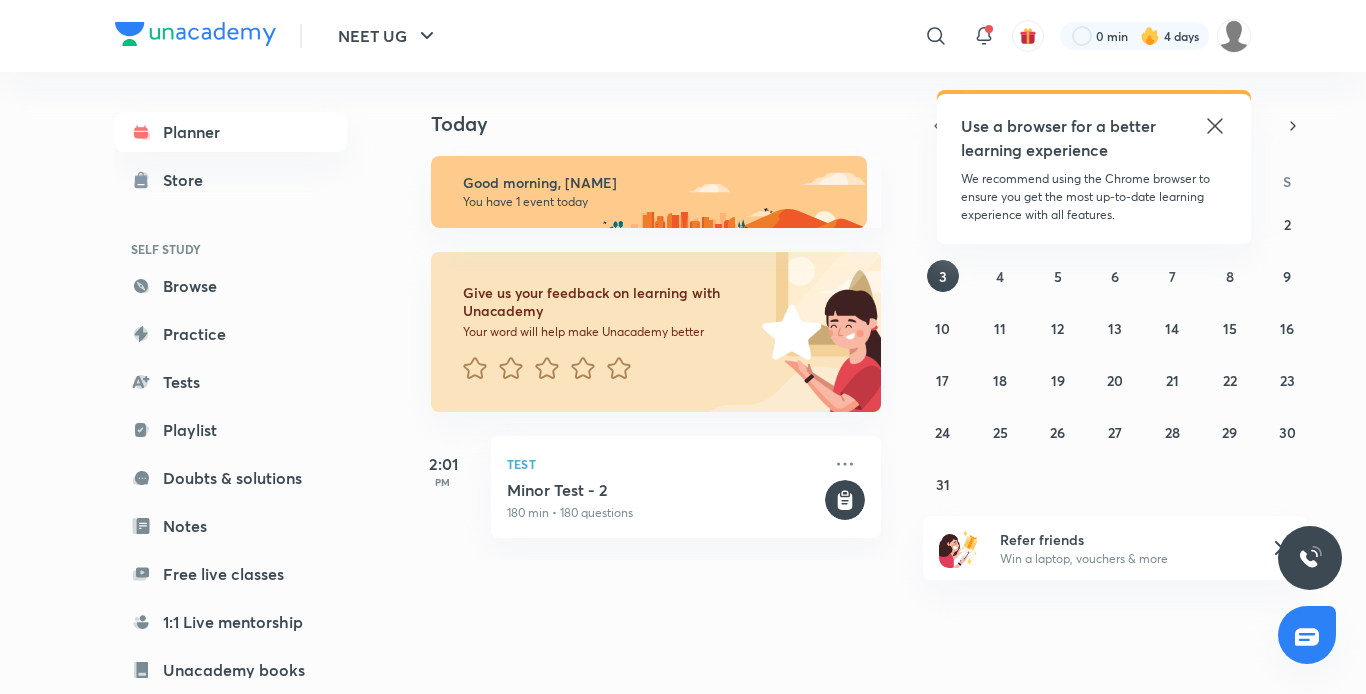 click 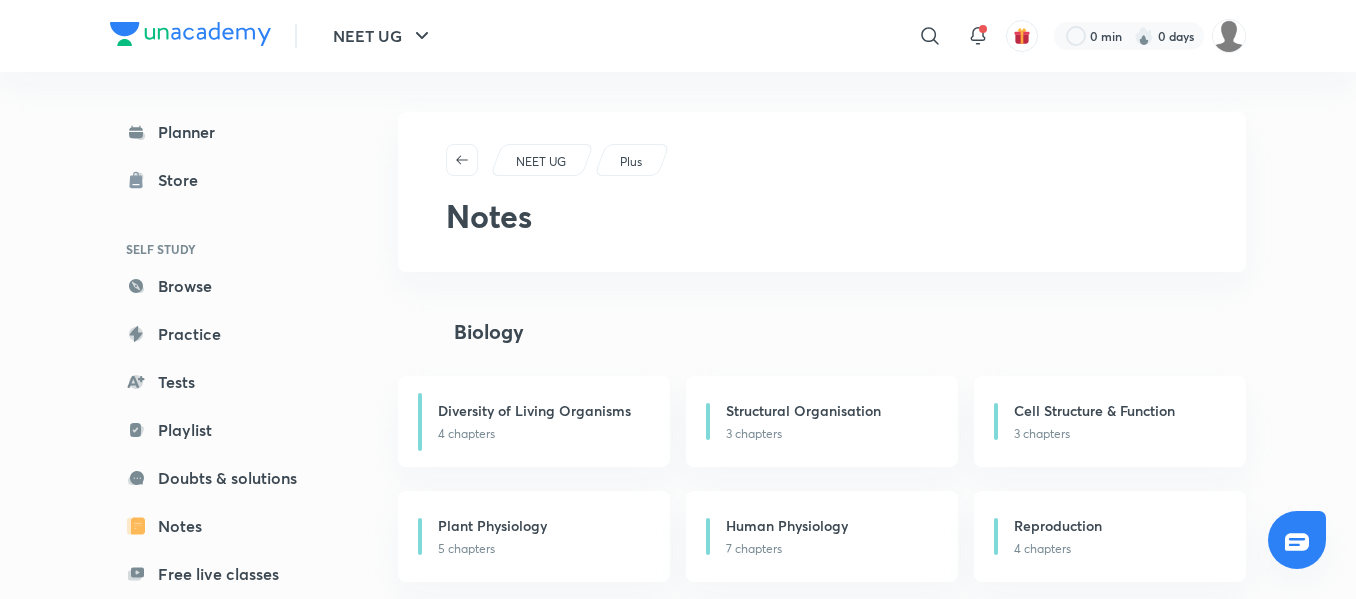 scroll, scrollTop: 945, scrollLeft: 0, axis: vertical 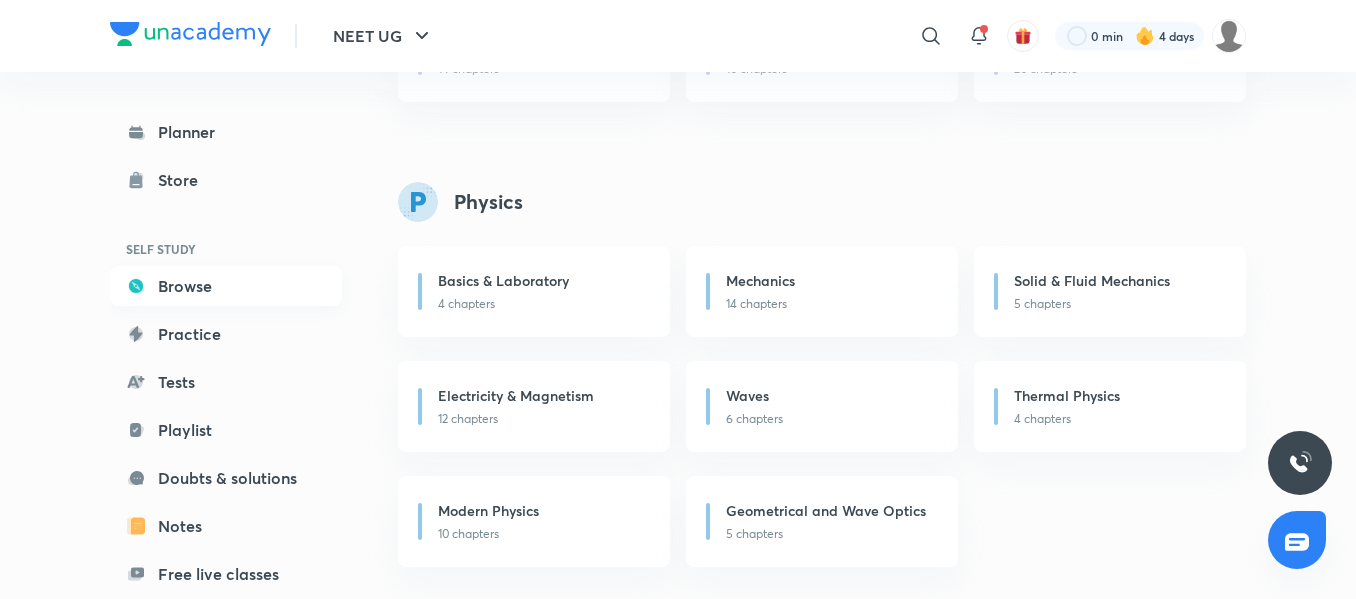 click on "Browse" at bounding box center [226, 286] 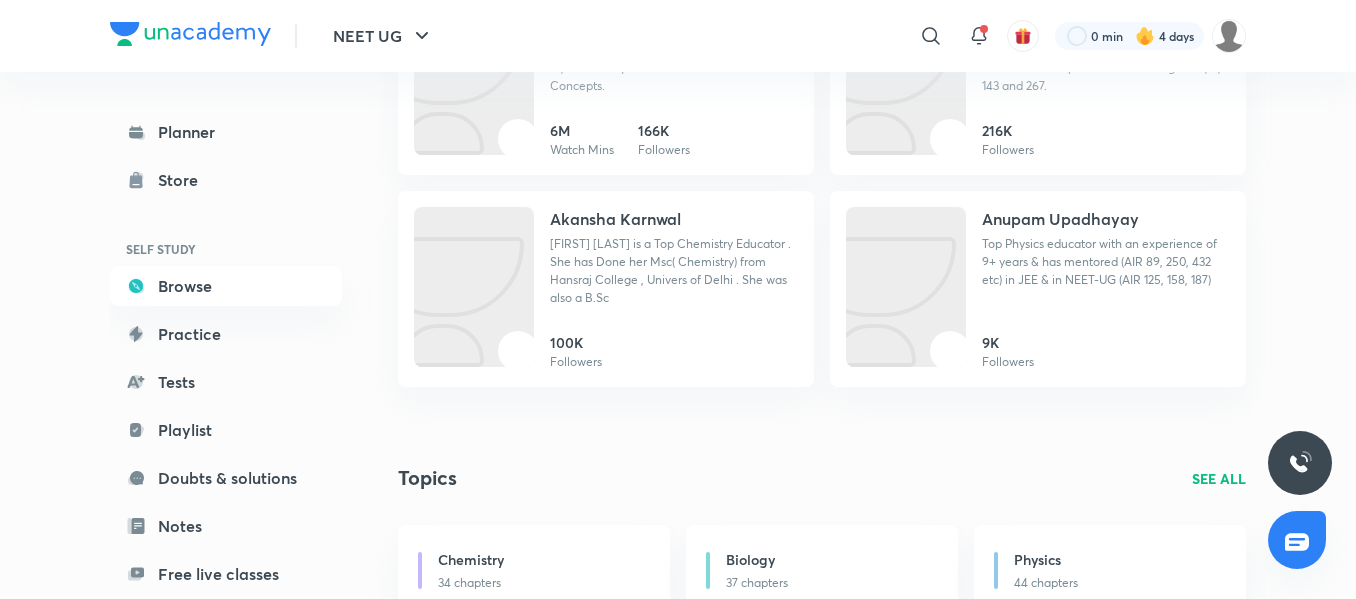 scroll, scrollTop: 0, scrollLeft: 0, axis: both 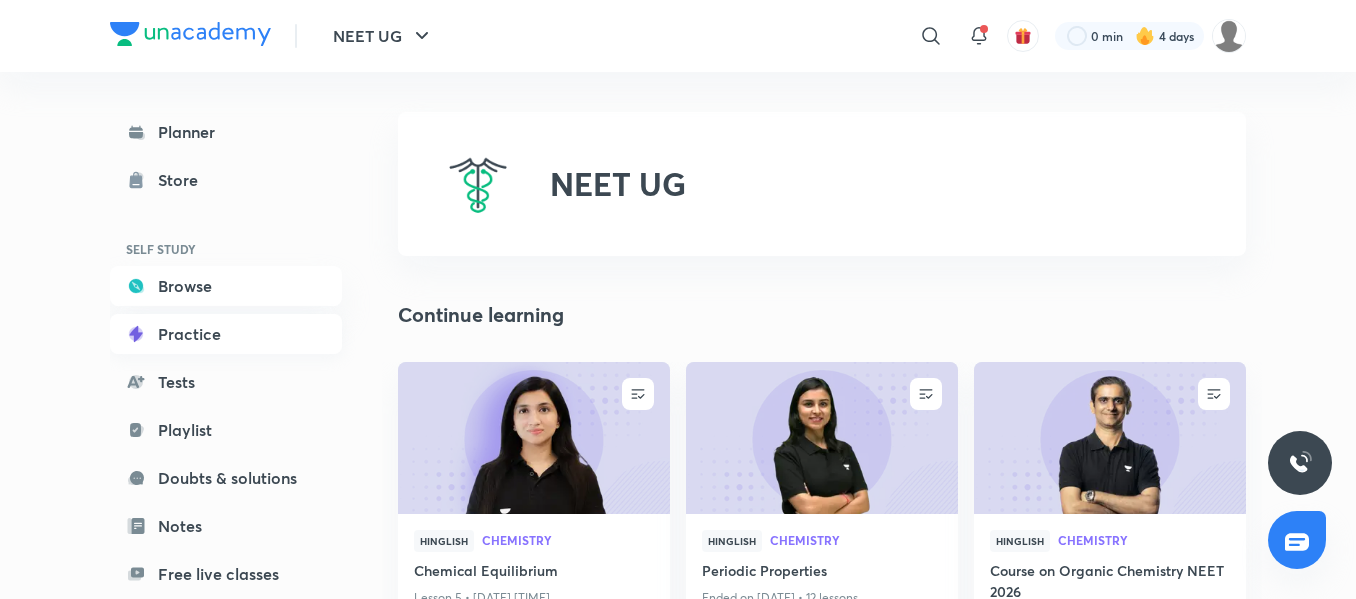 click on "Practice" at bounding box center (226, 334) 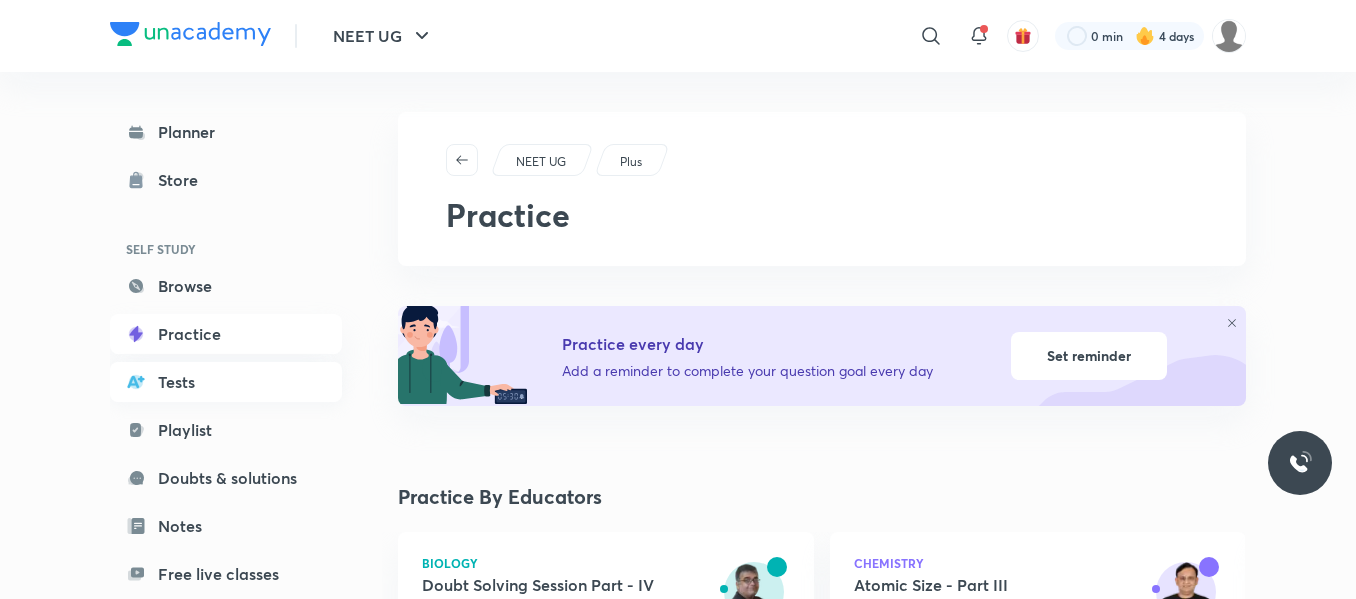 click on "Tests" at bounding box center (226, 382) 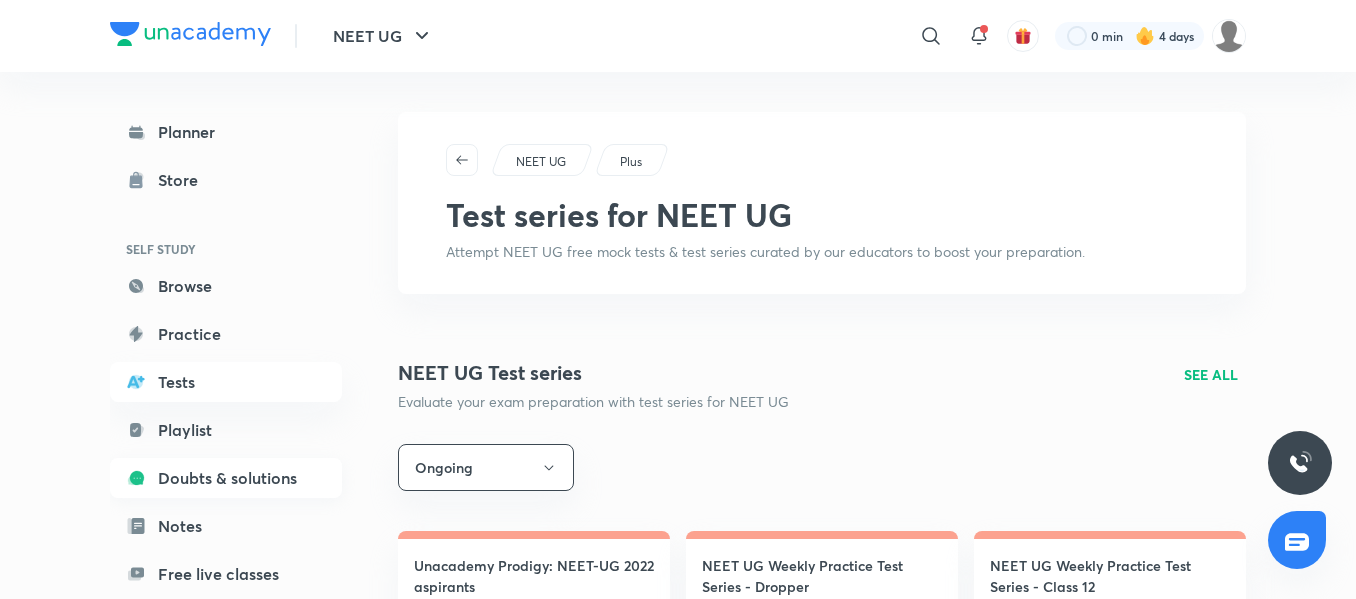 click on "Doubts & solutions" at bounding box center (226, 478) 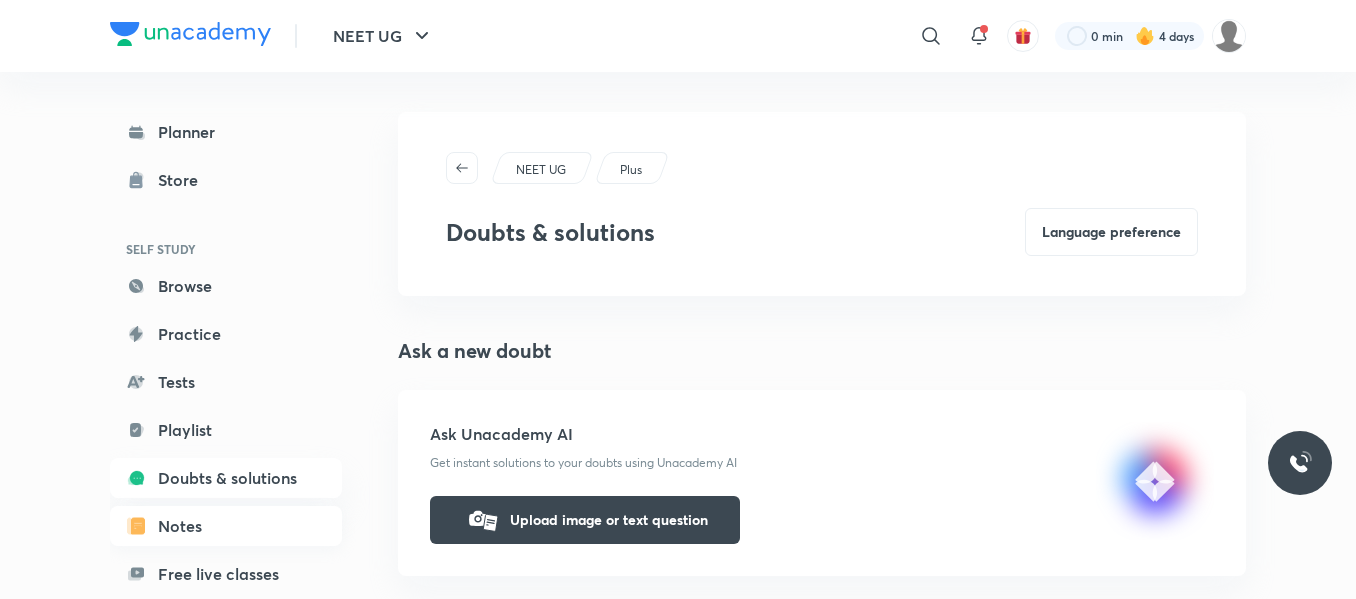 click on "Notes" at bounding box center [226, 526] 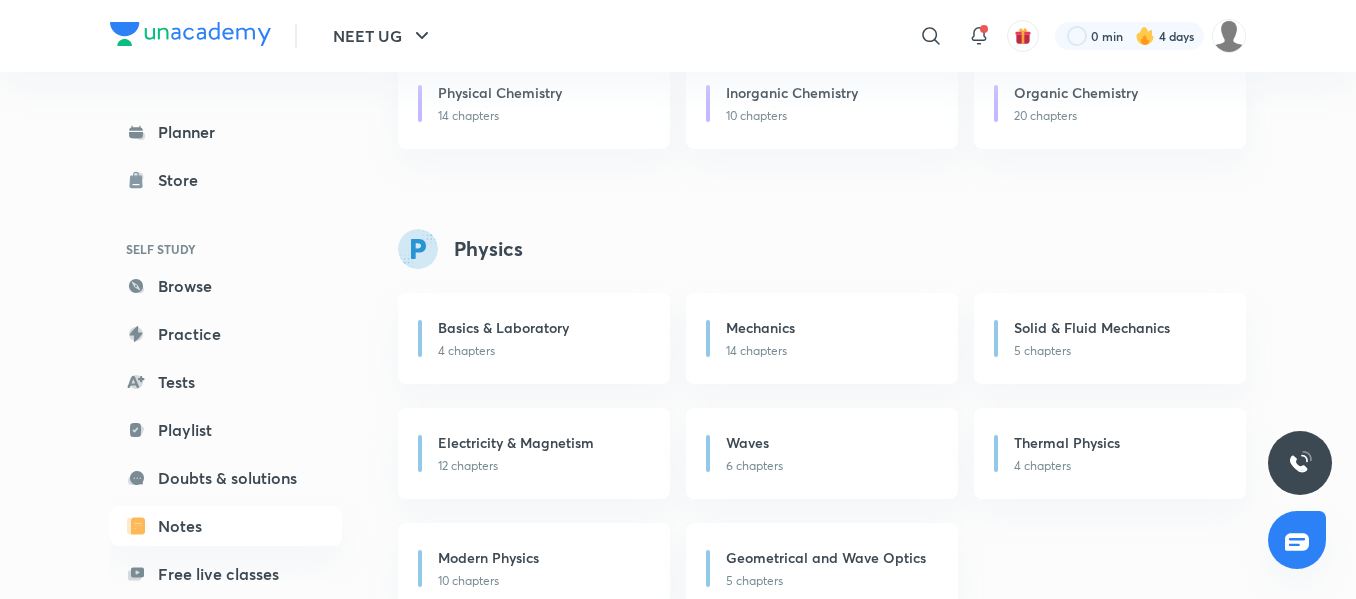 scroll, scrollTop: 897, scrollLeft: 0, axis: vertical 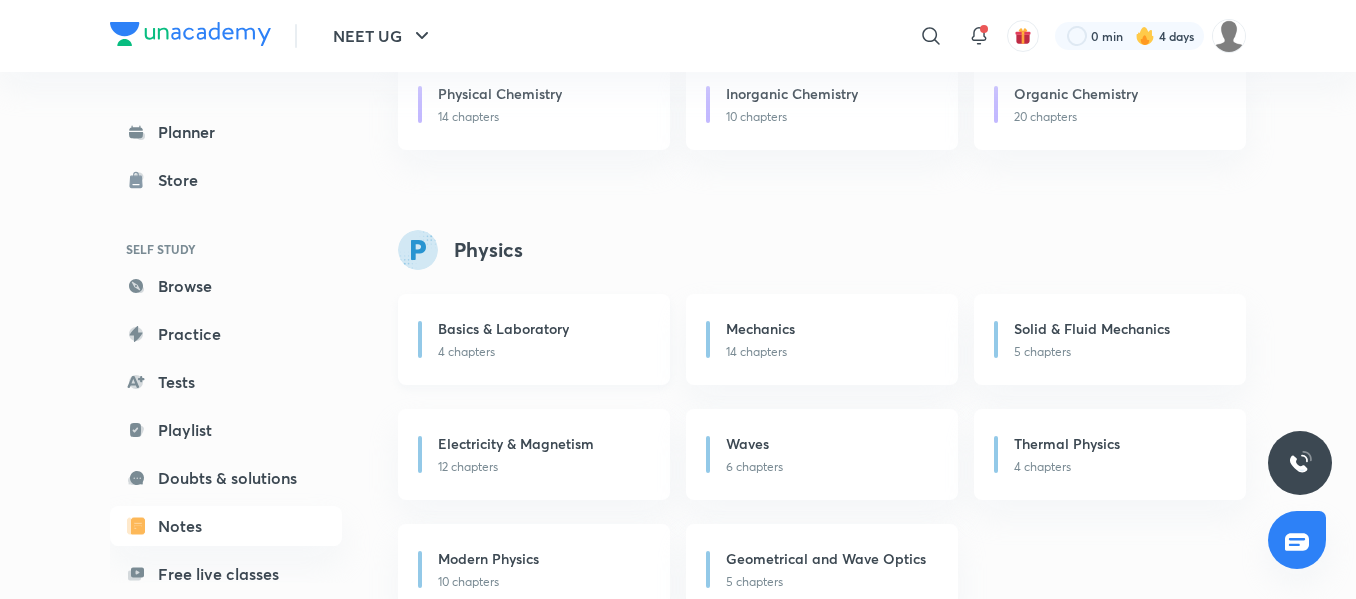 click on "Basics & Laboratory" at bounding box center [503, 328] 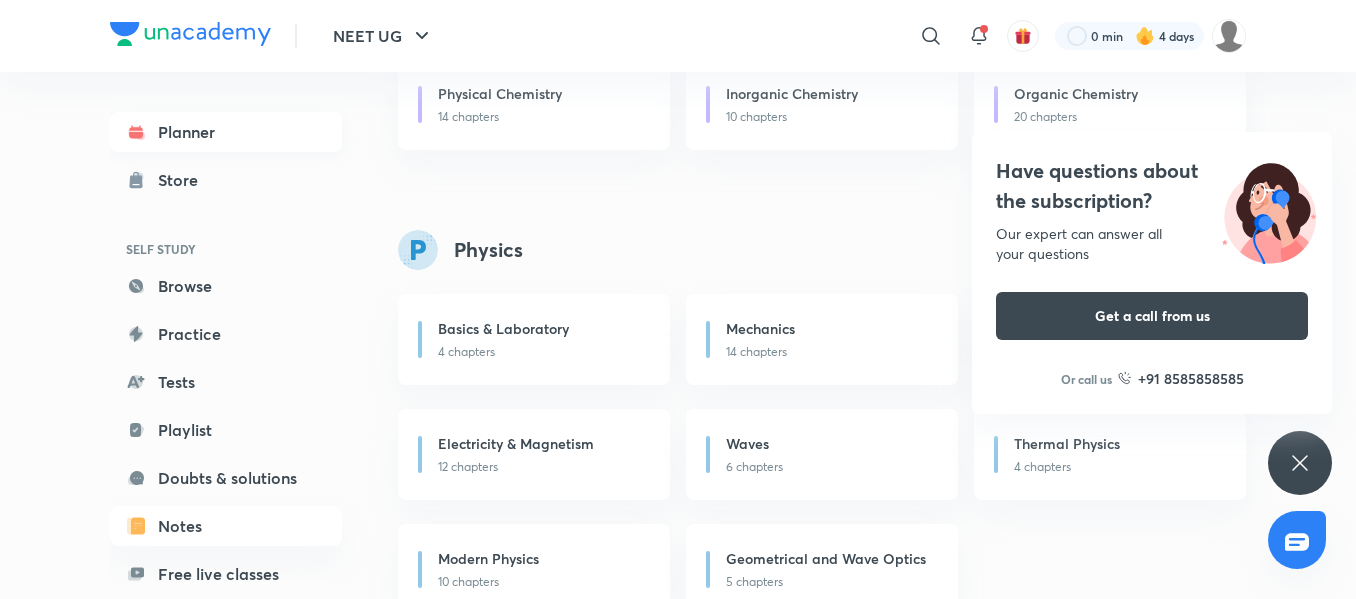 click on "Planner" at bounding box center [226, 132] 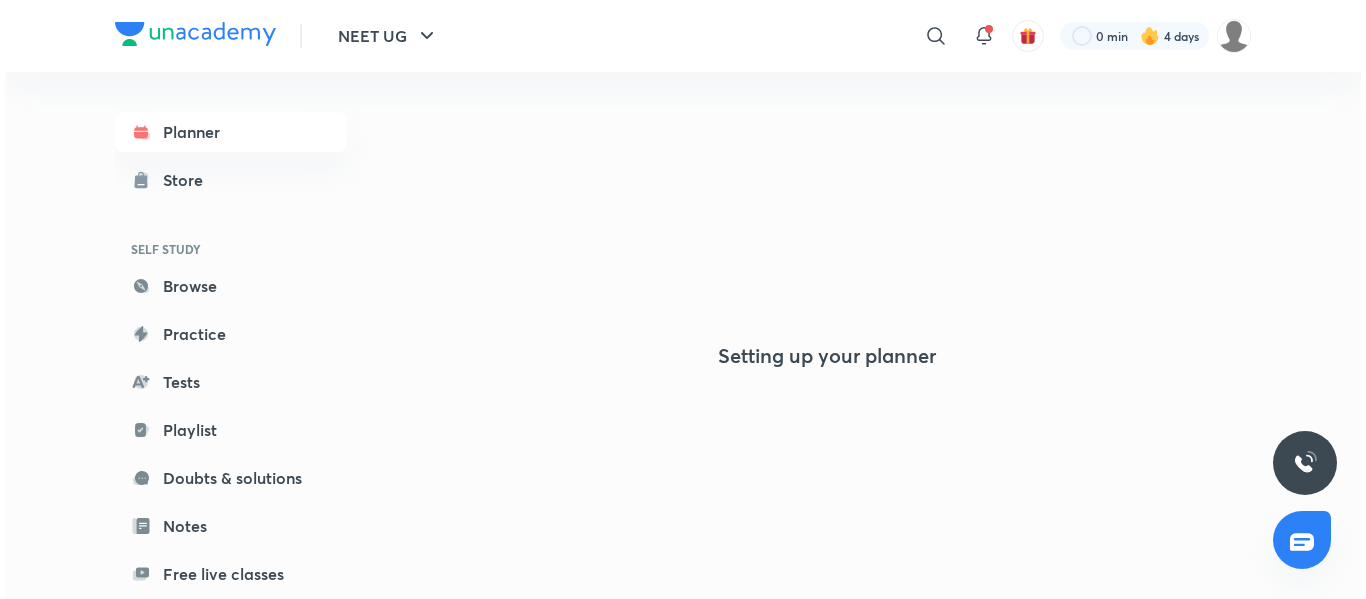 scroll, scrollTop: 0, scrollLeft: 0, axis: both 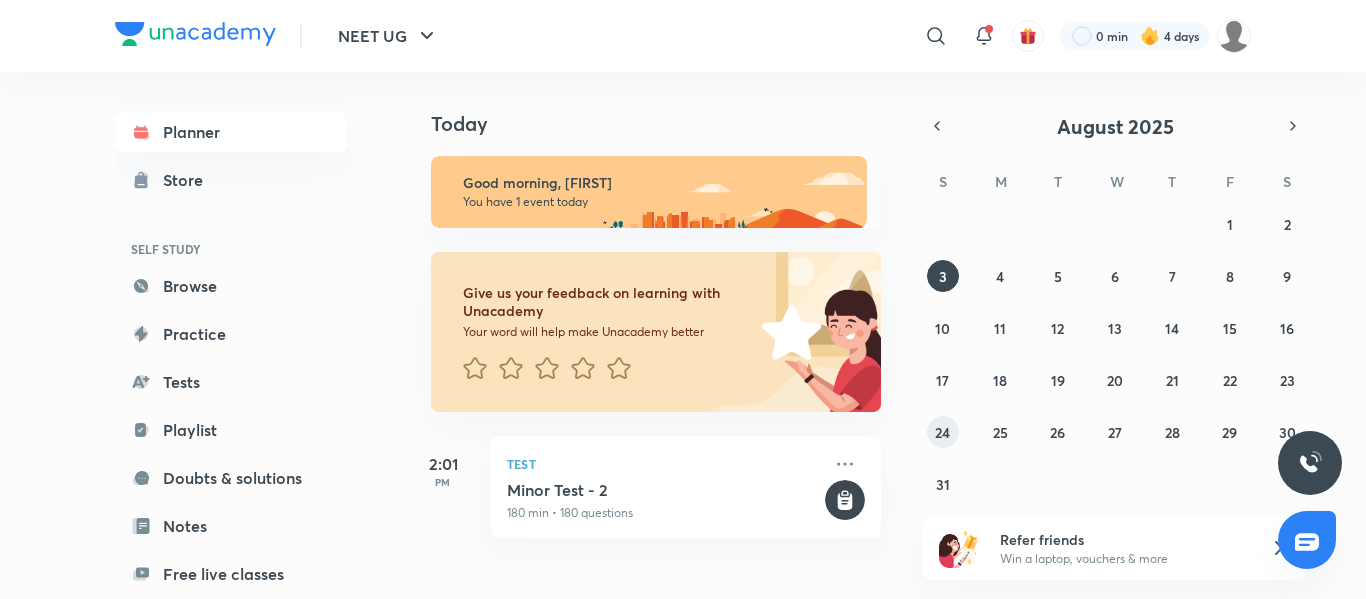 click on "24" at bounding box center (942, 432) 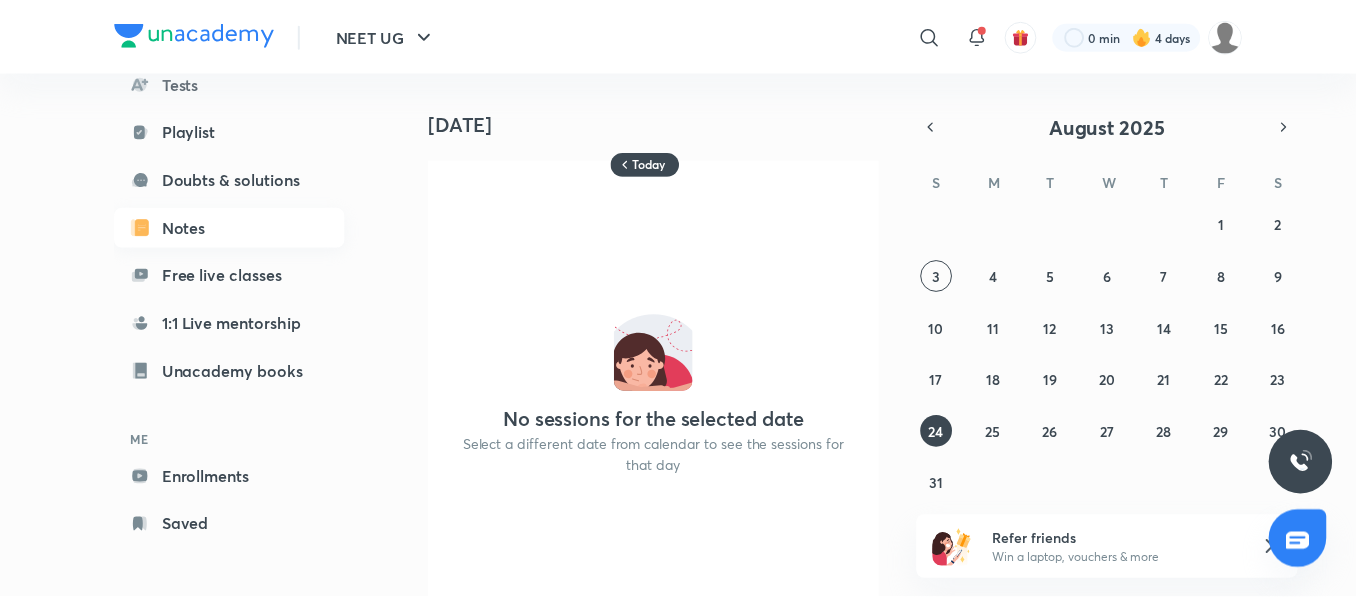 scroll, scrollTop: 0, scrollLeft: 0, axis: both 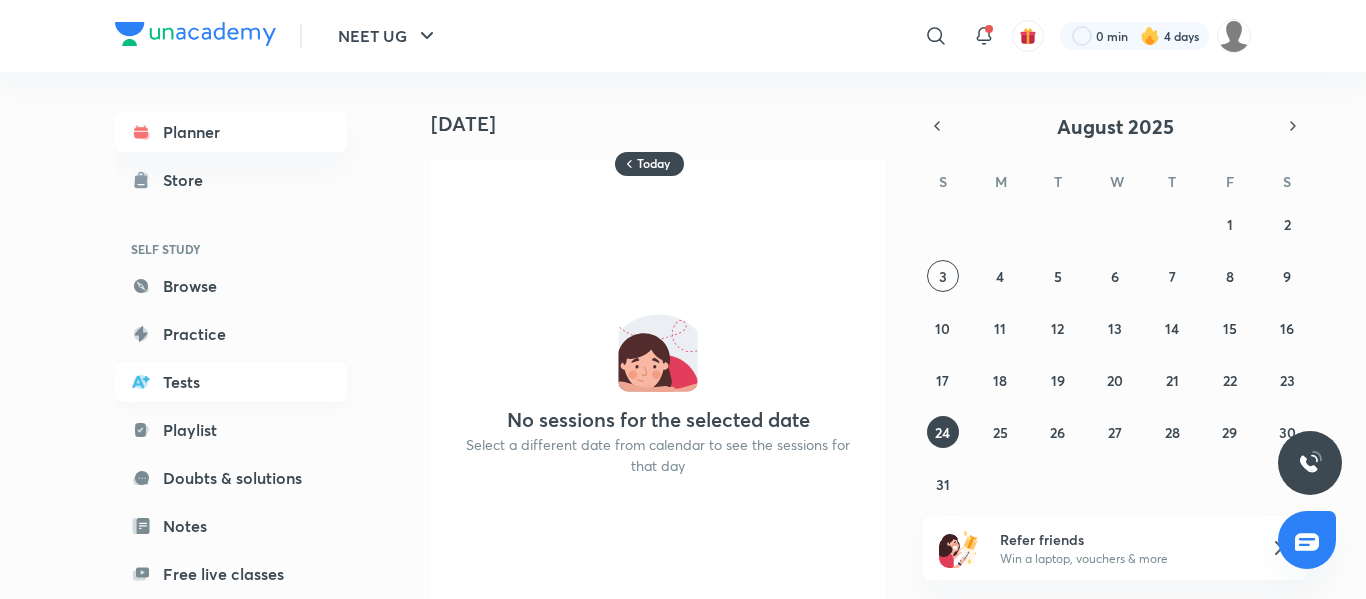 click on "Tests" at bounding box center (231, 382) 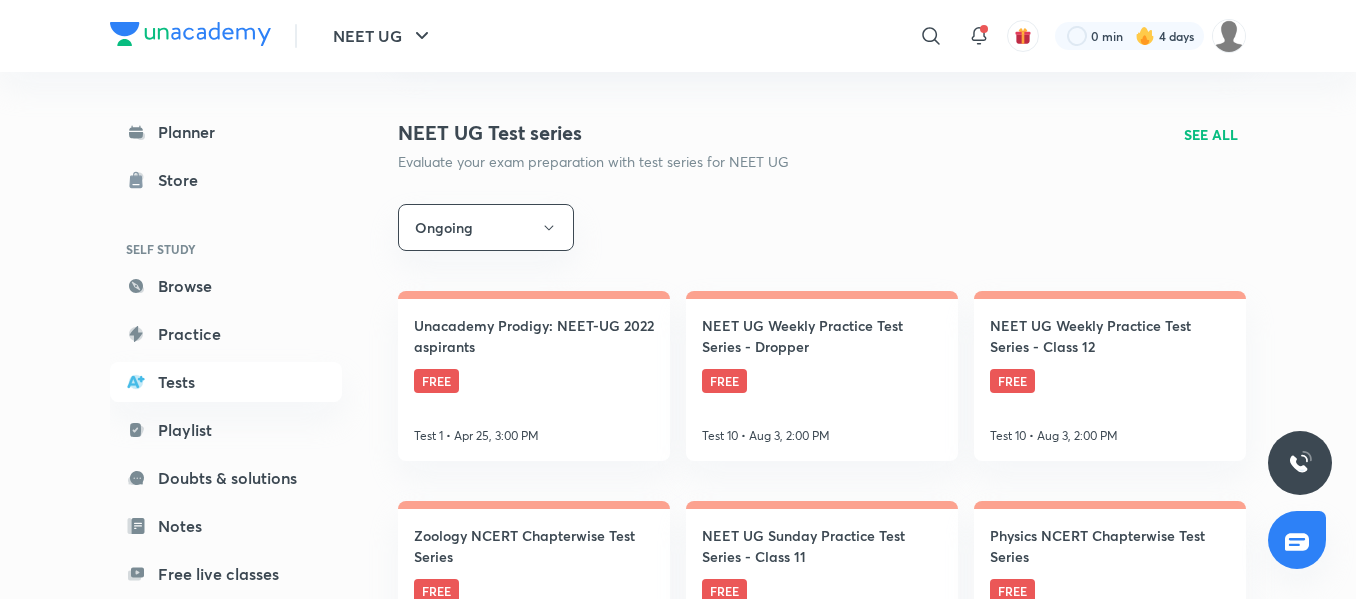 scroll, scrollTop: 233, scrollLeft: 0, axis: vertical 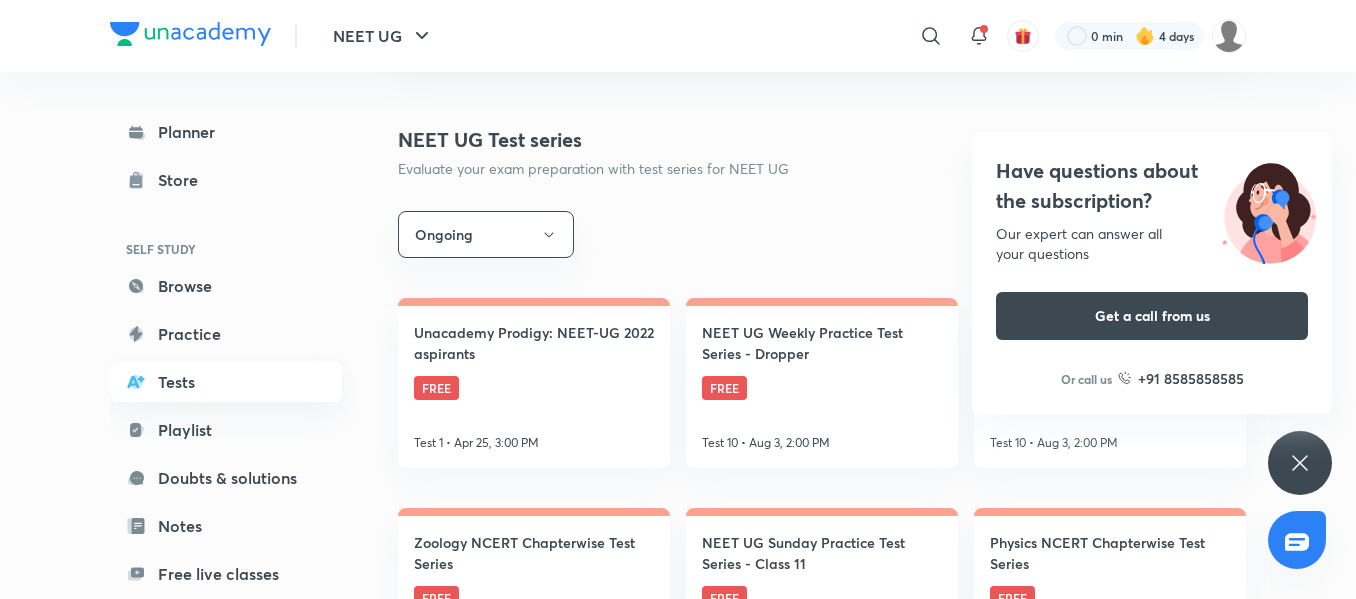 click on "Tests" at bounding box center (226, 382) 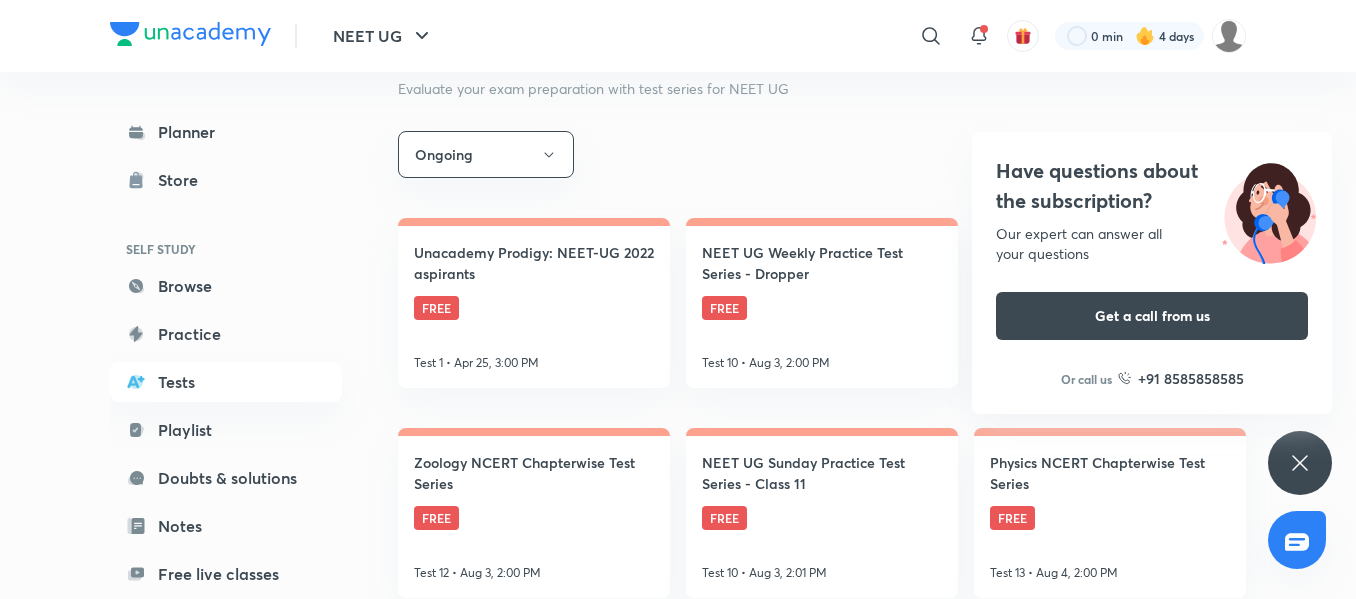 scroll, scrollTop: 314, scrollLeft: 0, axis: vertical 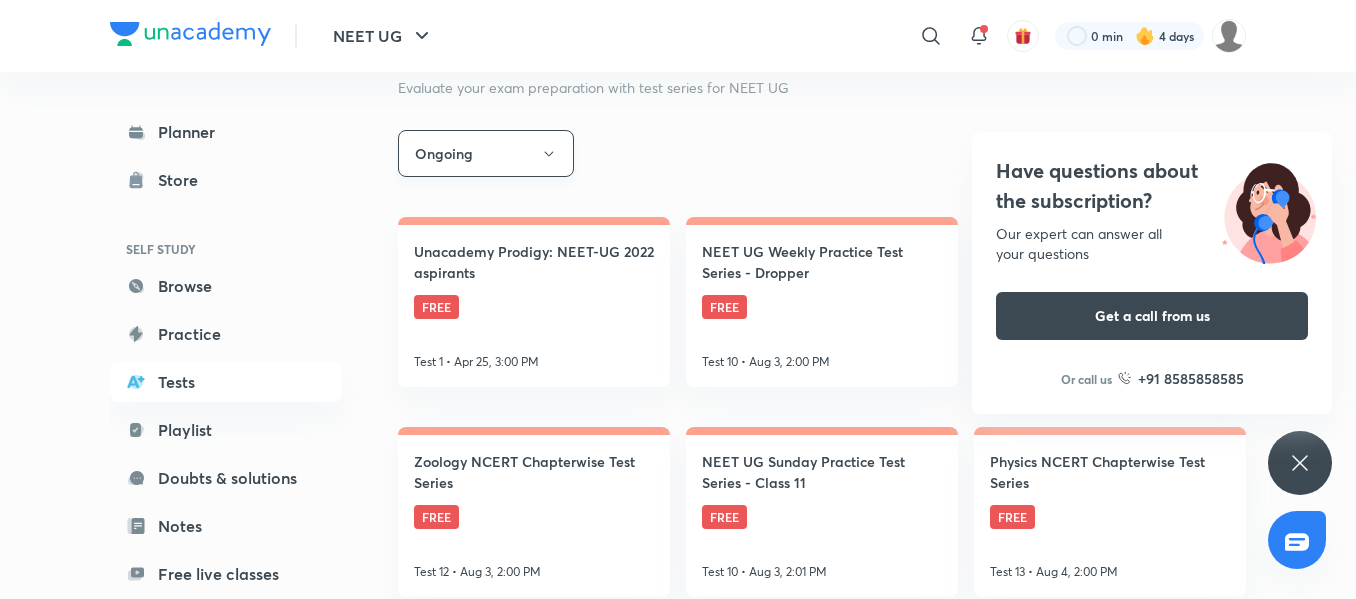 click 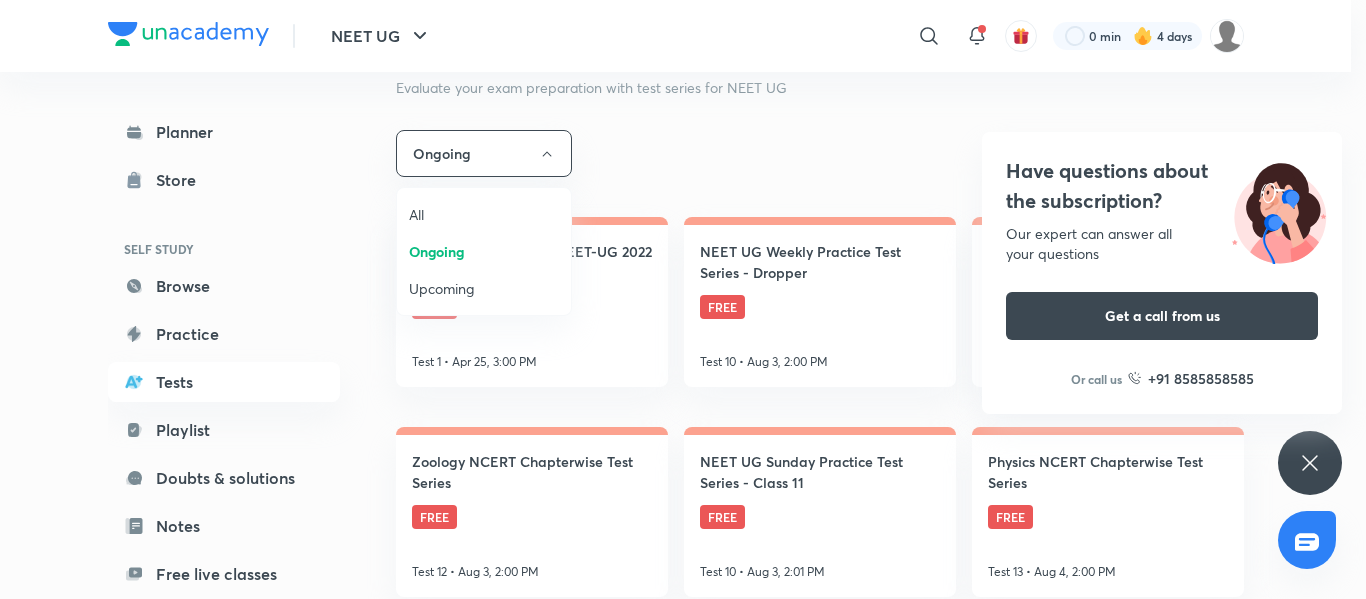 click at bounding box center [683, 299] 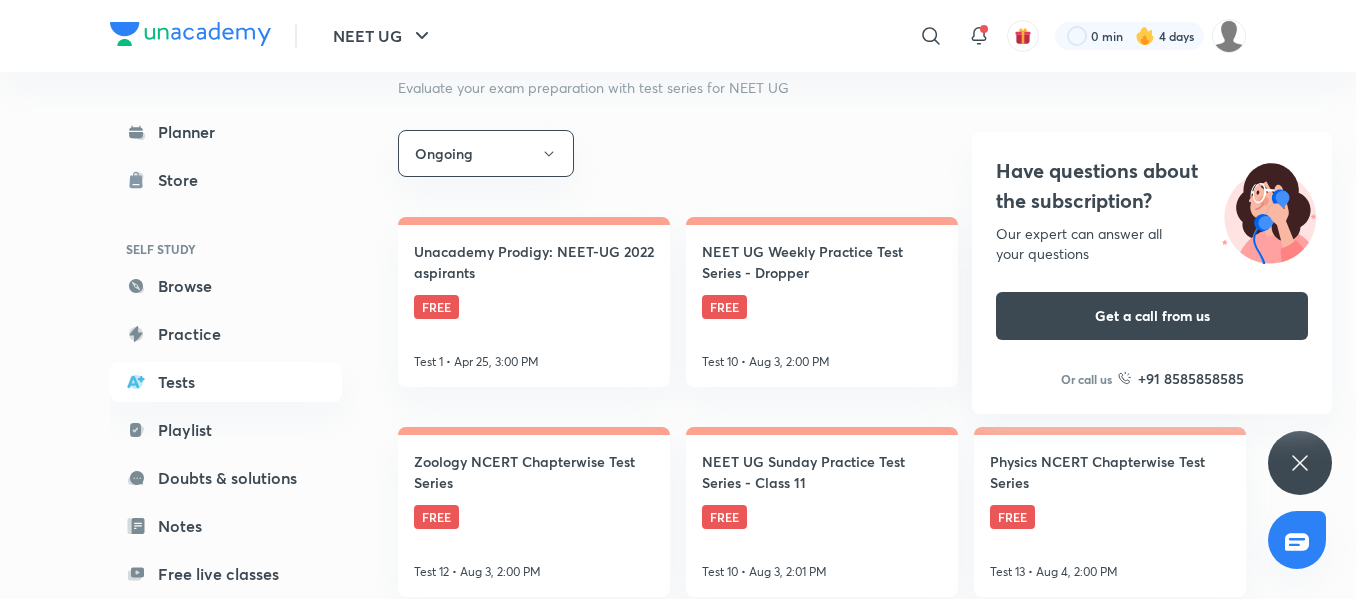 click on "Planner" at bounding box center [226, 132] 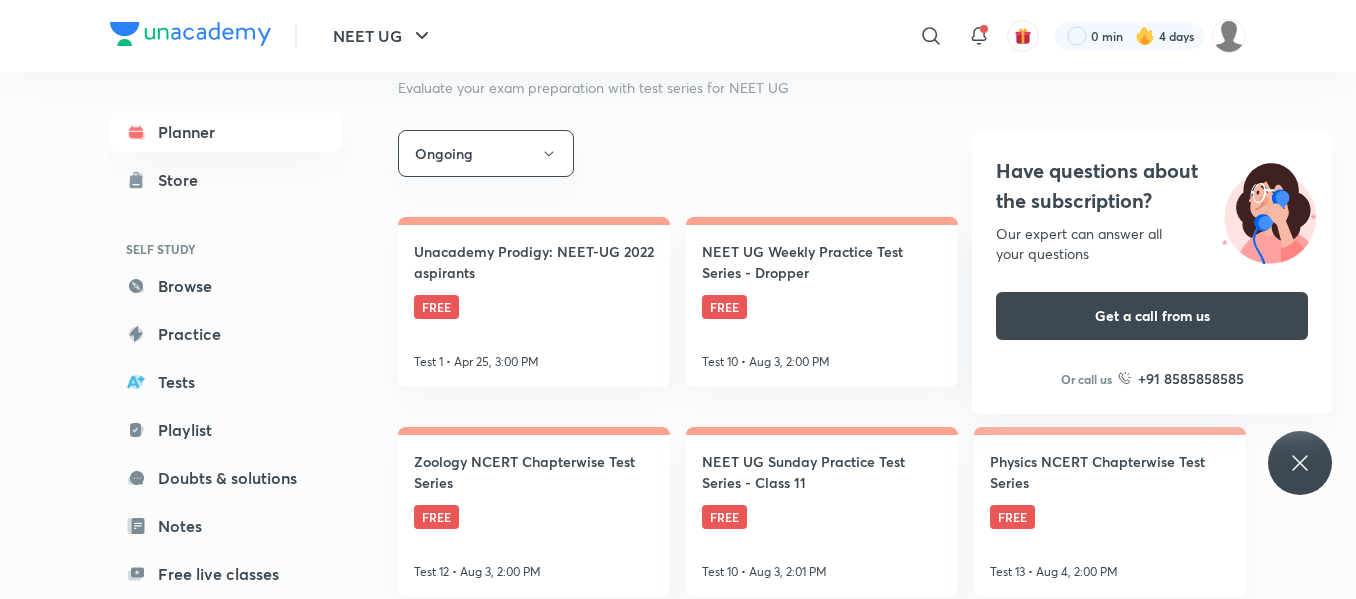 scroll, scrollTop: 0, scrollLeft: 0, axis: both 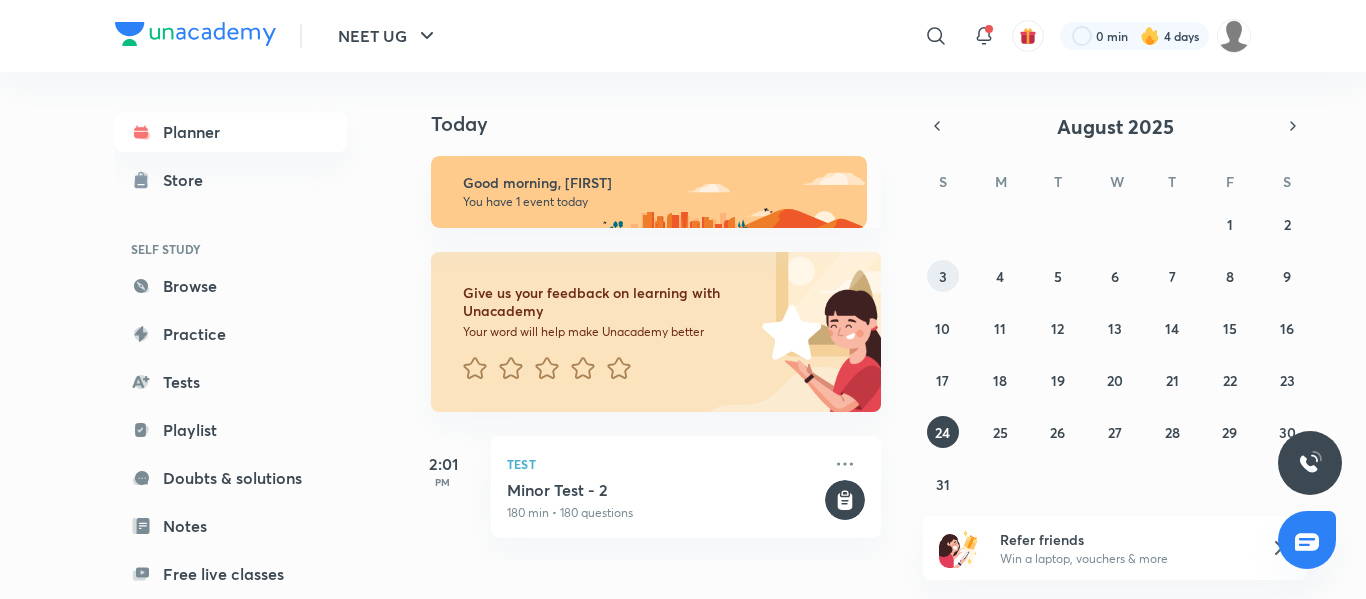 click on "3" at bounding box center (943, 276) 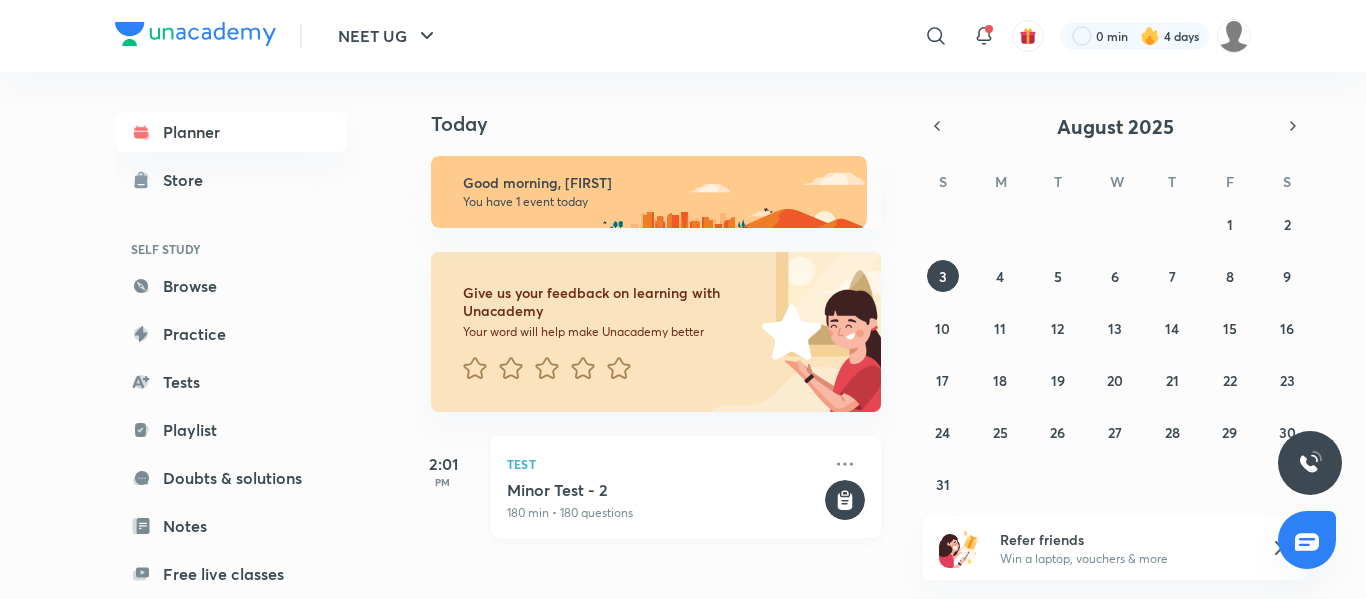 click 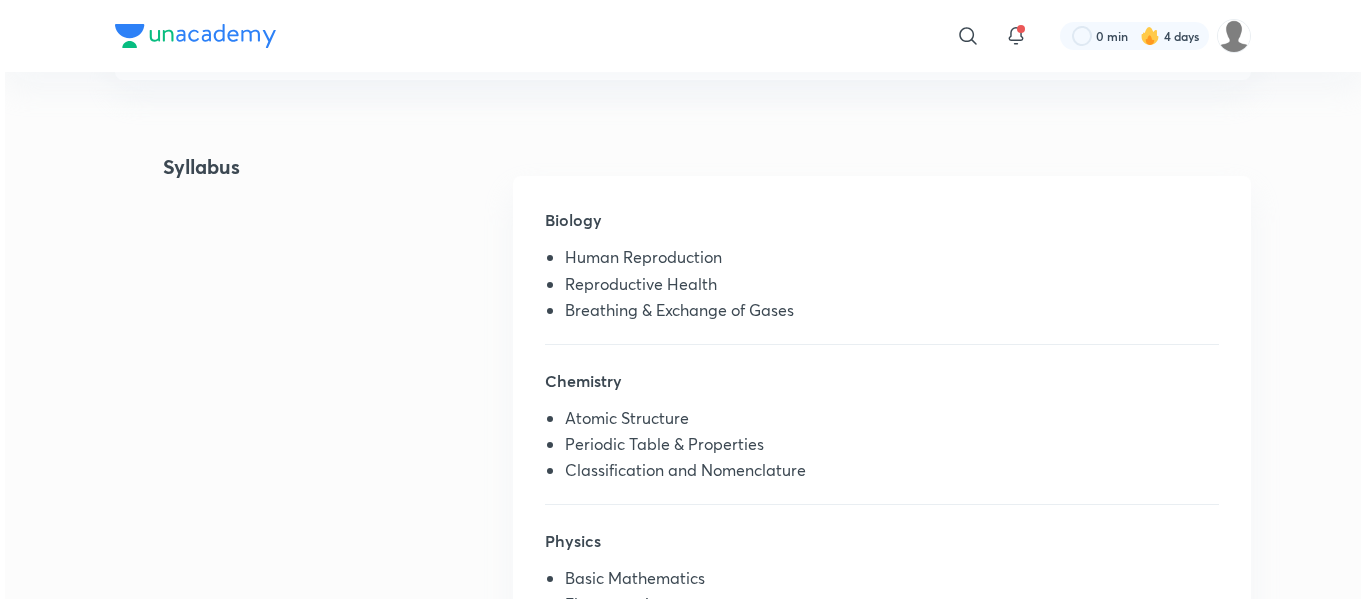 scroll, scrollTop: 0, scrollLeft: 0, axis: both 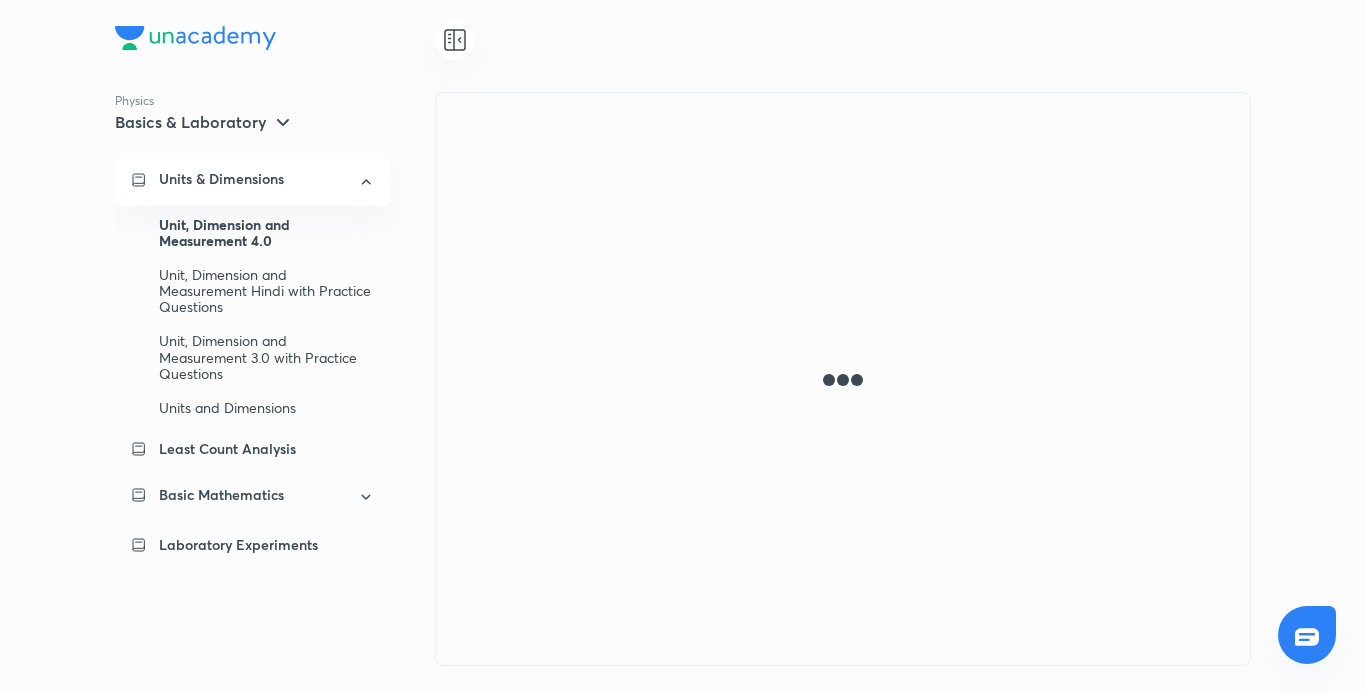 click on "Unit, Dimension and Measurement 4.0" at bounding box center [267, 233] 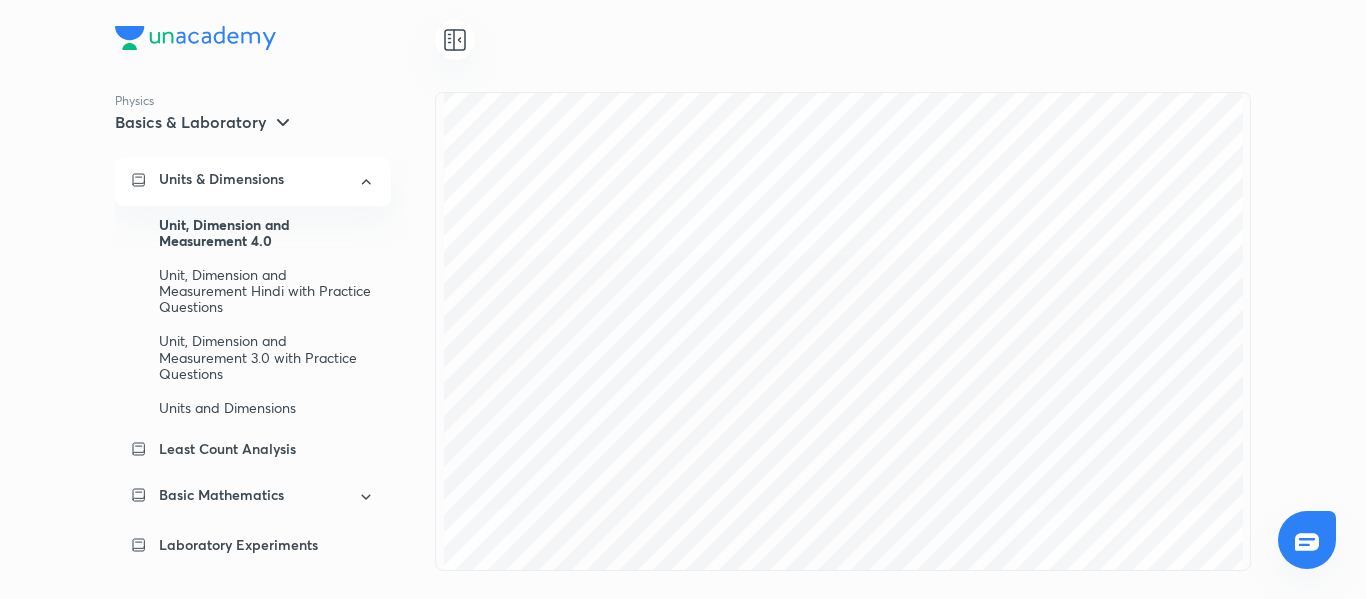 scroll, scrollTop: 0, scrollLeft: 0, axis: both 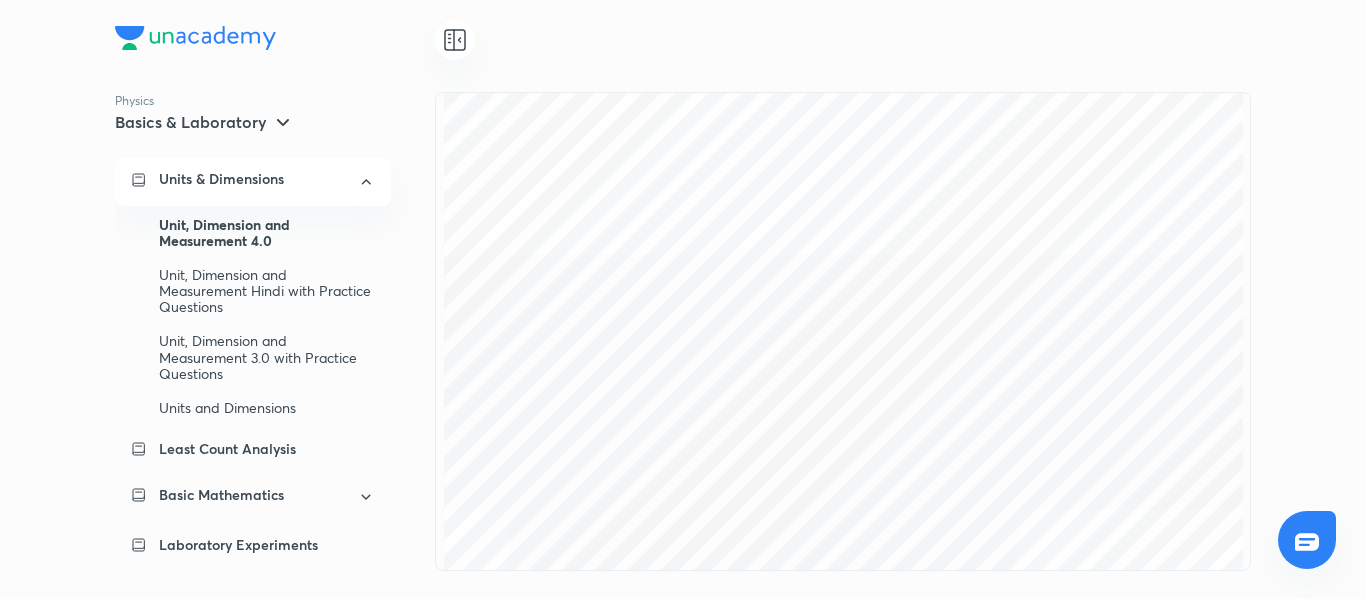 click at bounding box center [843, 40] 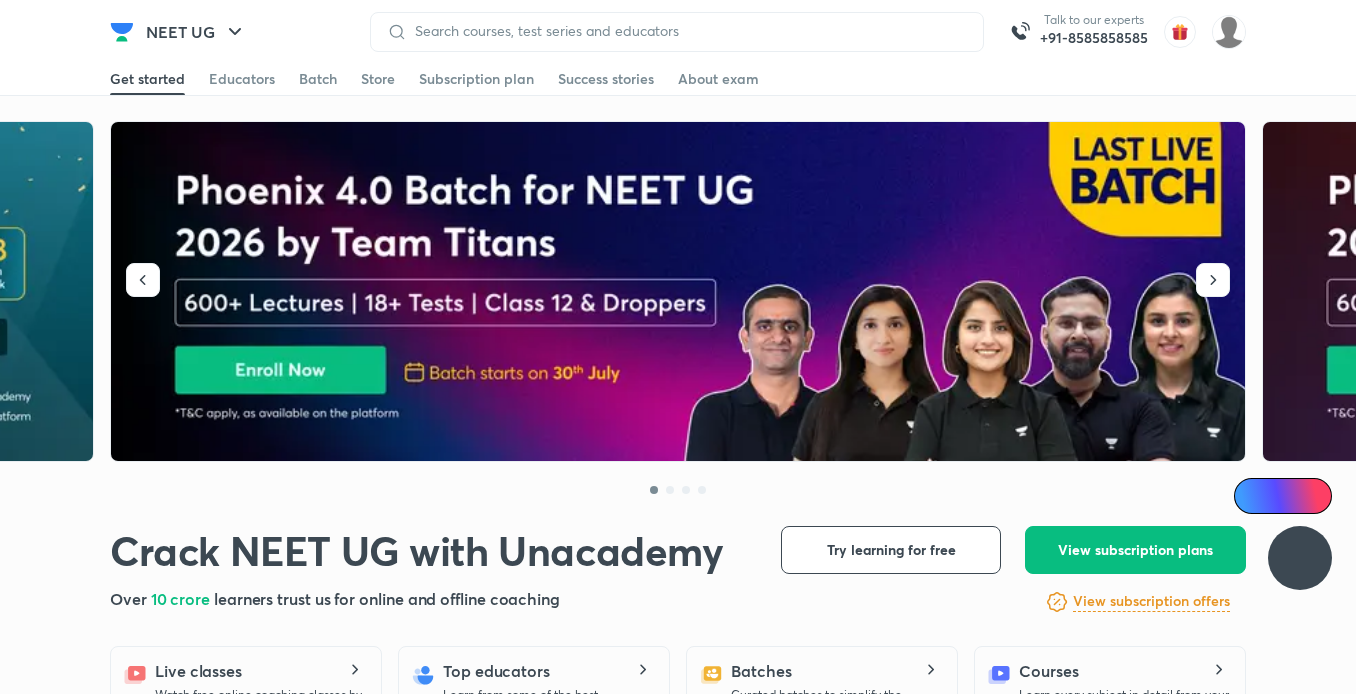 scroll, scrollTop: 0, scrollLeft: 0, axis: both 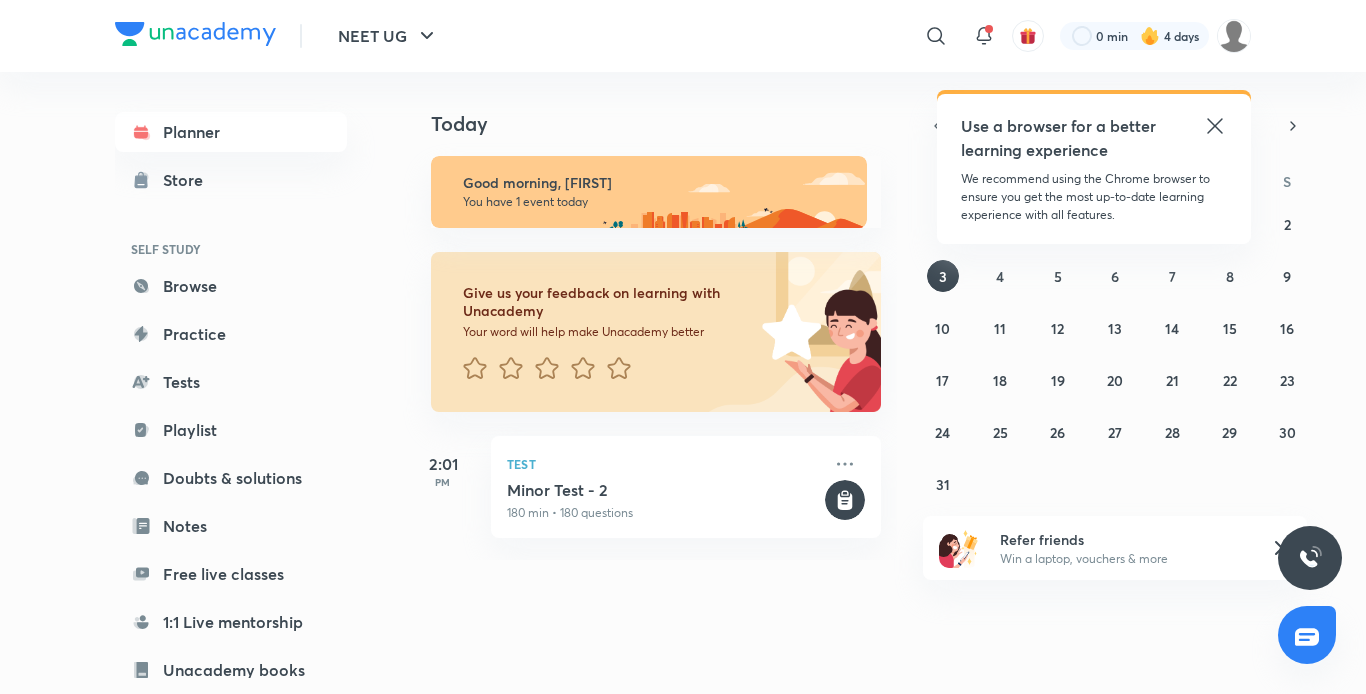 click 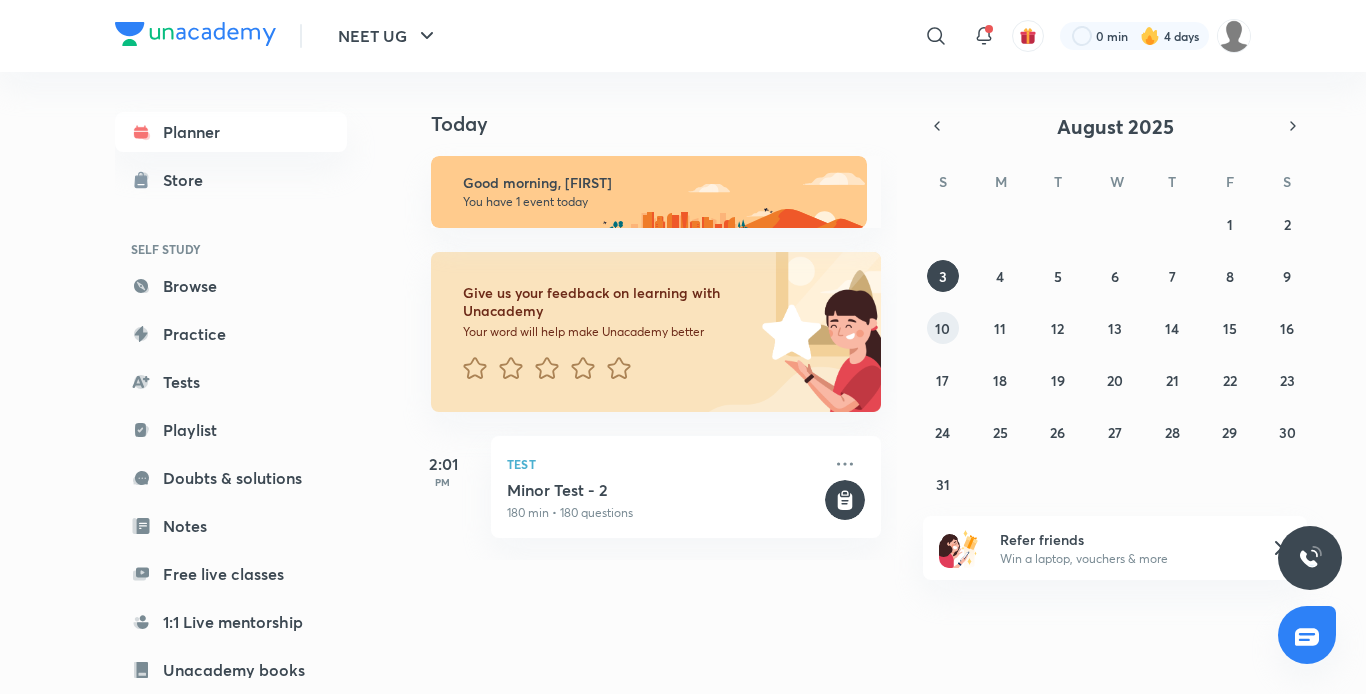 click on "10" at bounding box center [942, 328] 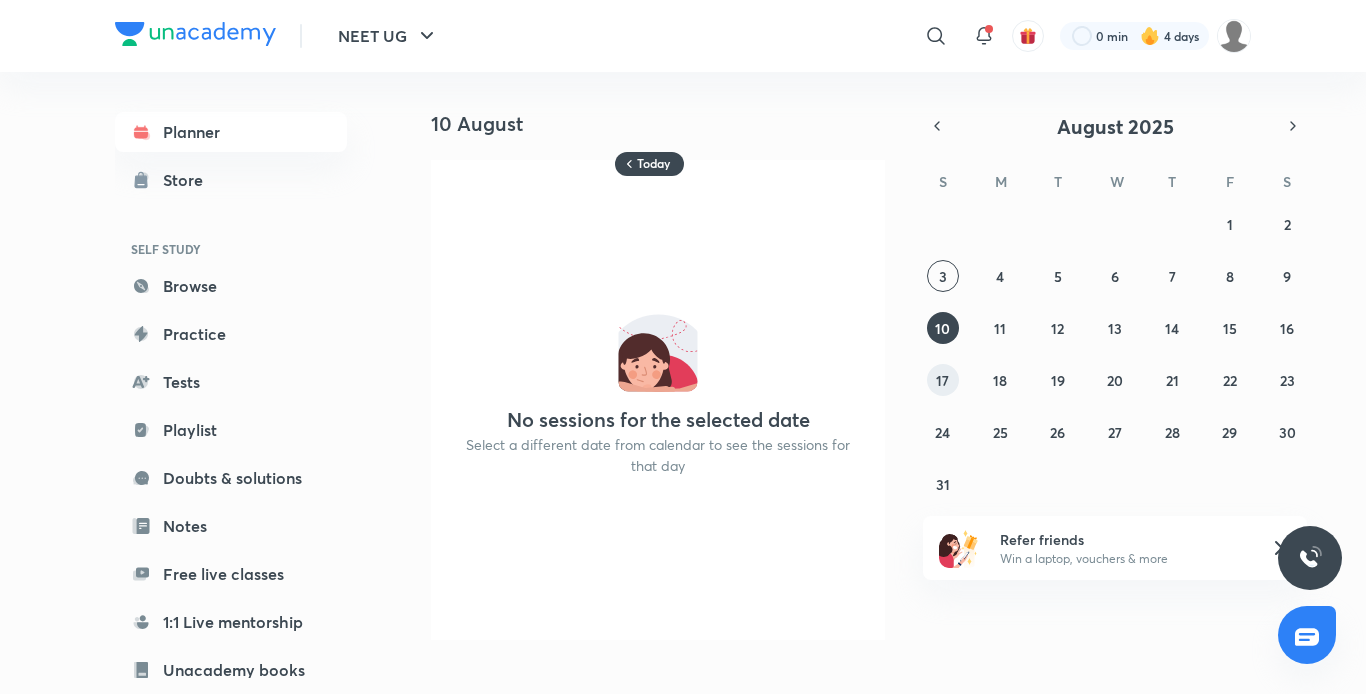 click on "17" at bounding box center (942, 380) 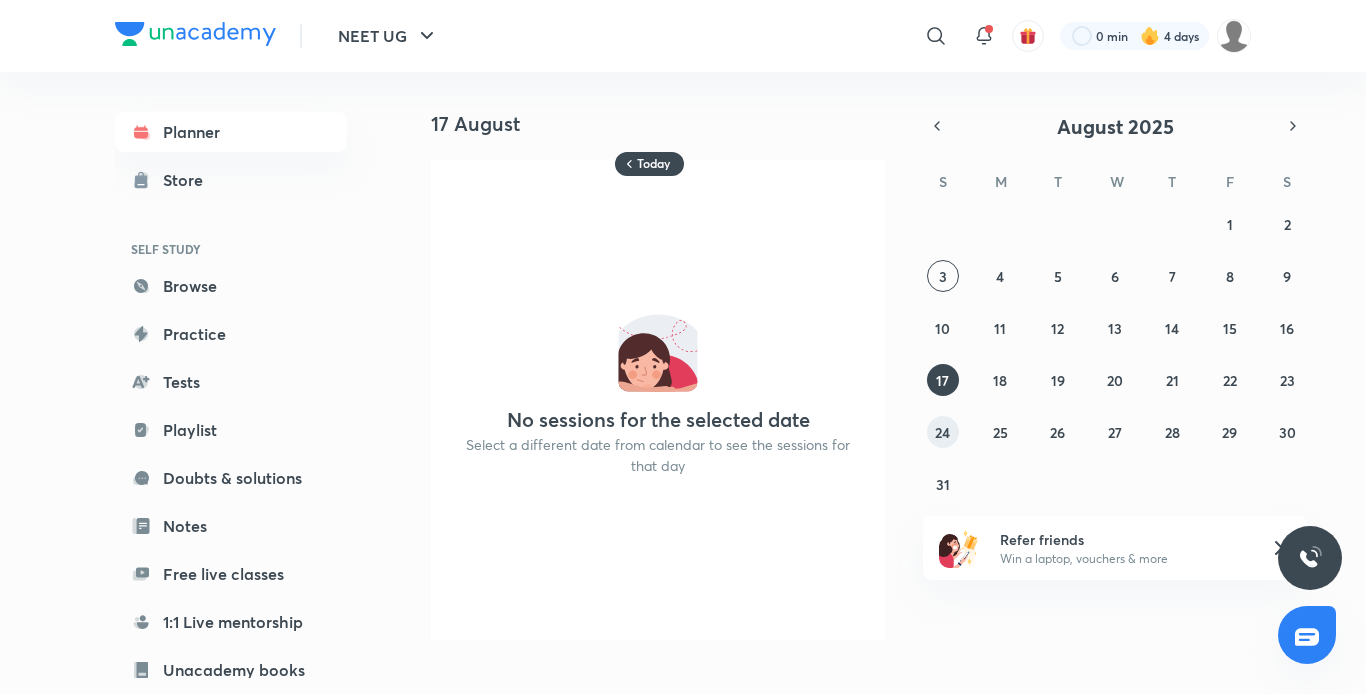 click on "24" at bounding box center (942, 432) 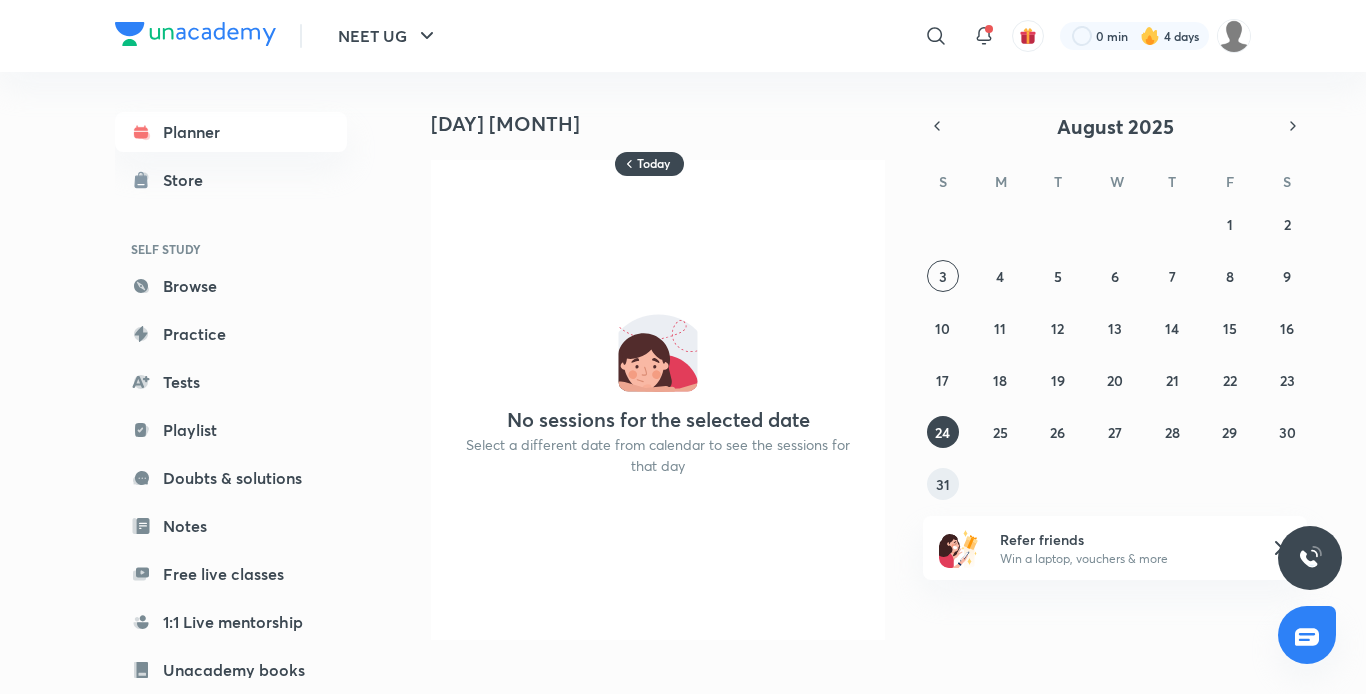 click on "31" at bounding box center (943, 484) 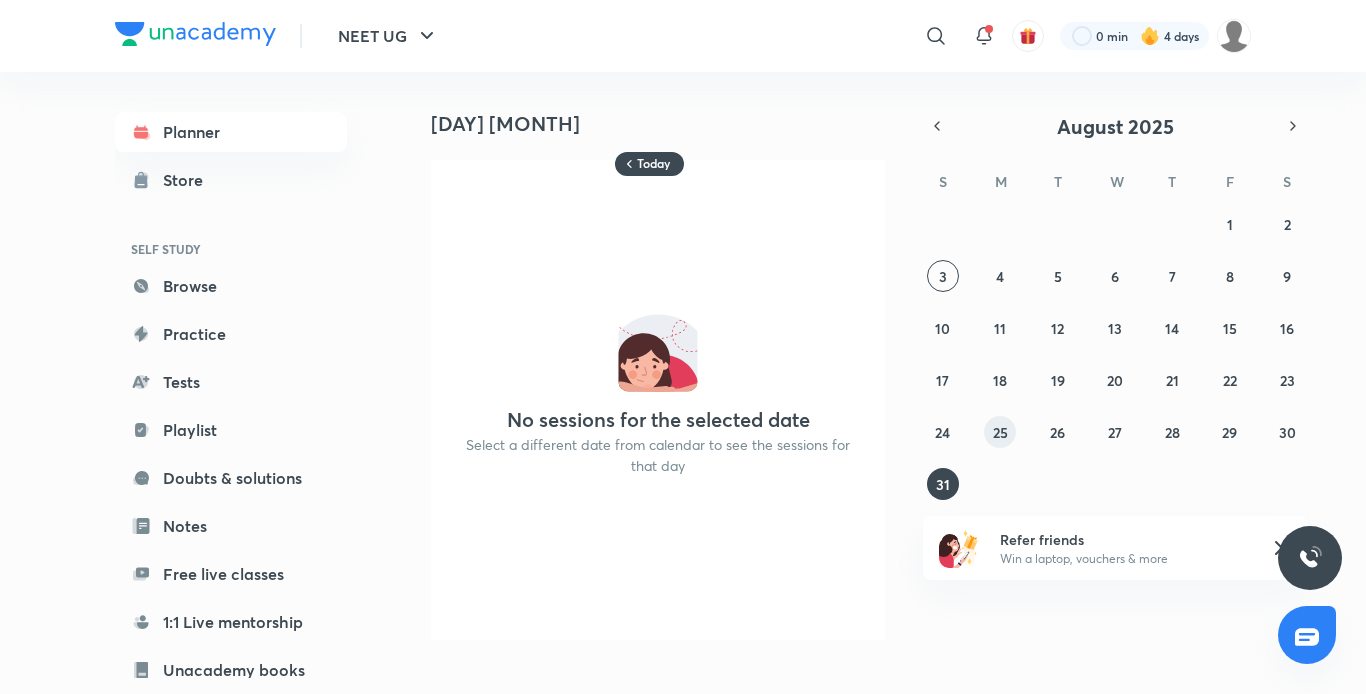 click on "25" at bounding box center [1000, 432] 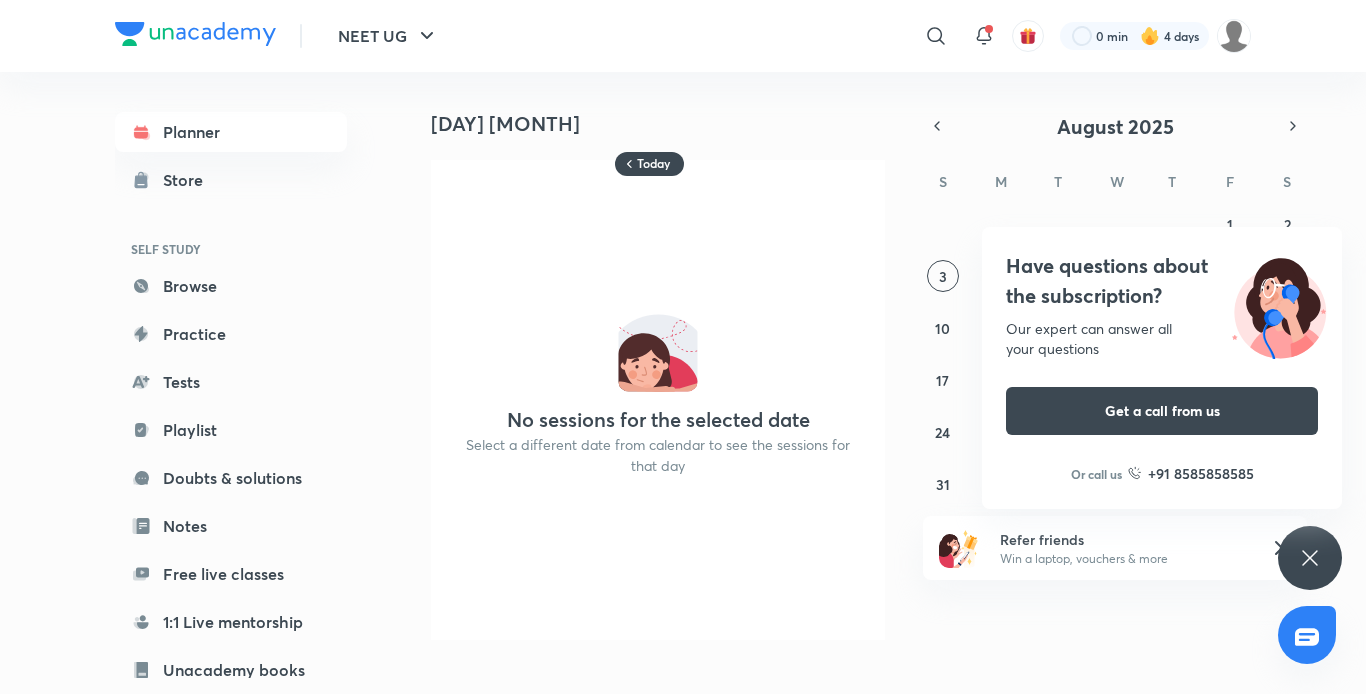 click 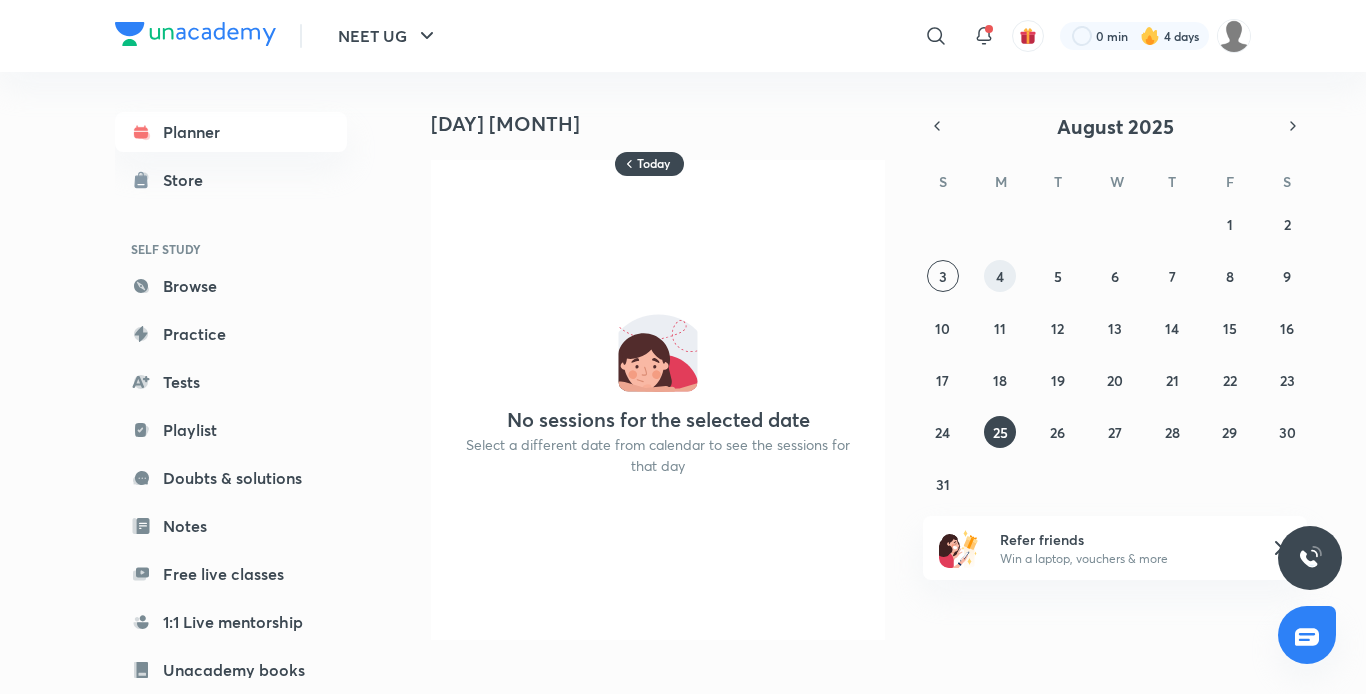 click on "4" at bounding box center [1000, 276] 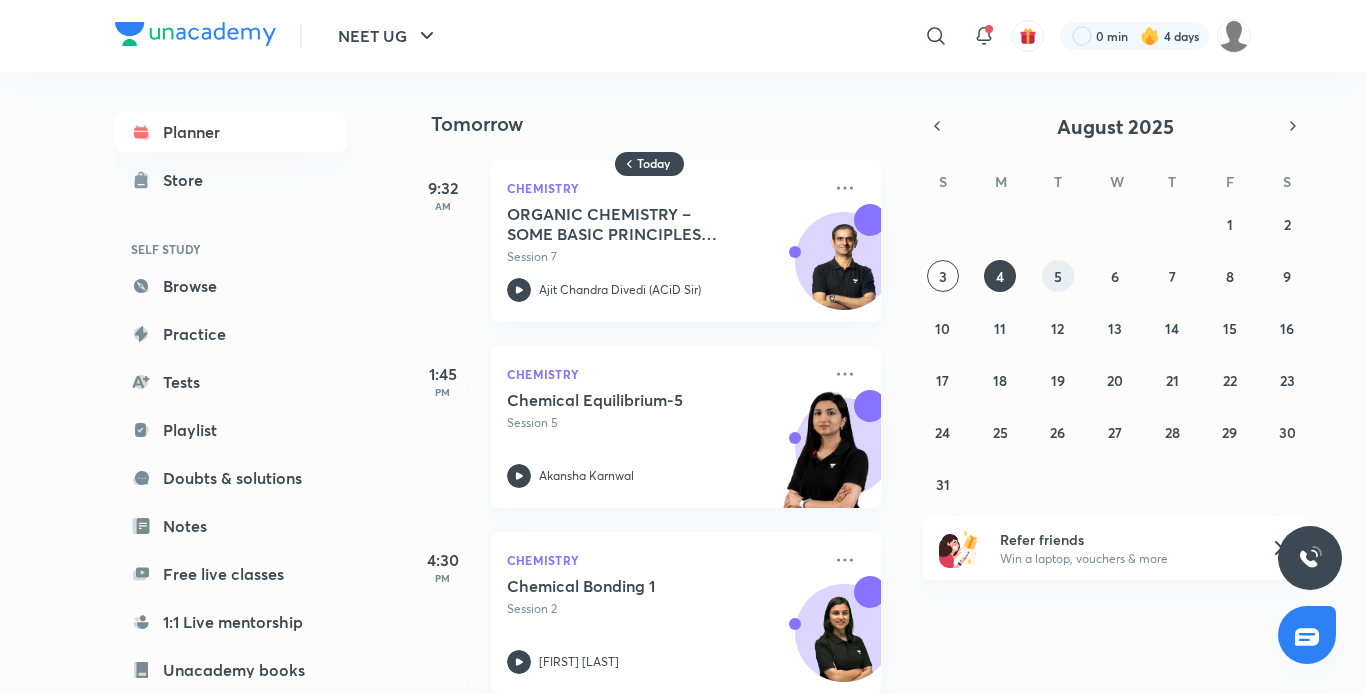 click on "5" at bounding box center (1058, 276) 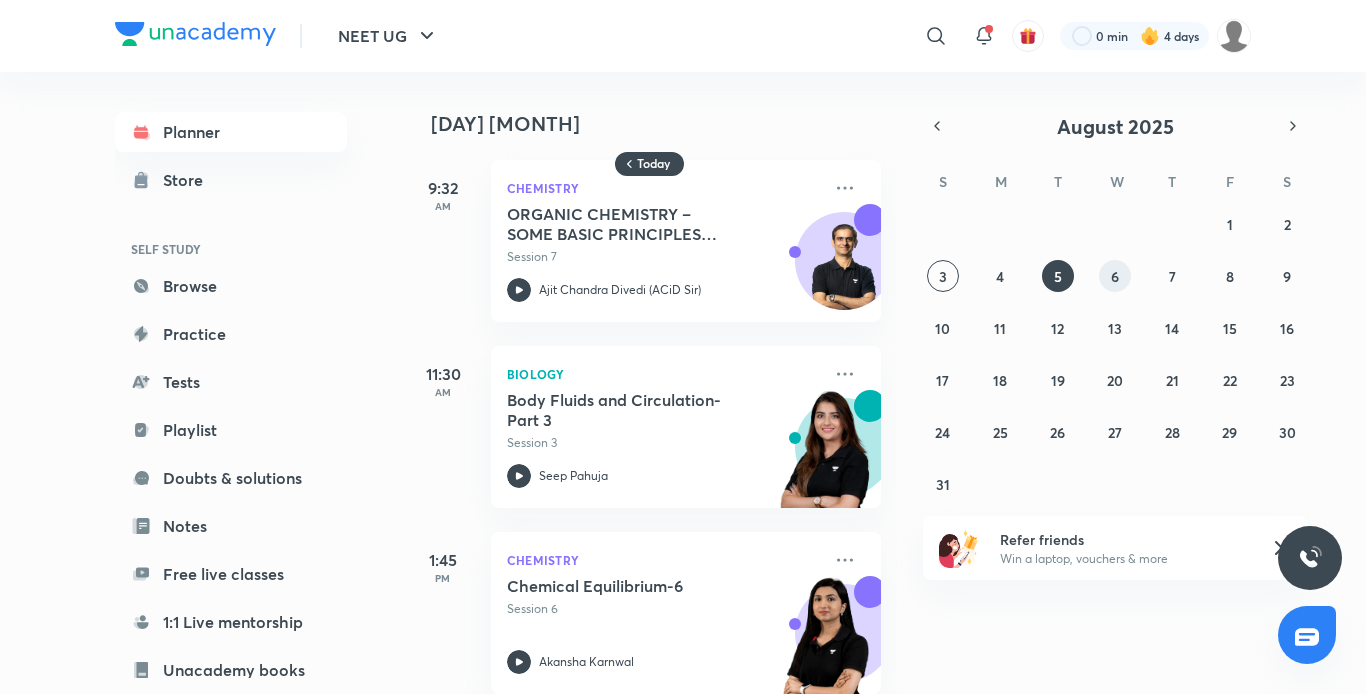click on "6" at bounding box center [1115, 276] 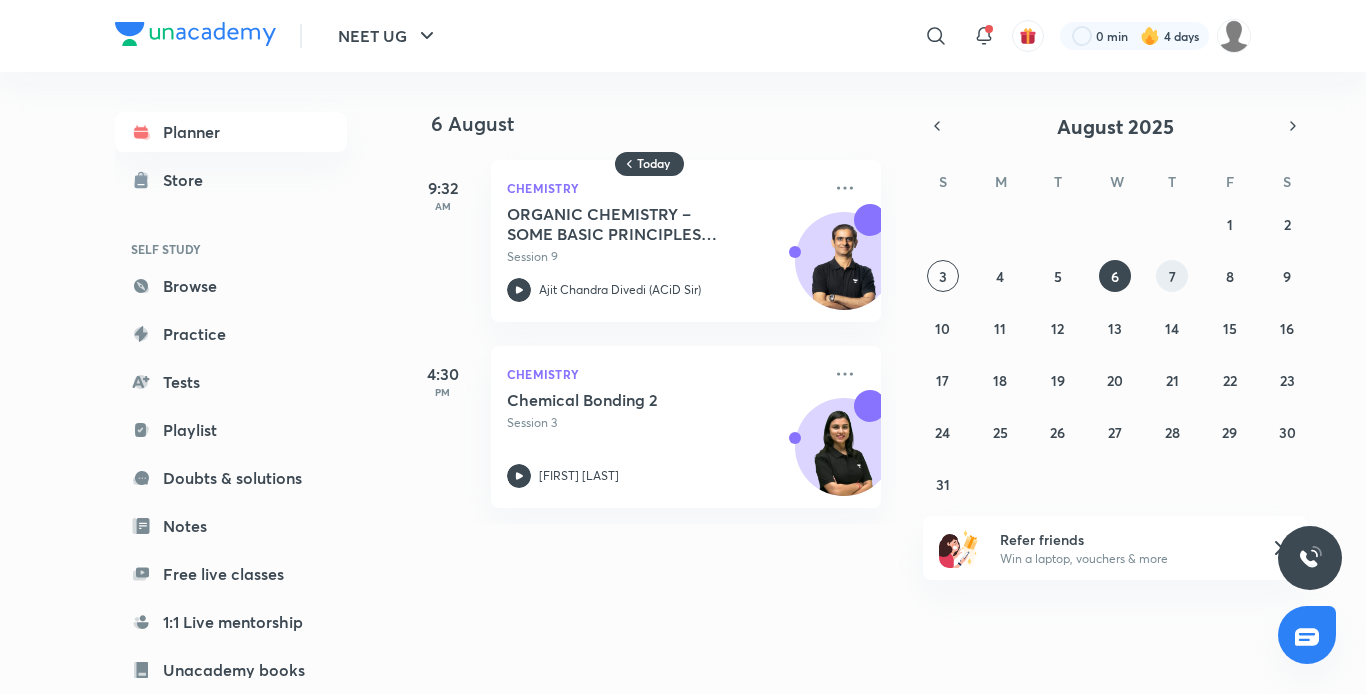 click on "7" at bounding box center [1172, 276] 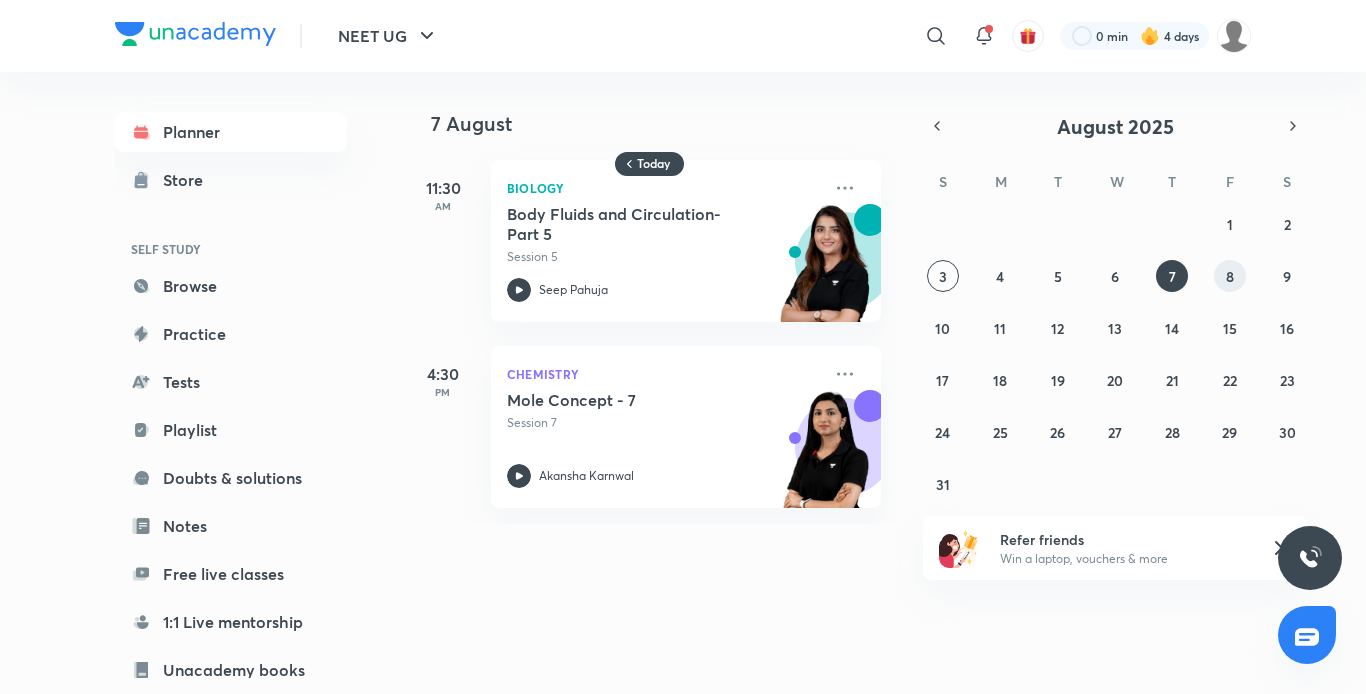 click on "8" at bounding box center (1230, 276) 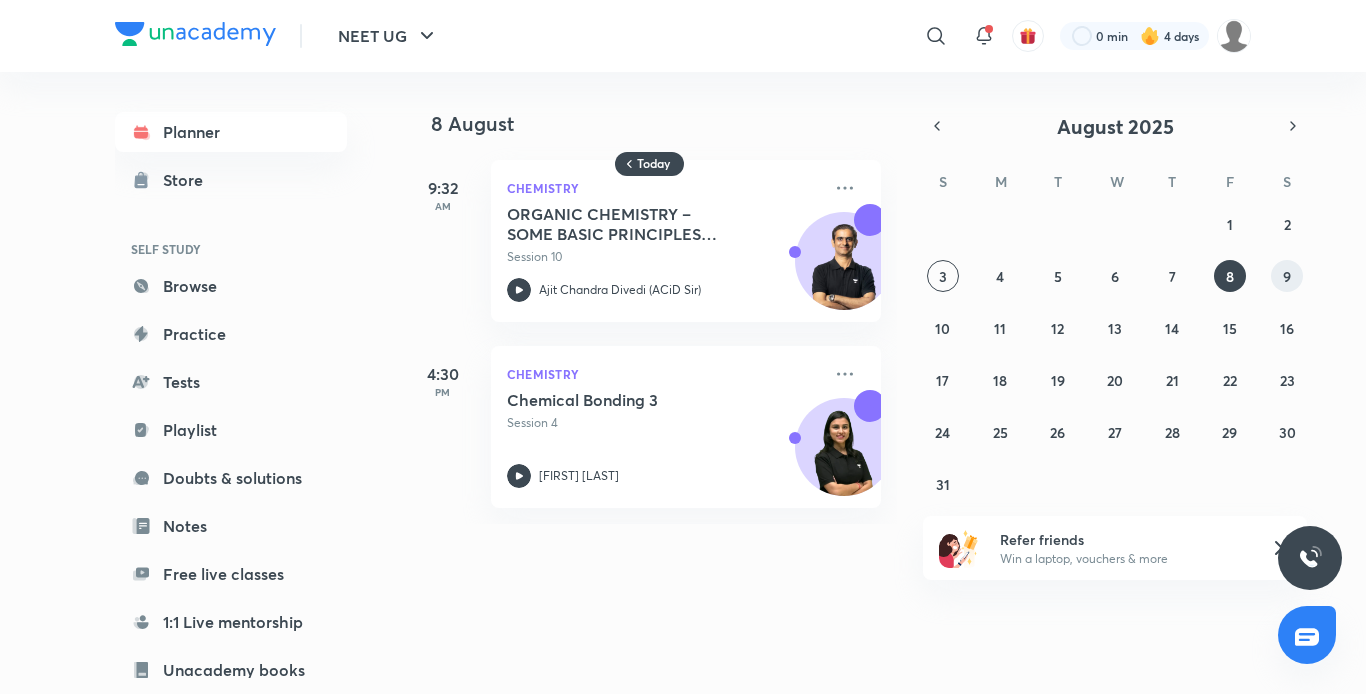 click on "9" at bounding box center [1287, 276] 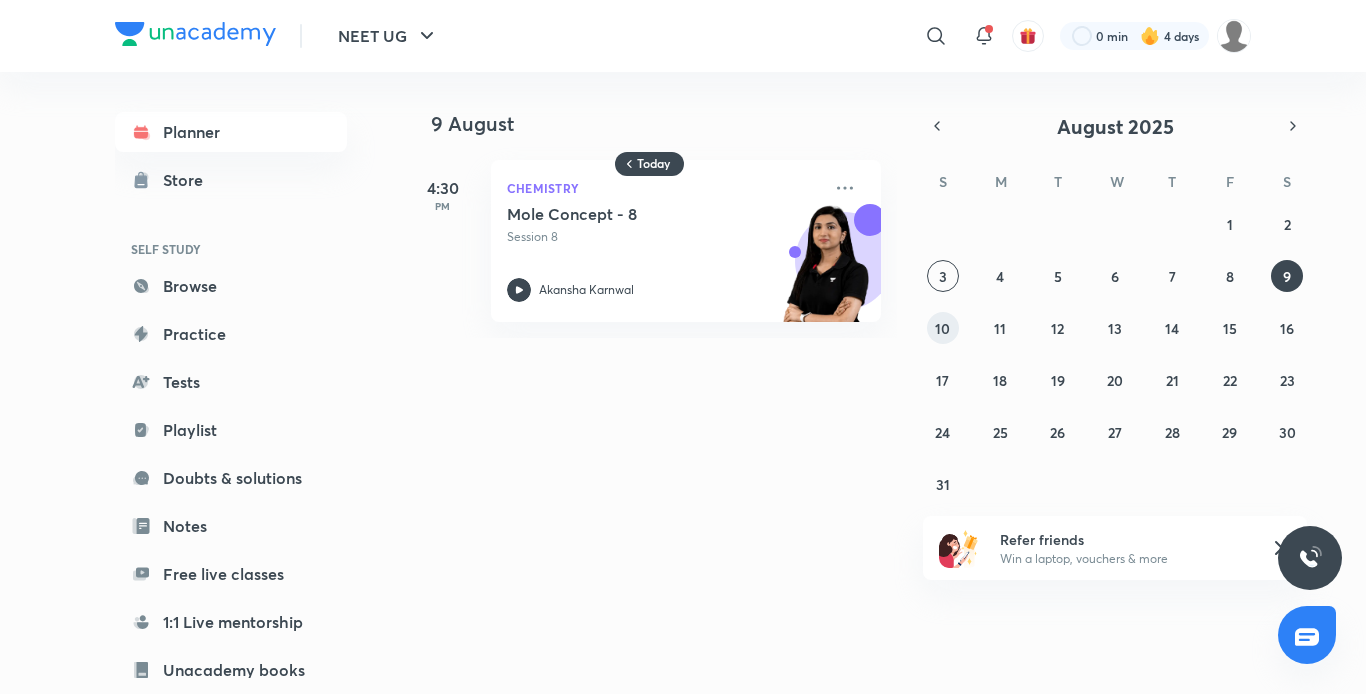 click on "10" at bounding box center (942, 328) 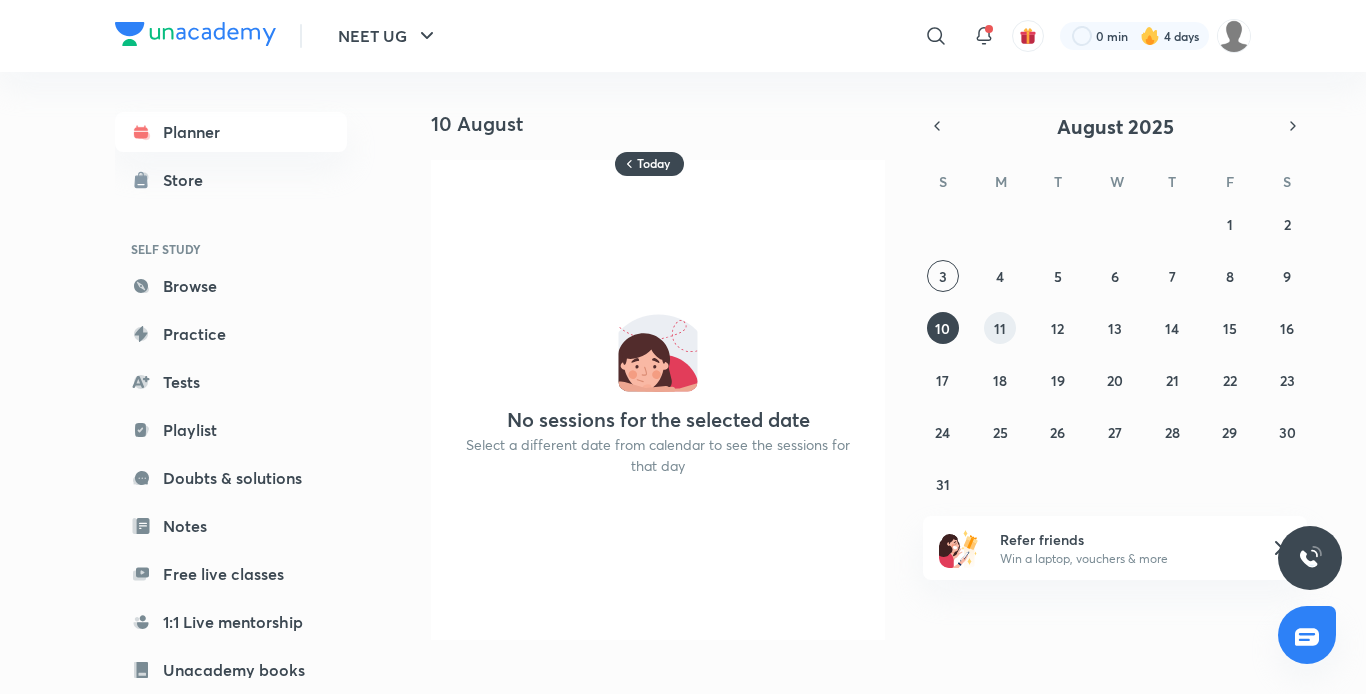 click on "11" at bounding box center (1000, 328) 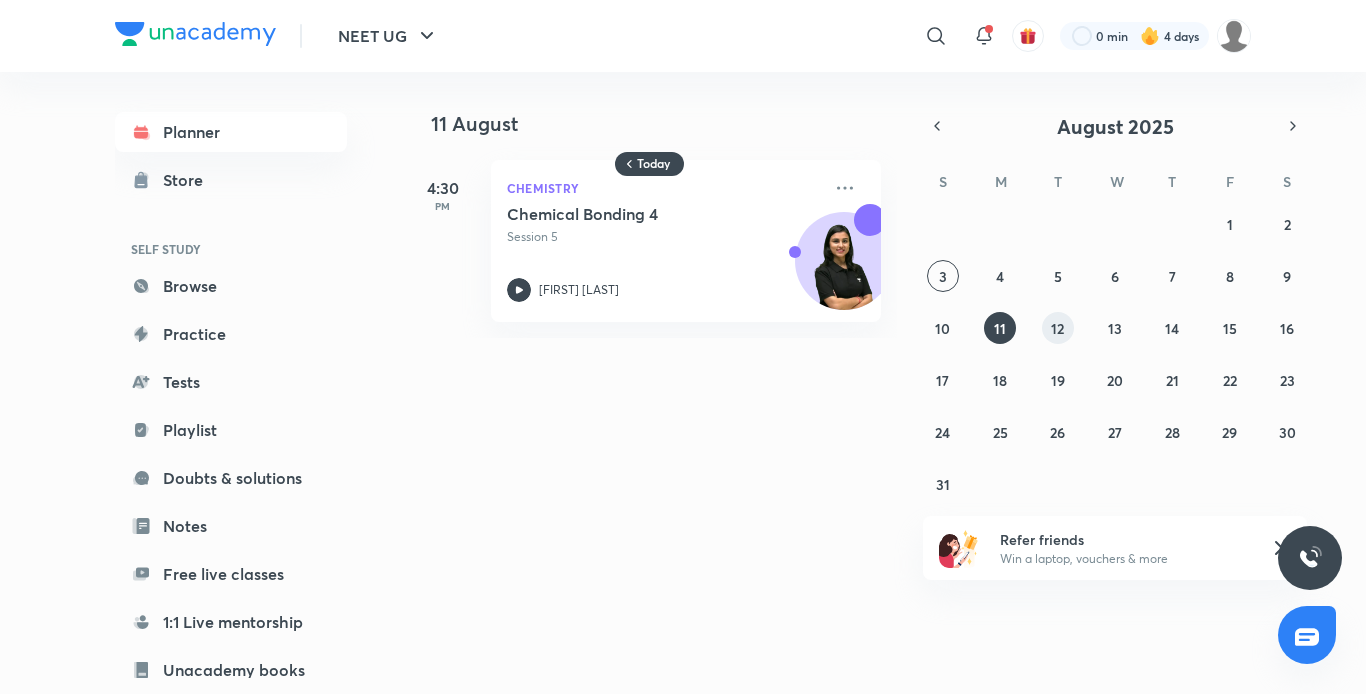 click on "12" at bounding box center (1058, 328) 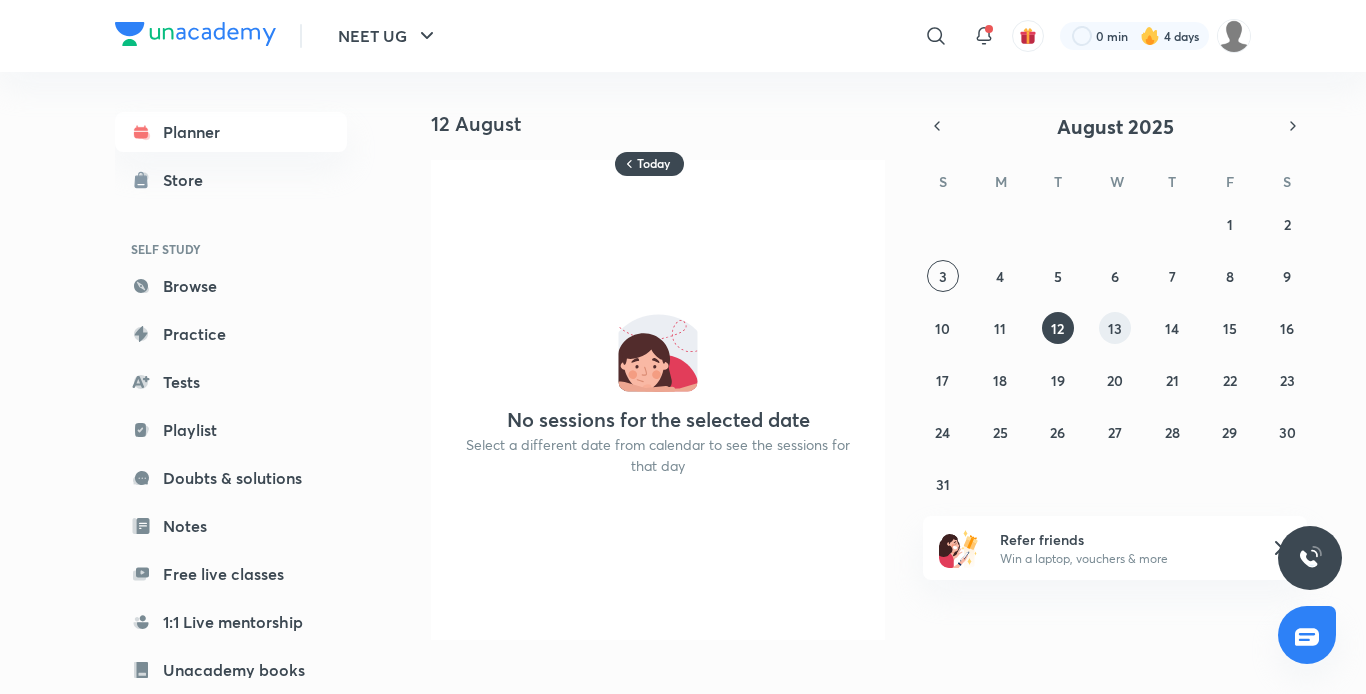 click on "13" at bounding box center [1115, 328] 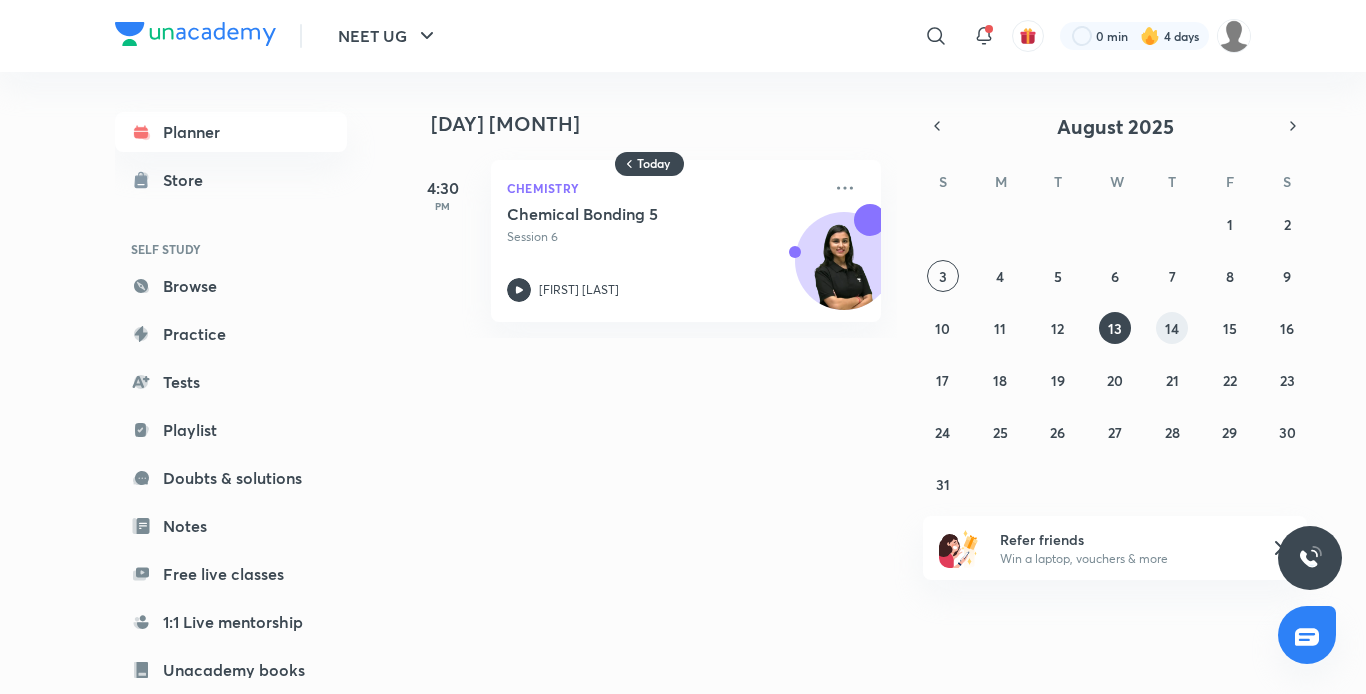 click on "14" at bounding box center (1172, 328) 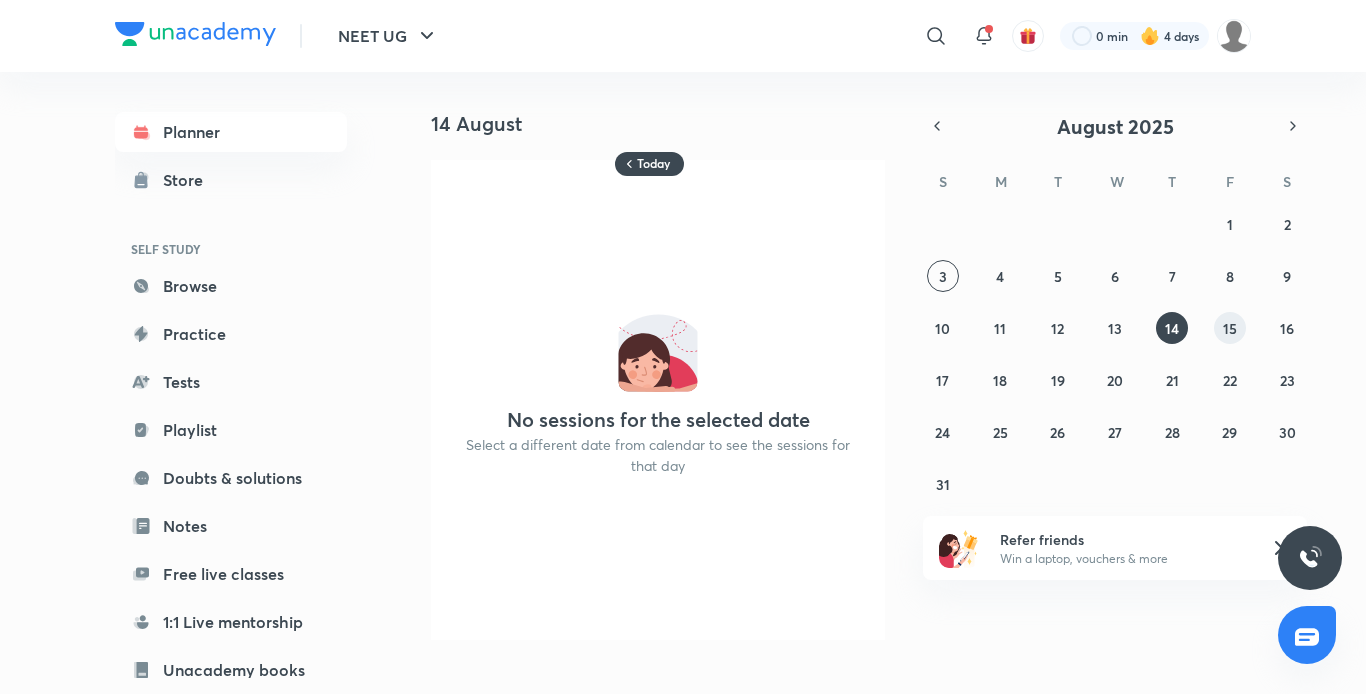 click on "15" at bounding box center [1230, 328] 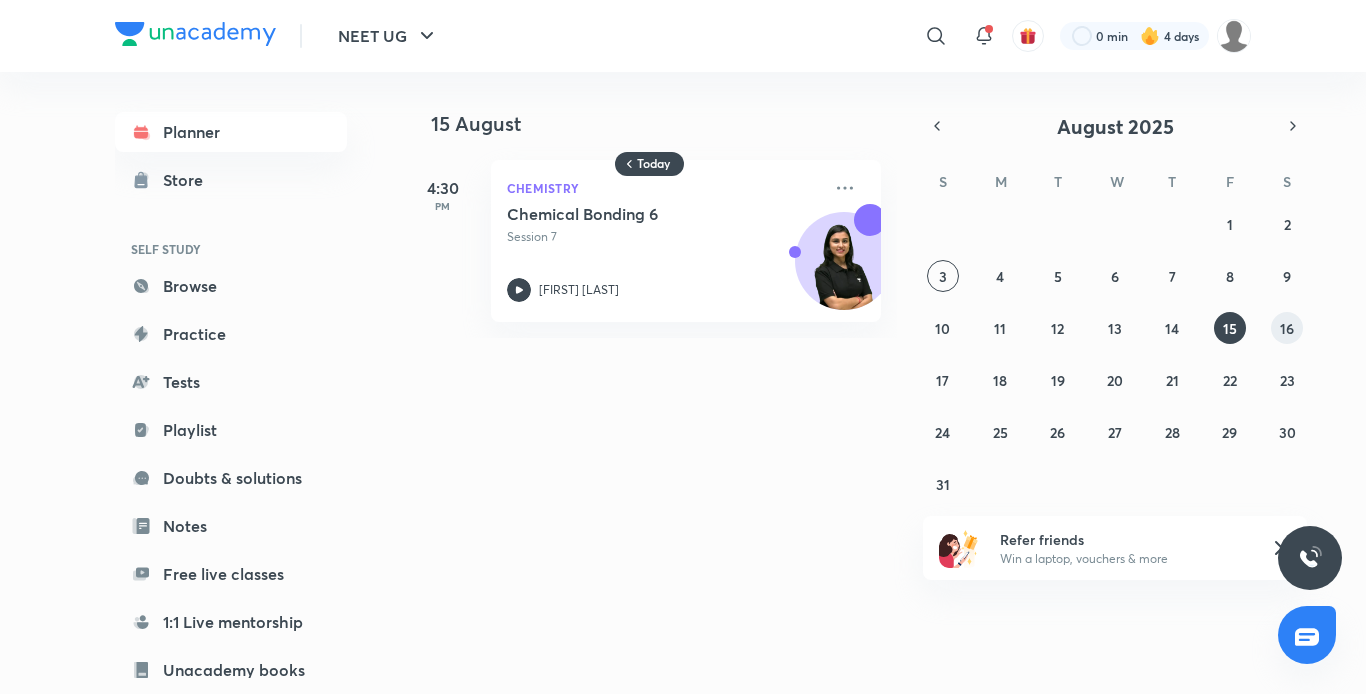 click on "16" at bounding box center (1287, 328) 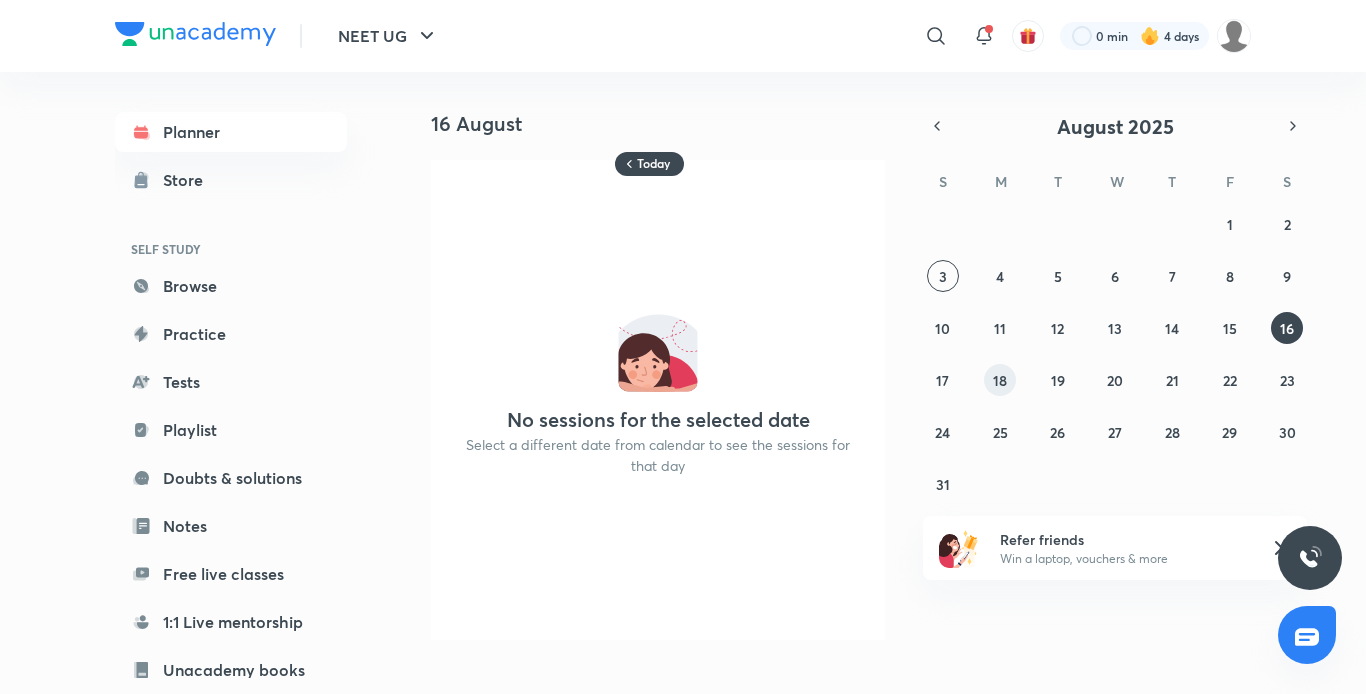 click on "18" at bounding box center [1000, 380] 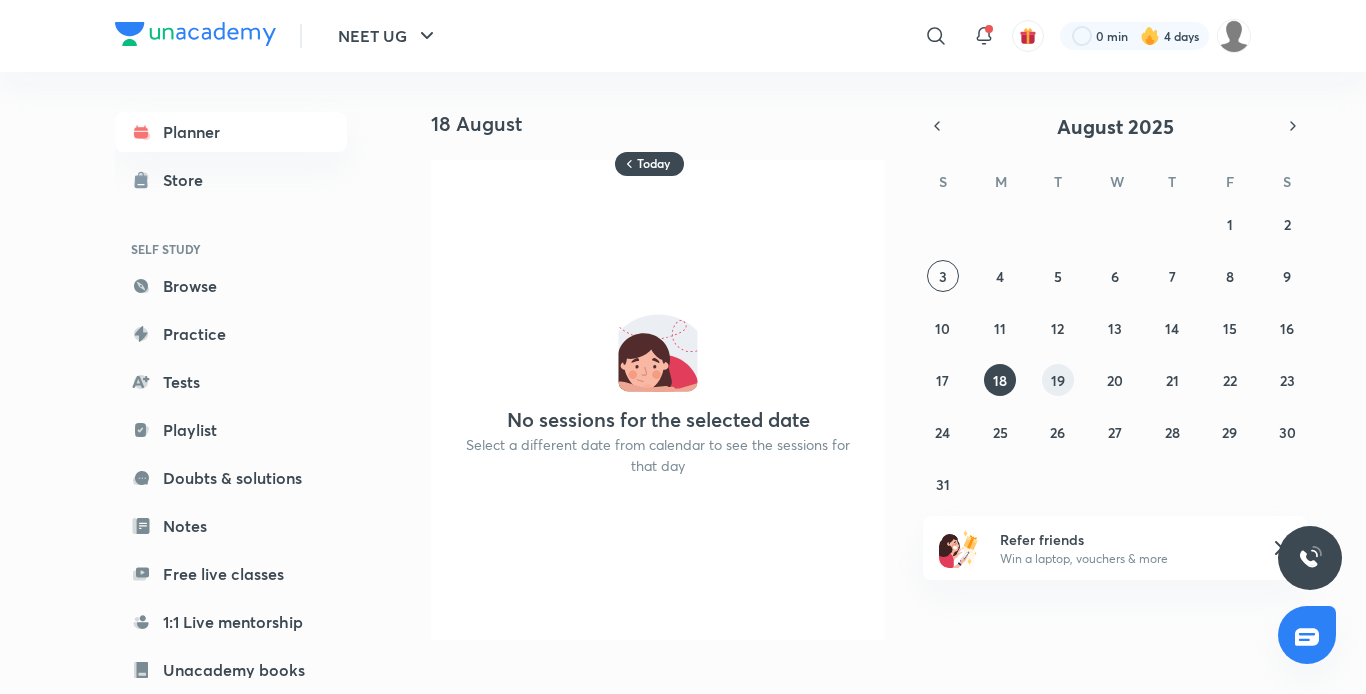 click on "19" at bounding box center [1058, 380] 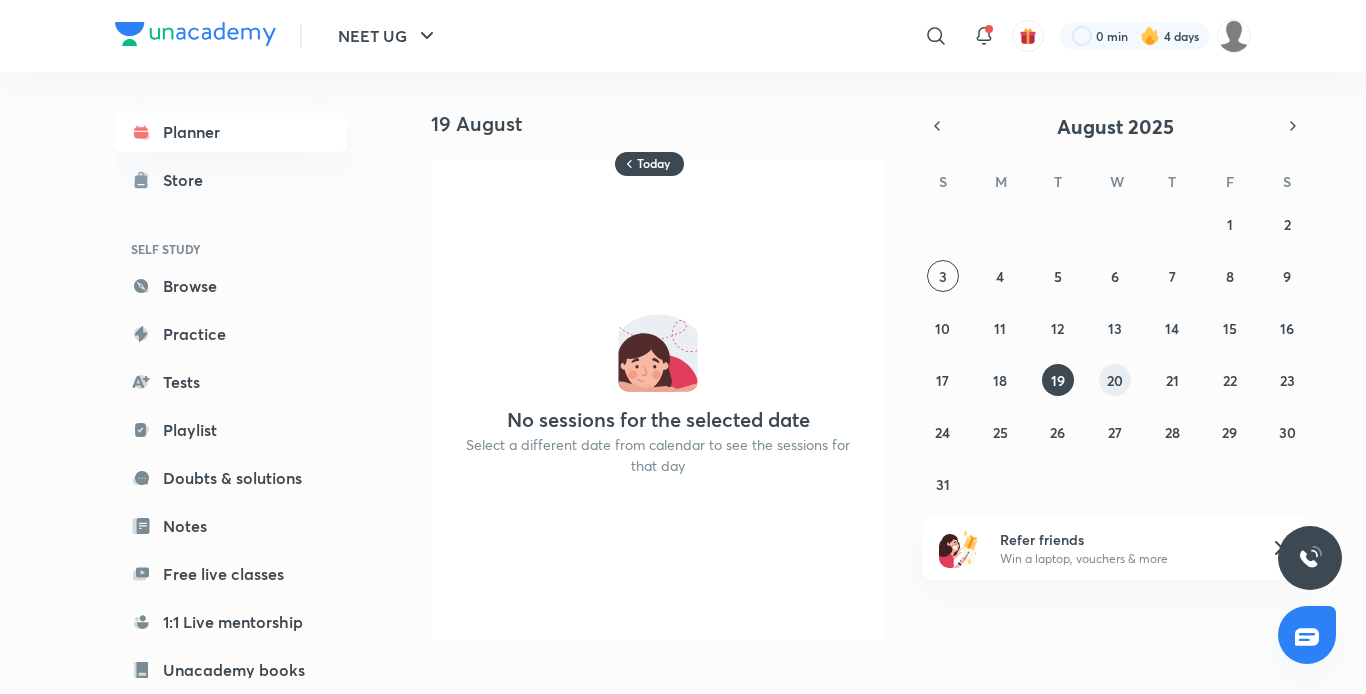 click on "20" at bounding box center [1115, 380] 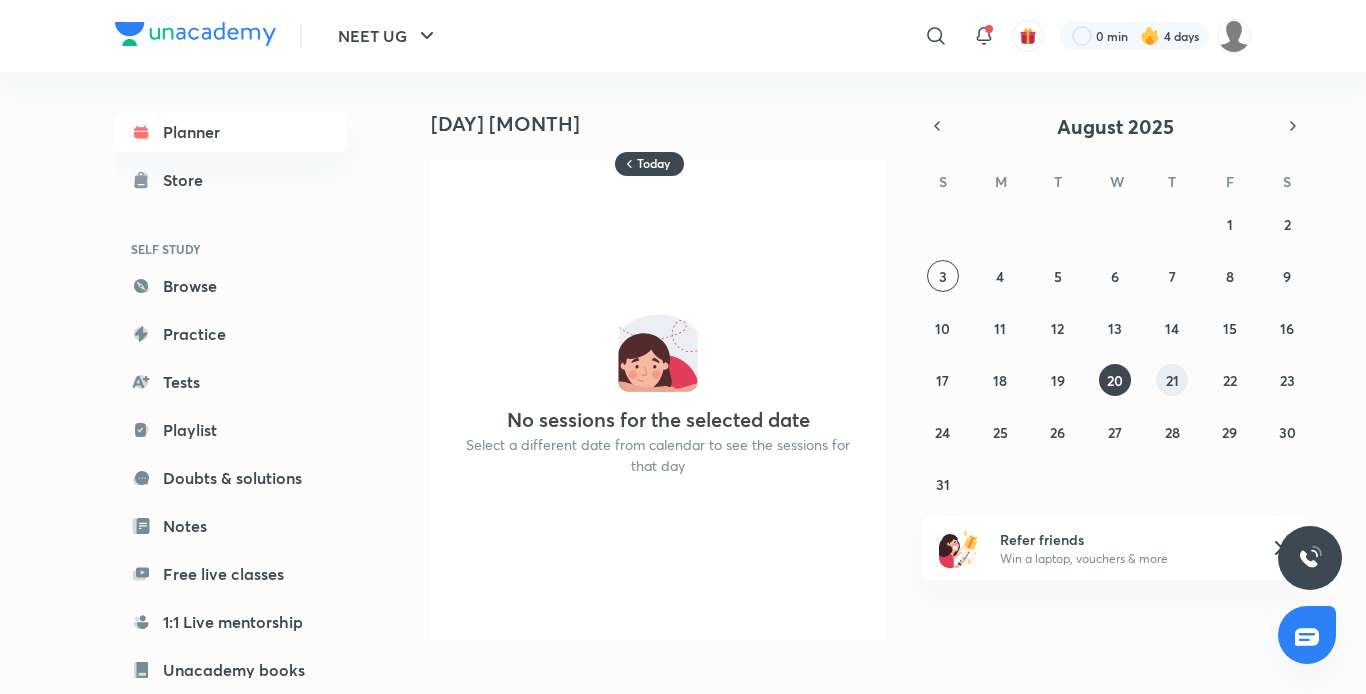 click on "21" at bounding box center (1172, 380) 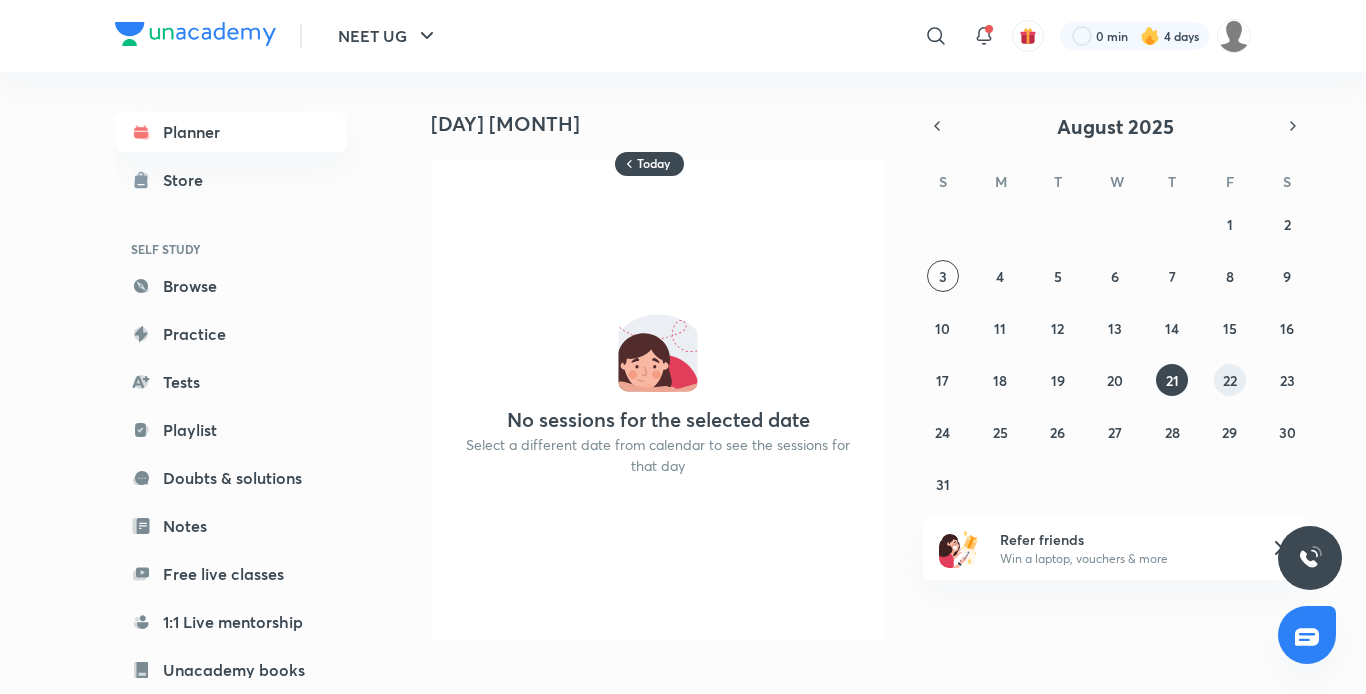 click on "22" at bounding box center [1230, 380] 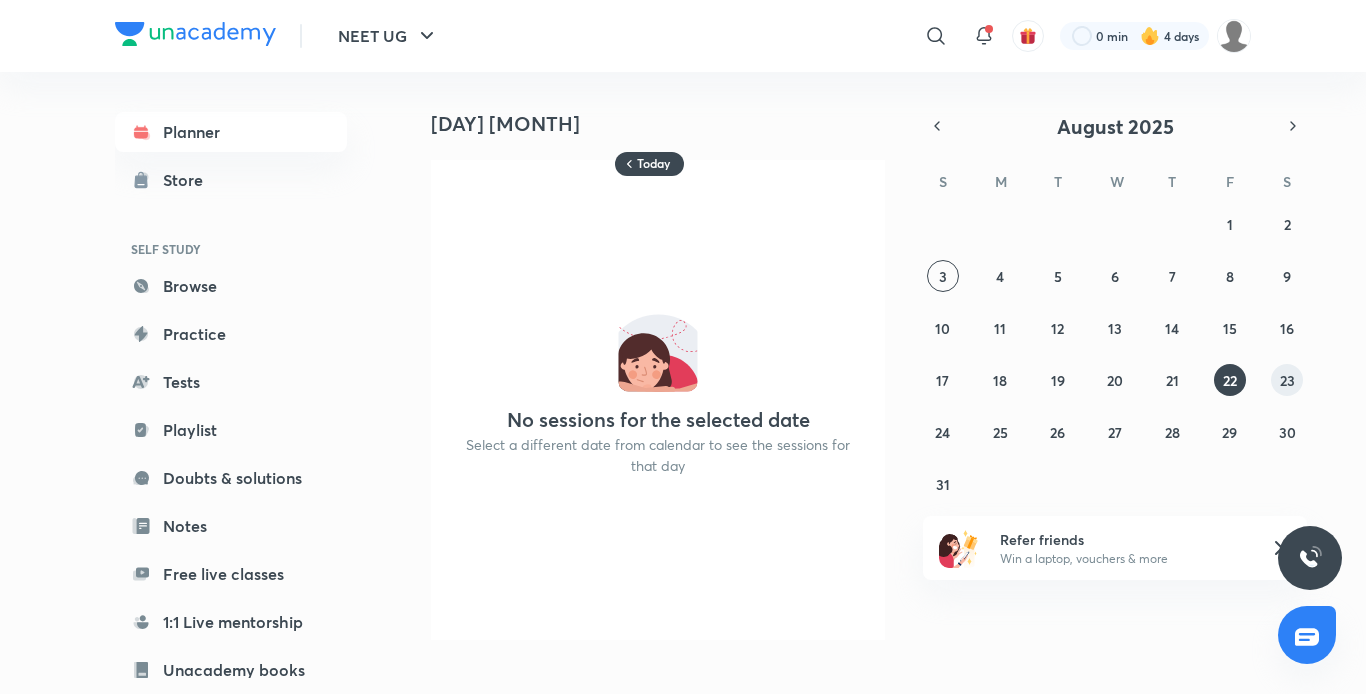 click on "23" at bounding box center (1287, 380) 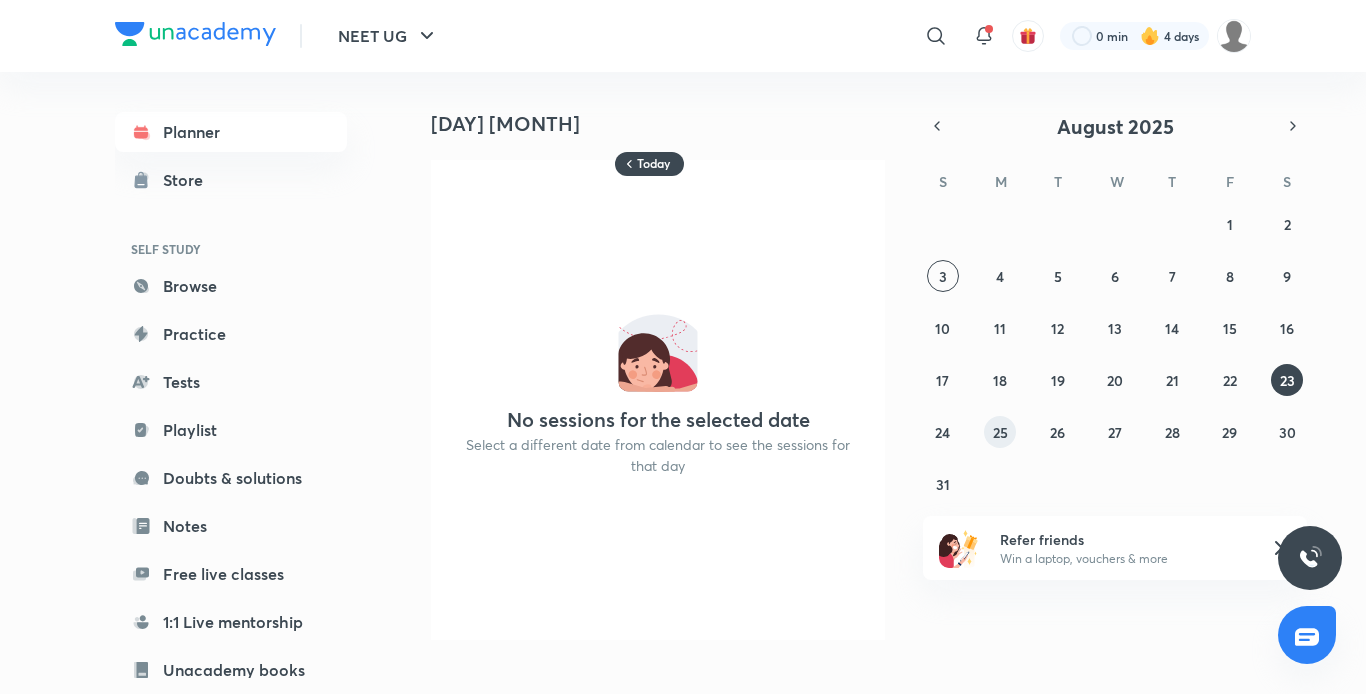 click on "25" at bounding box center (1000, 432) 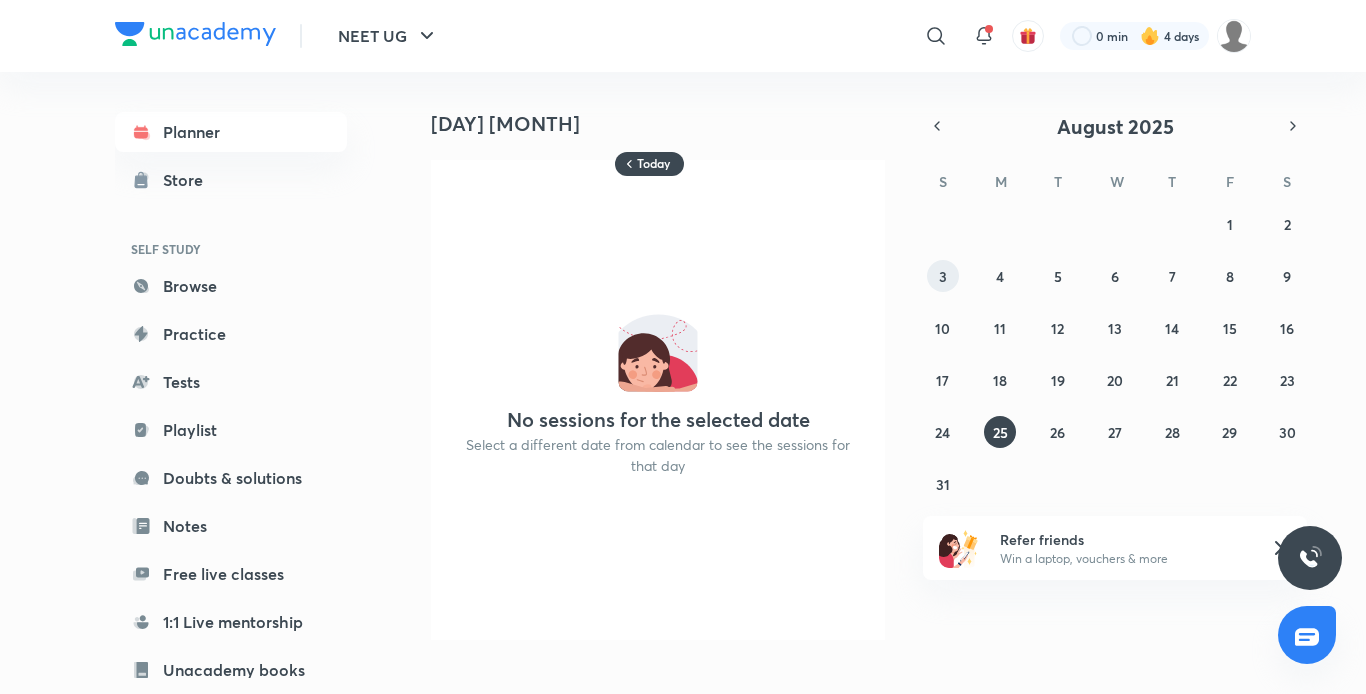 click on "3" at bounding box center [943, 276] 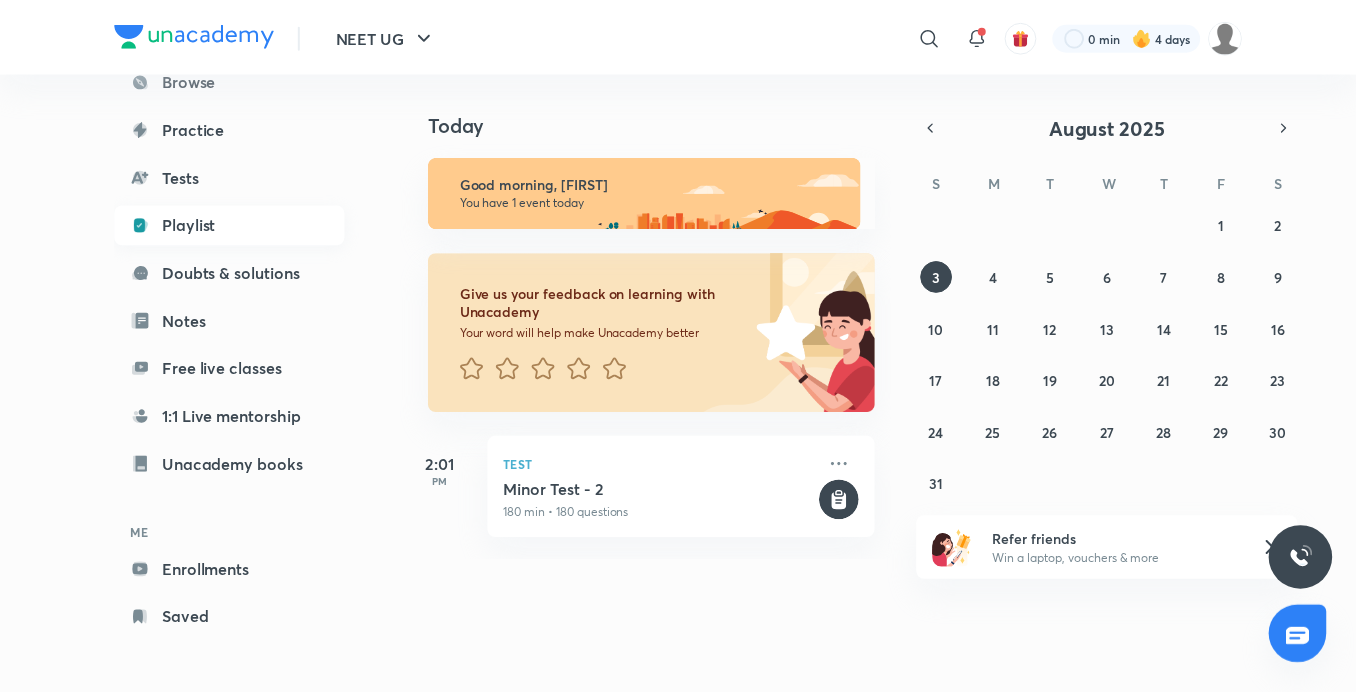 scroll, scrollTop: 0, scrollLeft: 0, axis: both 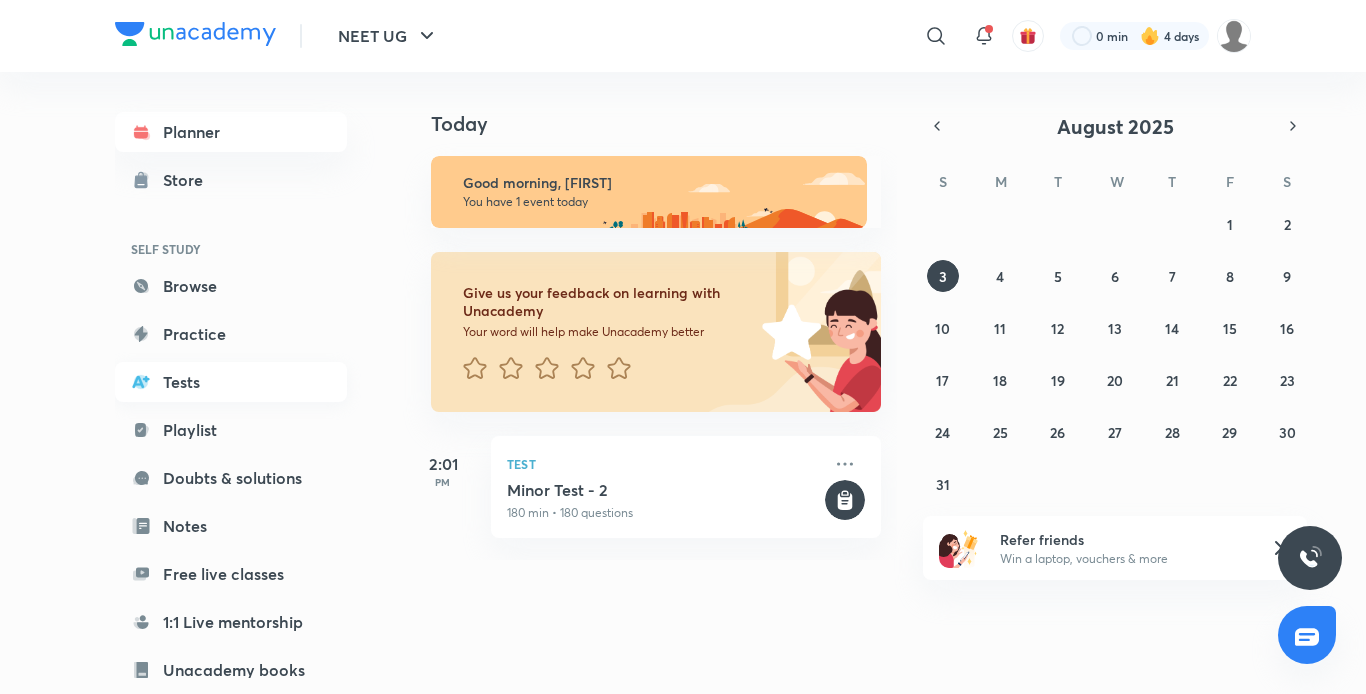 click on "Tests" at bounding box center [231, 382] 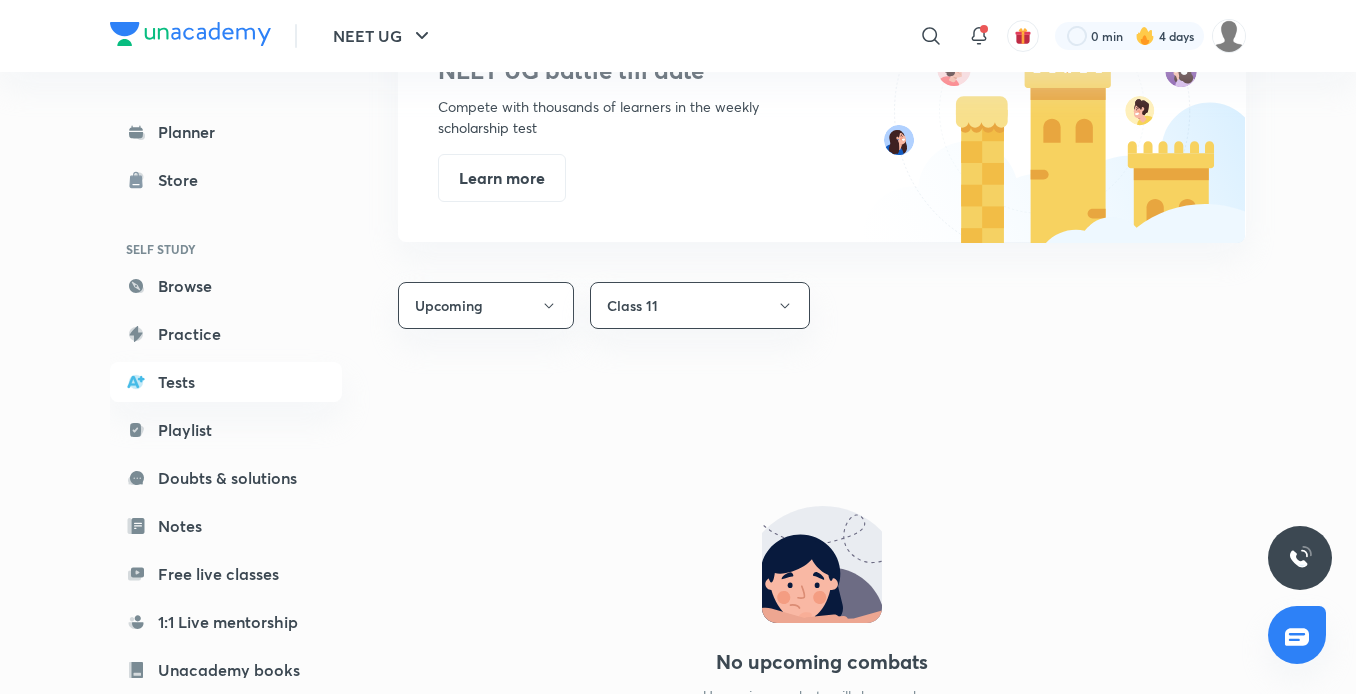 scroll, scrollTop: 1148, scrollLeft: 0, axis: vertical 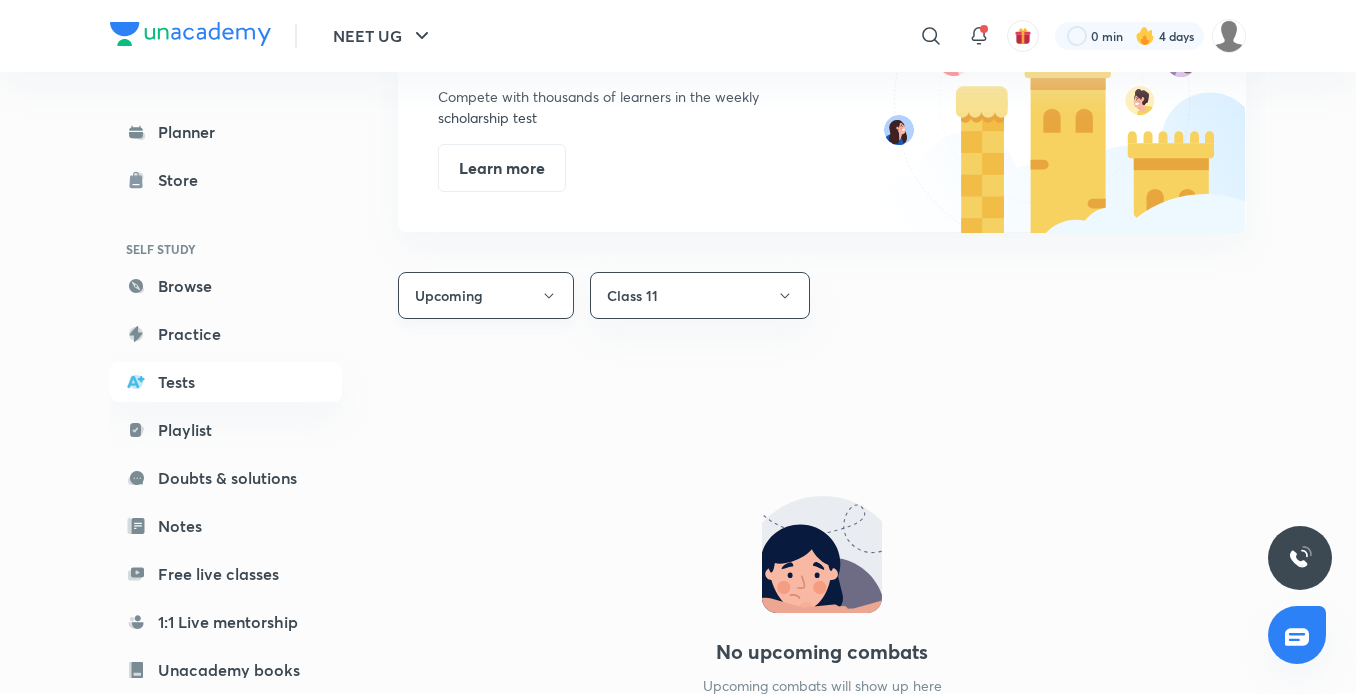 click 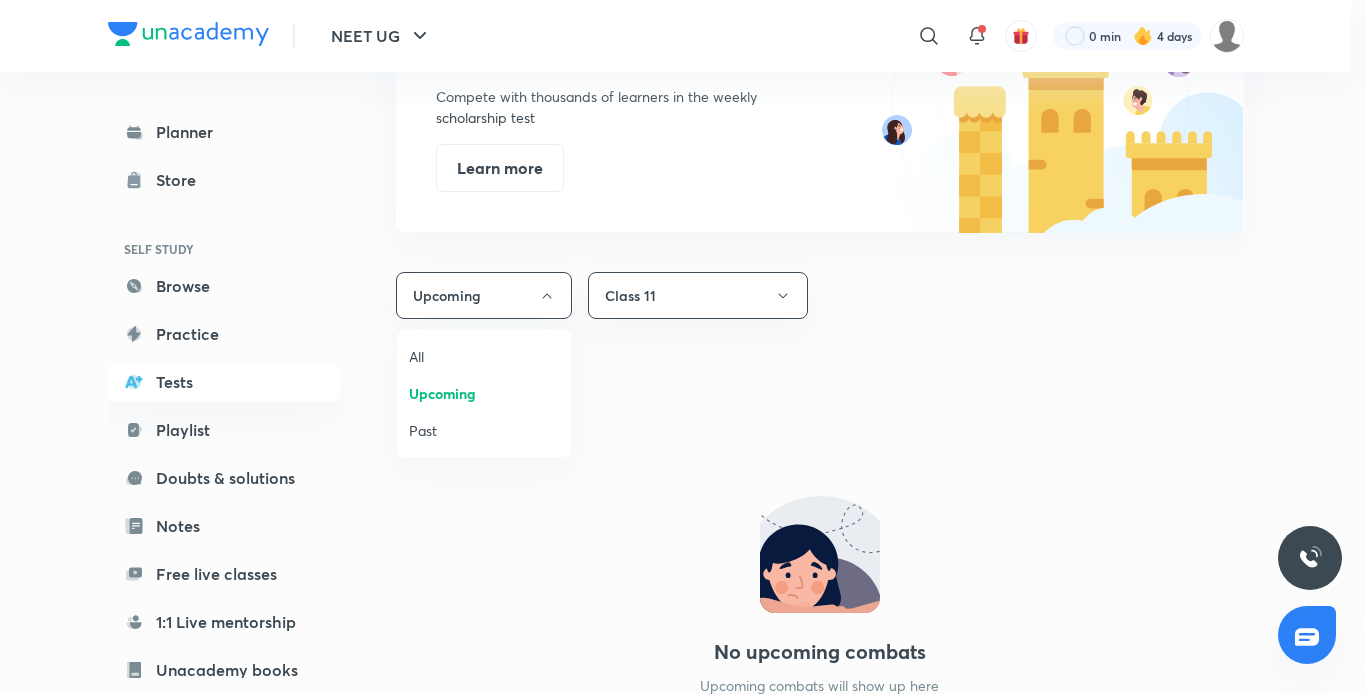 click on "All" at bounding box center [484, 356] 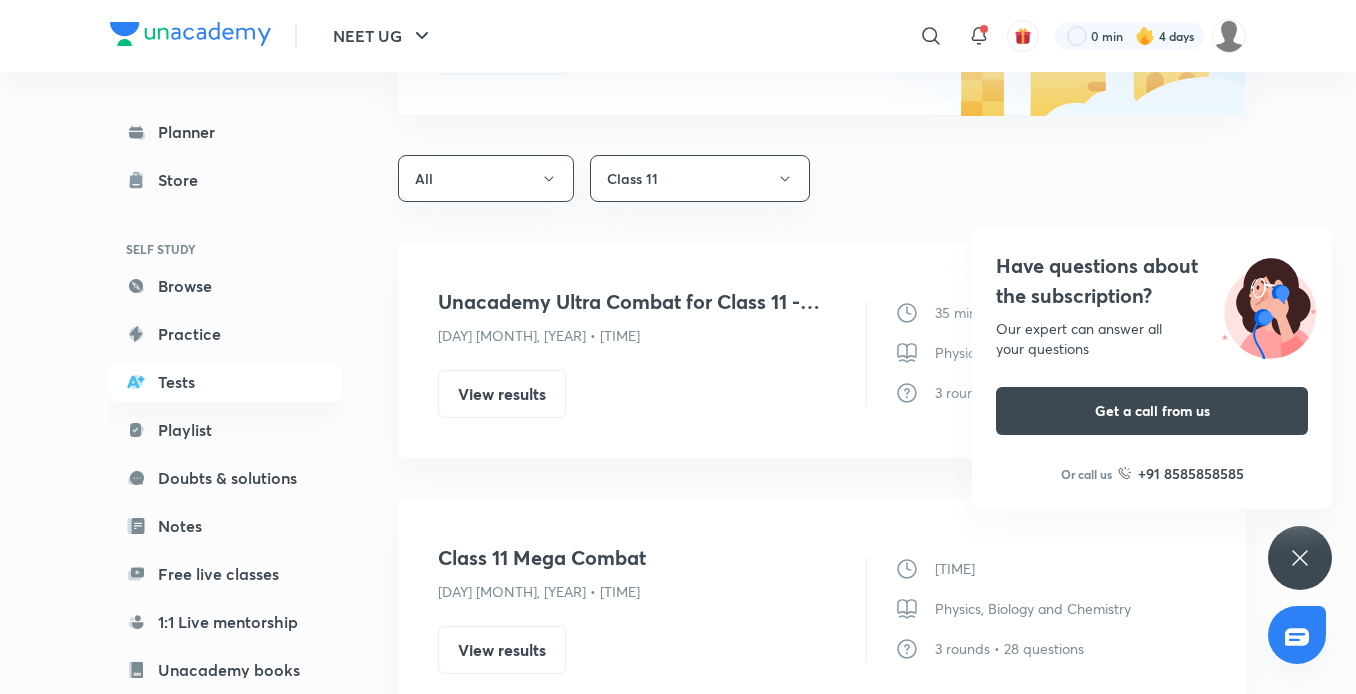 scroll, scrollTop: 1266, scrollLeft: 0, axis: vertical 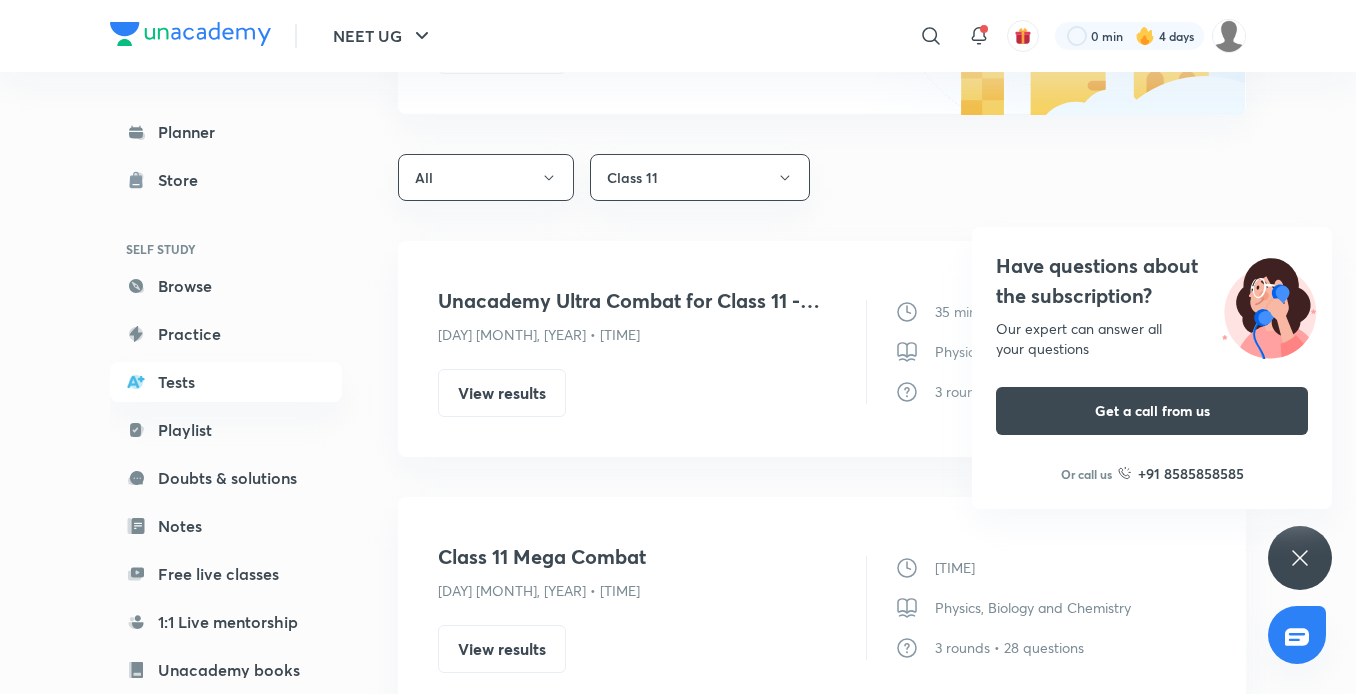 click on "Have questions about the subscription? Our expert can answer all your questions Get a call from us Or call us +91 8585858585" at bounding box center [1300, 558] 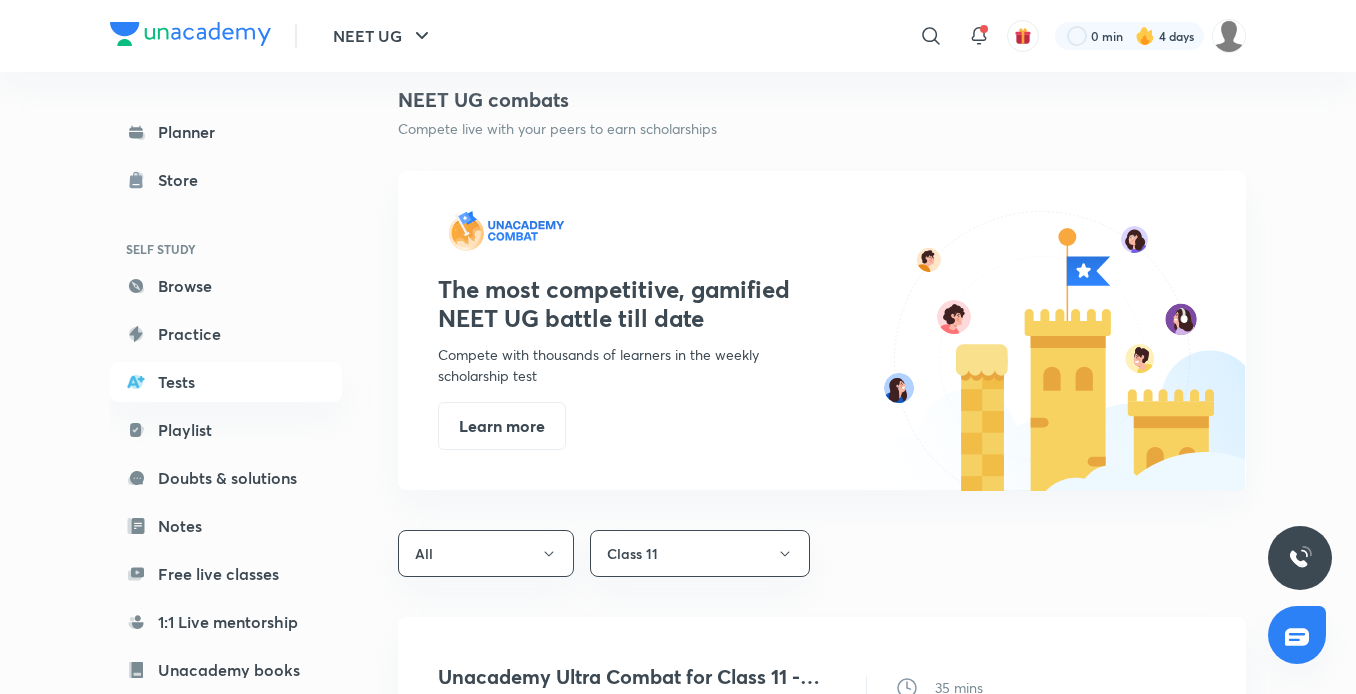 scroll, scrollTop: 917, scrollLeft: 0, axis: vertical 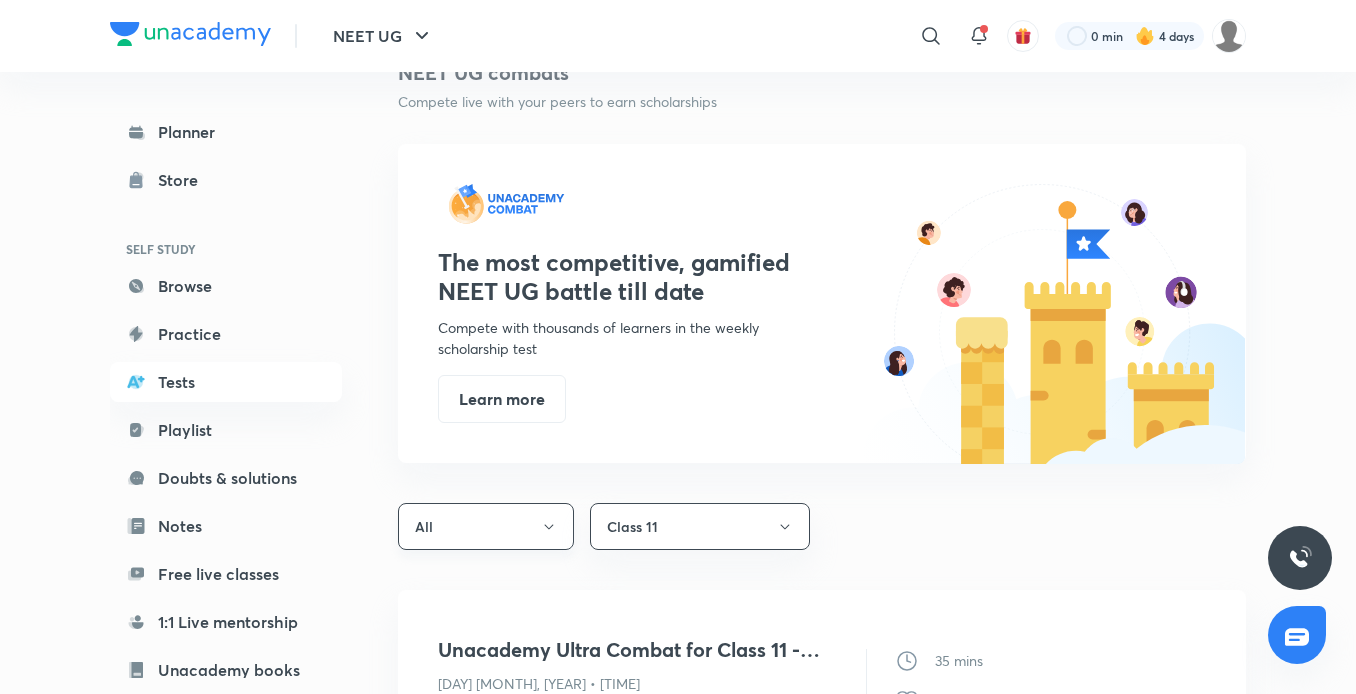 click 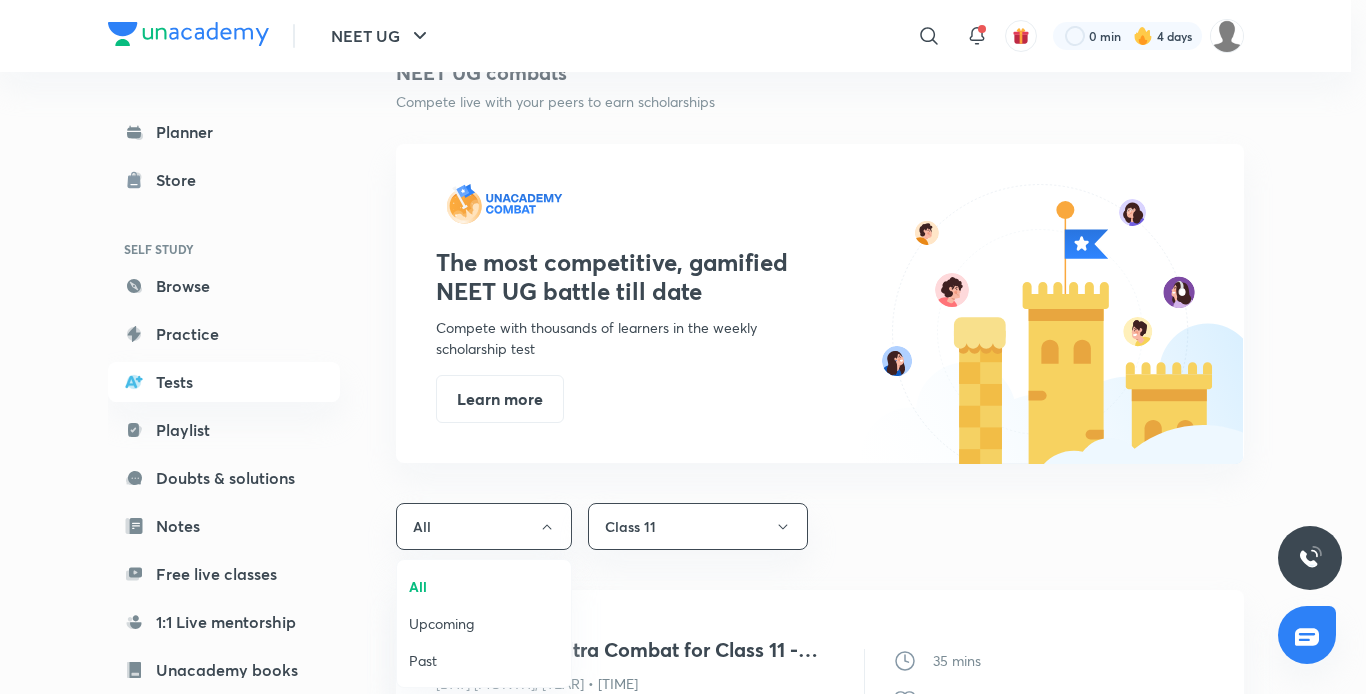 click on "Upcoming" at bounding box center [484, 623] 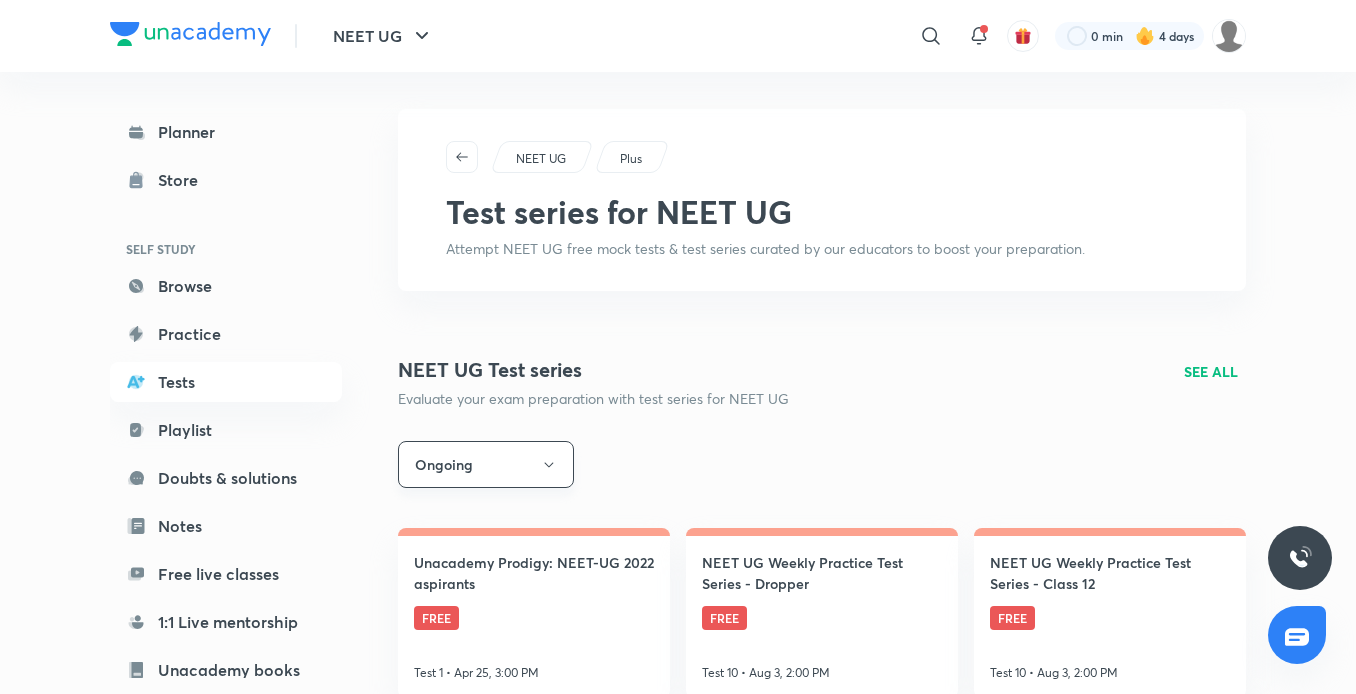 scroll, scrollTop: 0, scrollLeft: 0, axis: both 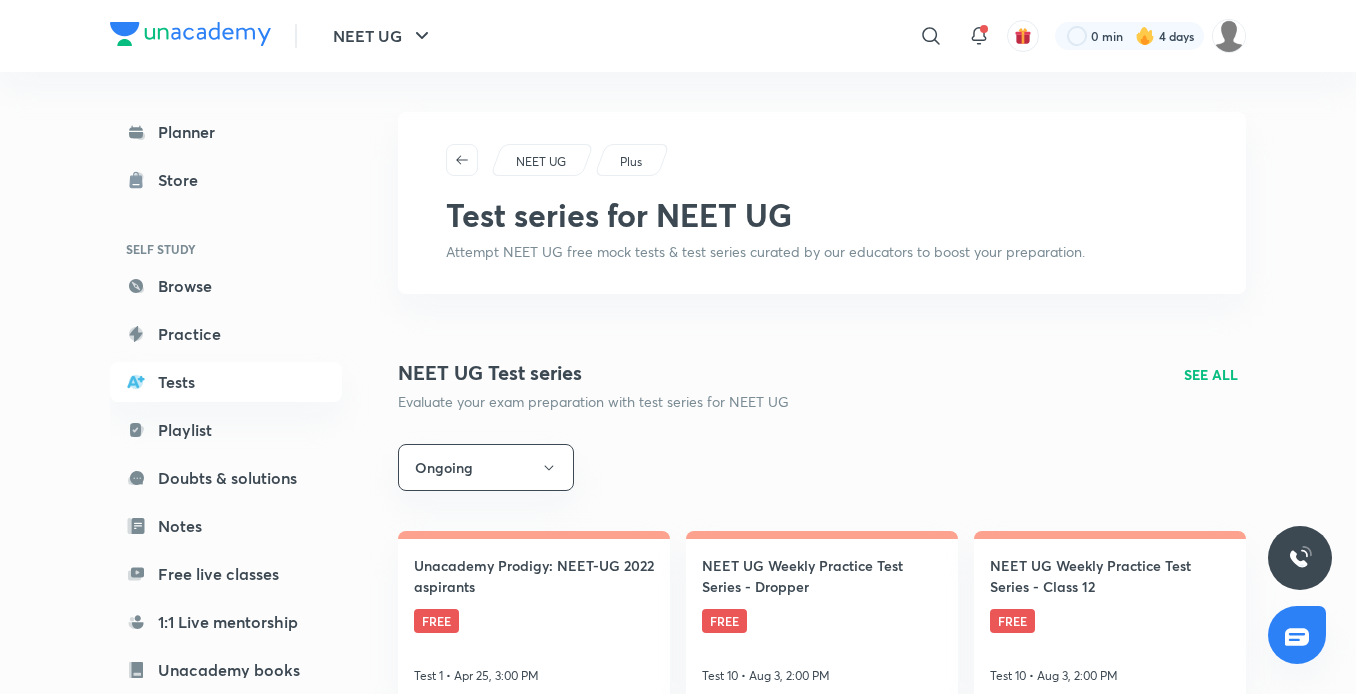 click on "SEE ALL" at bounding box center (1211, 374) 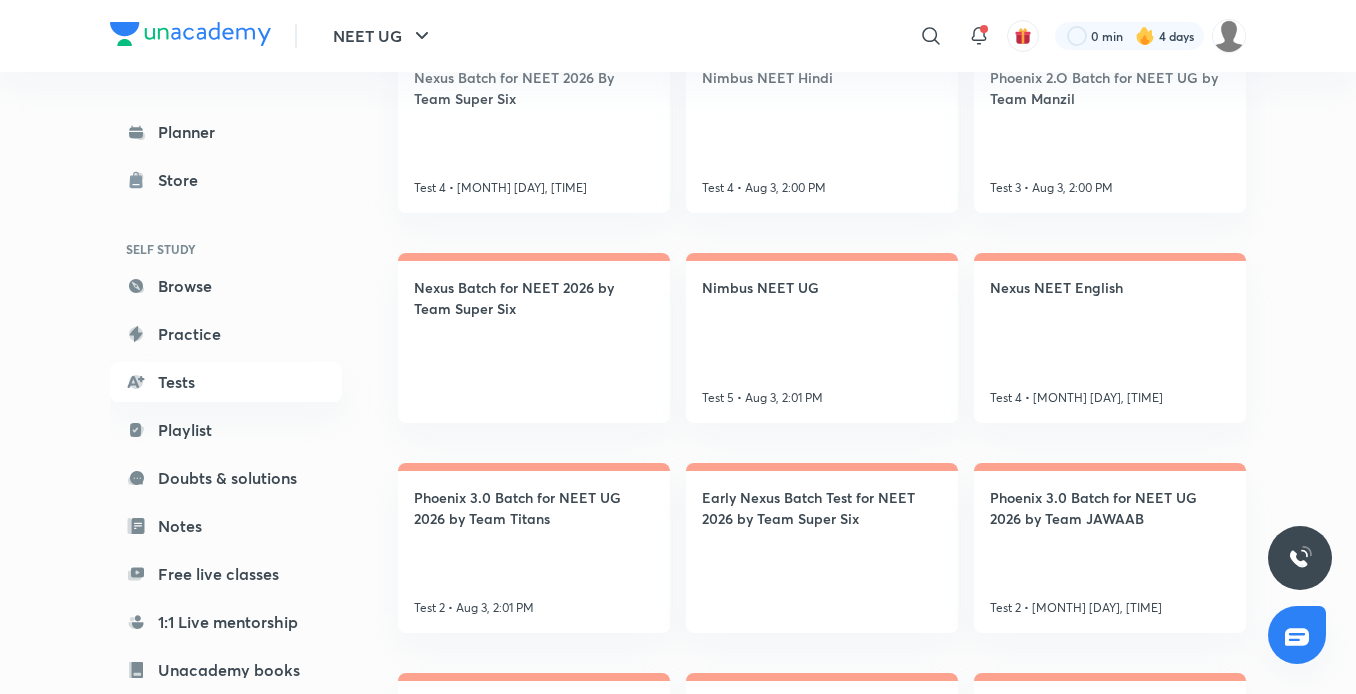 scroll, scrollTop: 437, scrollLeft: 0, axis: vertical 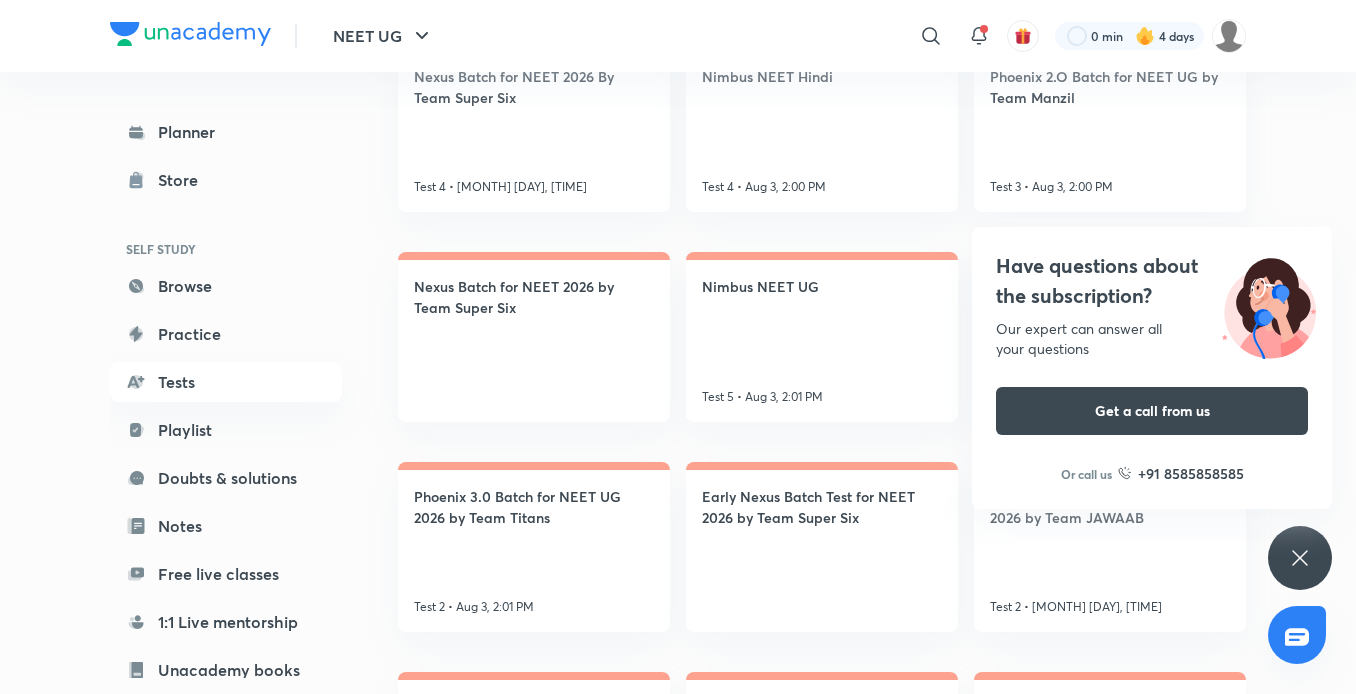 click on "Have questions about the subscription? Our expert can answer all your questions Get a call from us Or call us +91 8585858585" at bounding box center (1300, 558) 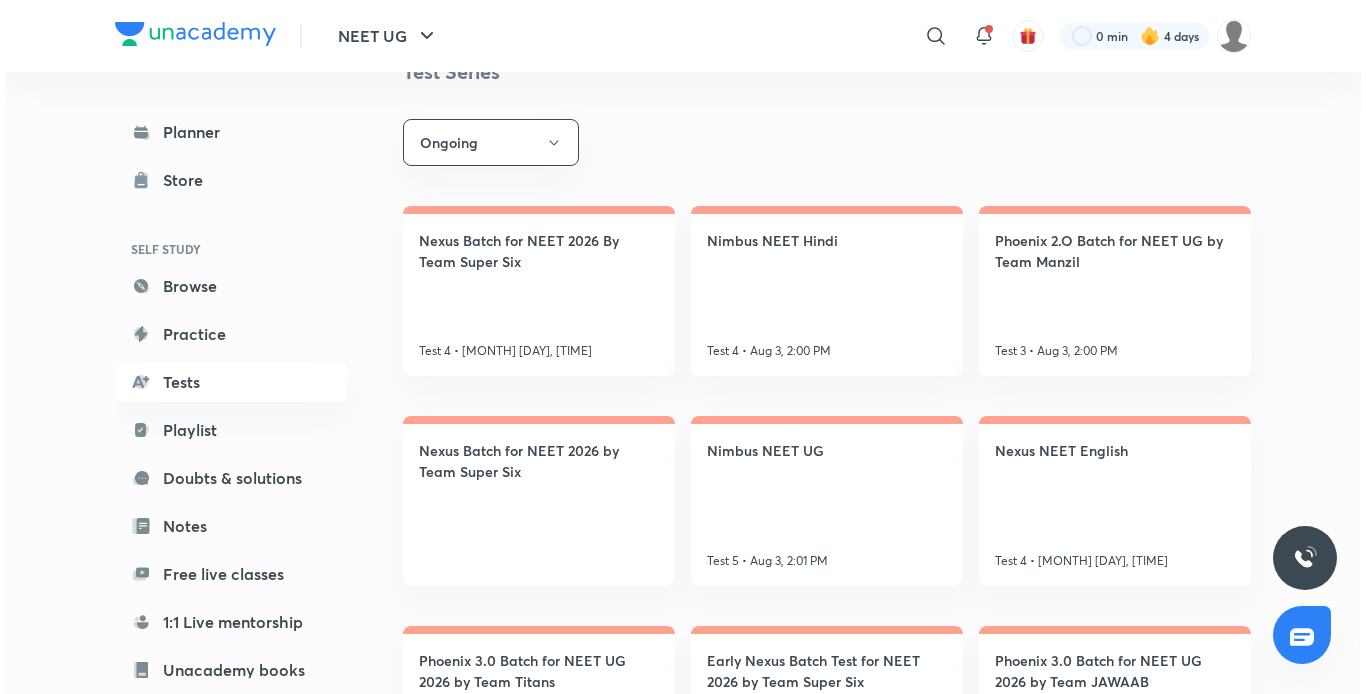 scroll, scrollTop: 0, scrollLeft: 0, axis: both 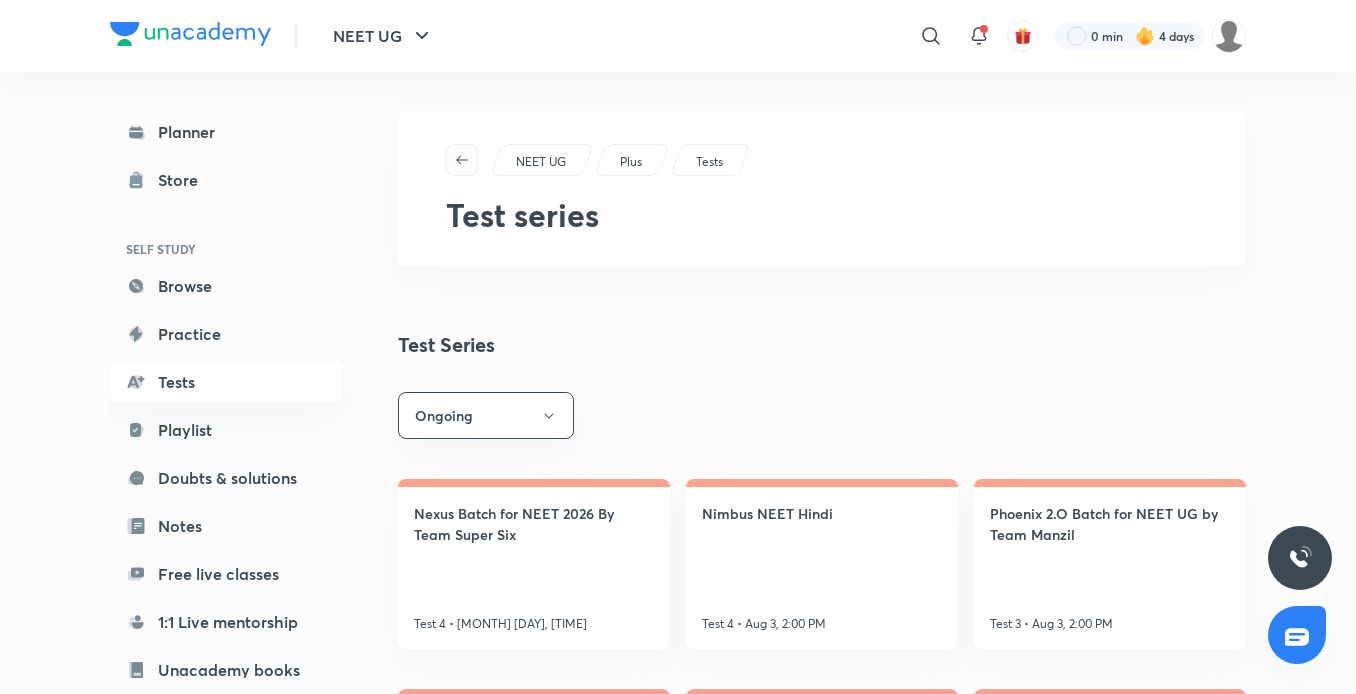 click 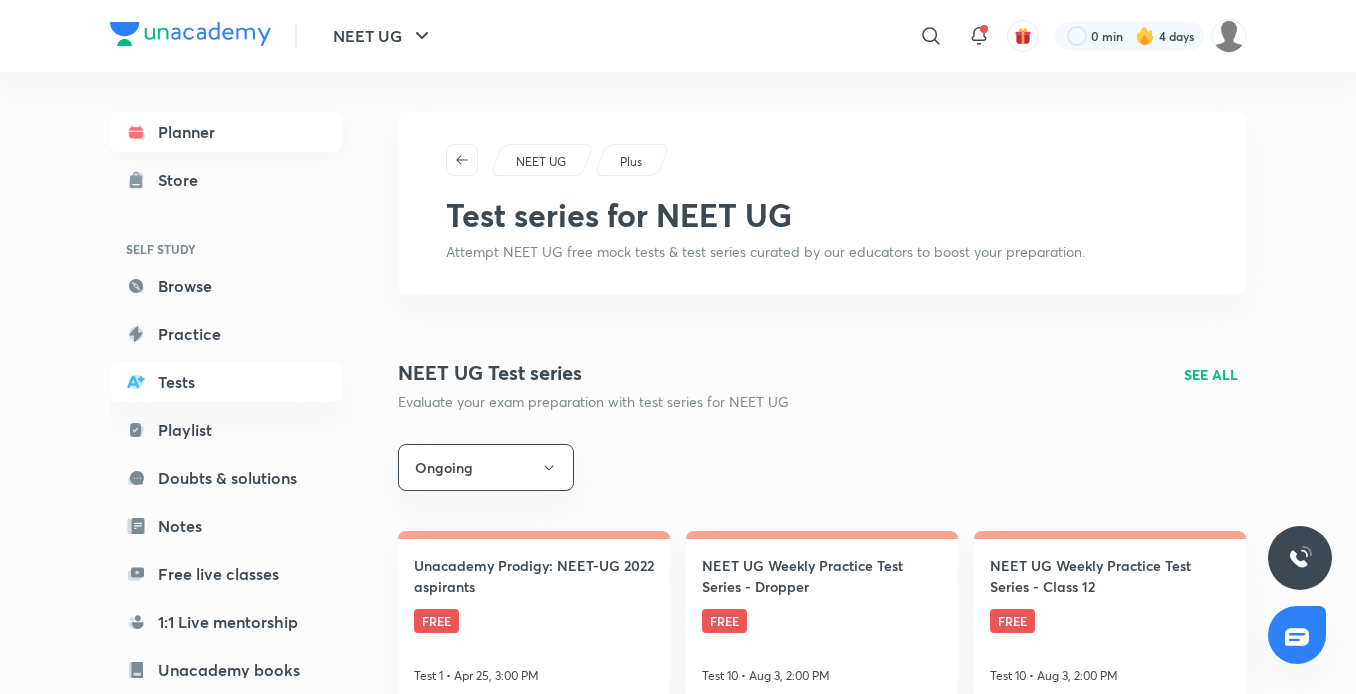 click on "Planner" at bounding box center (226, 132) 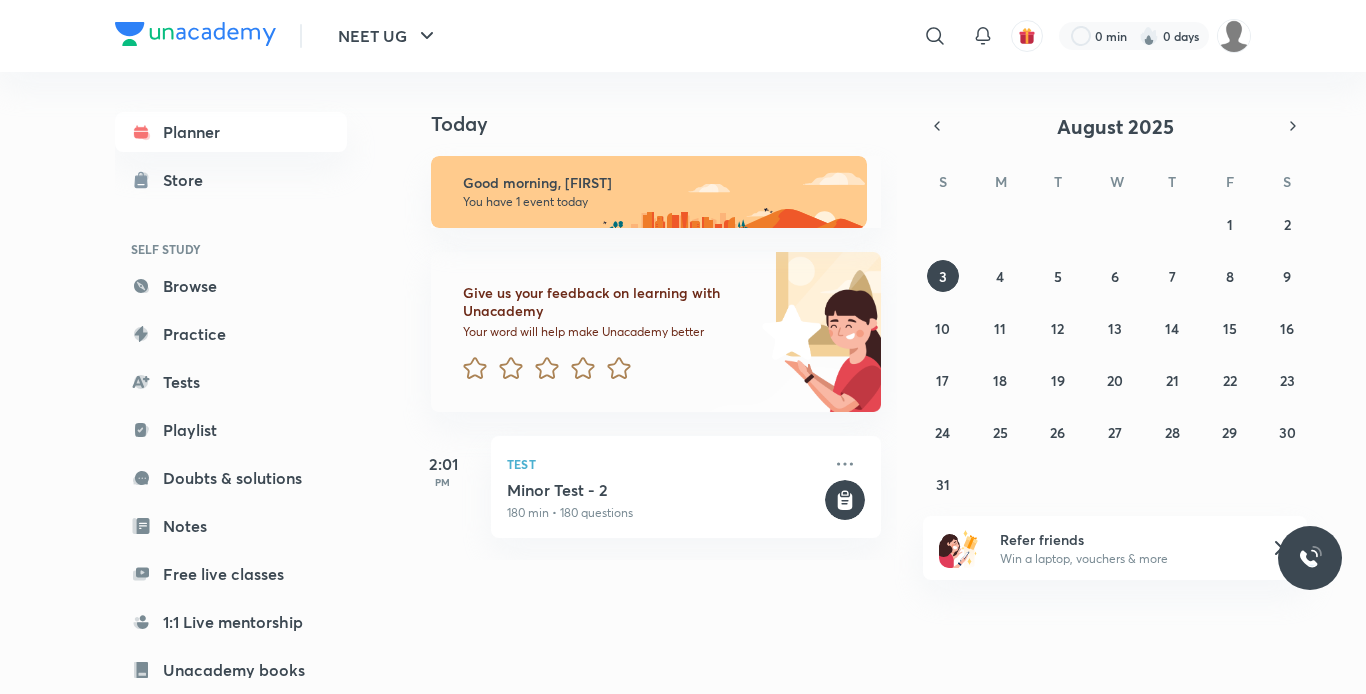 scroll, scrollTop: 0, scrollLeft: 0, axis: both 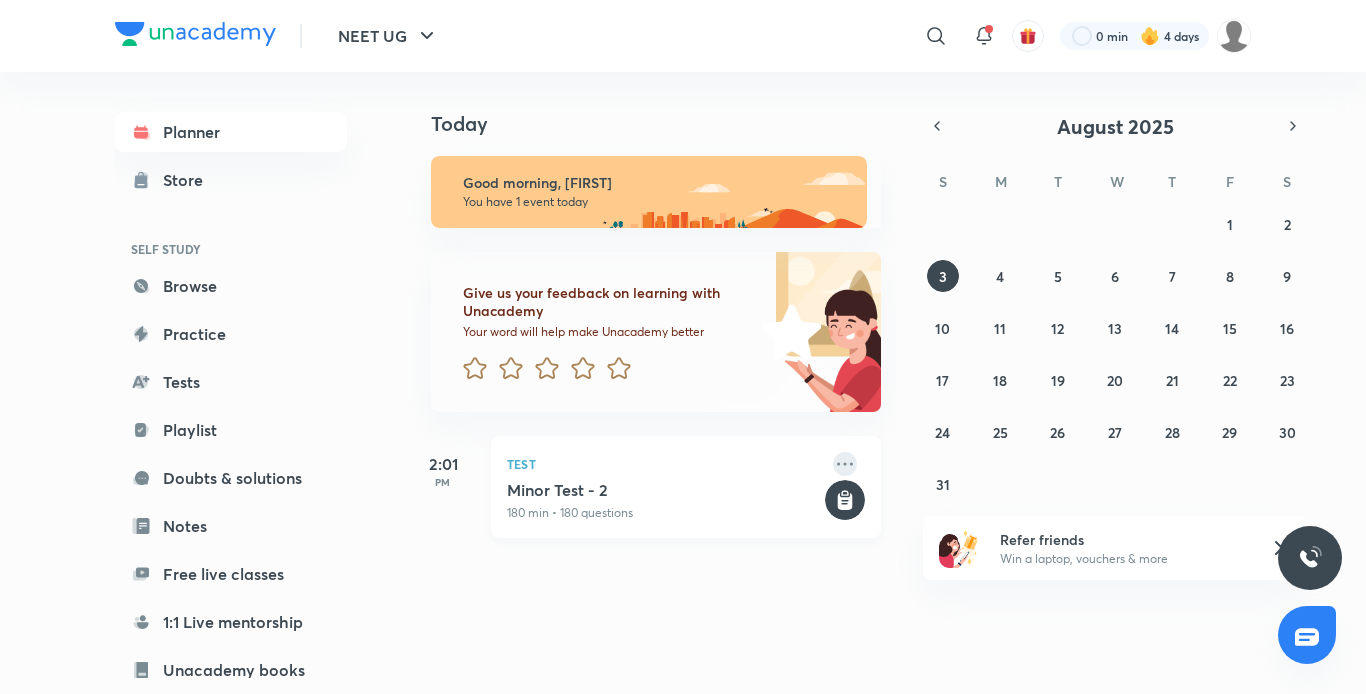 click 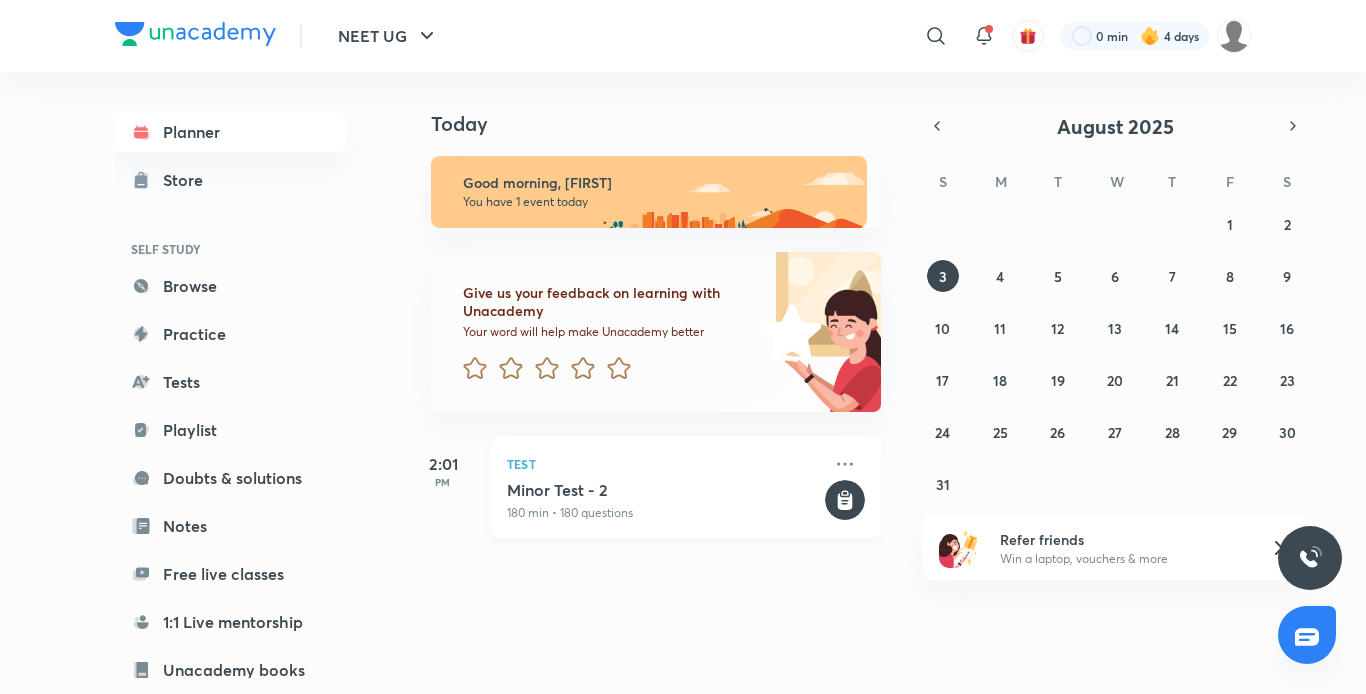click 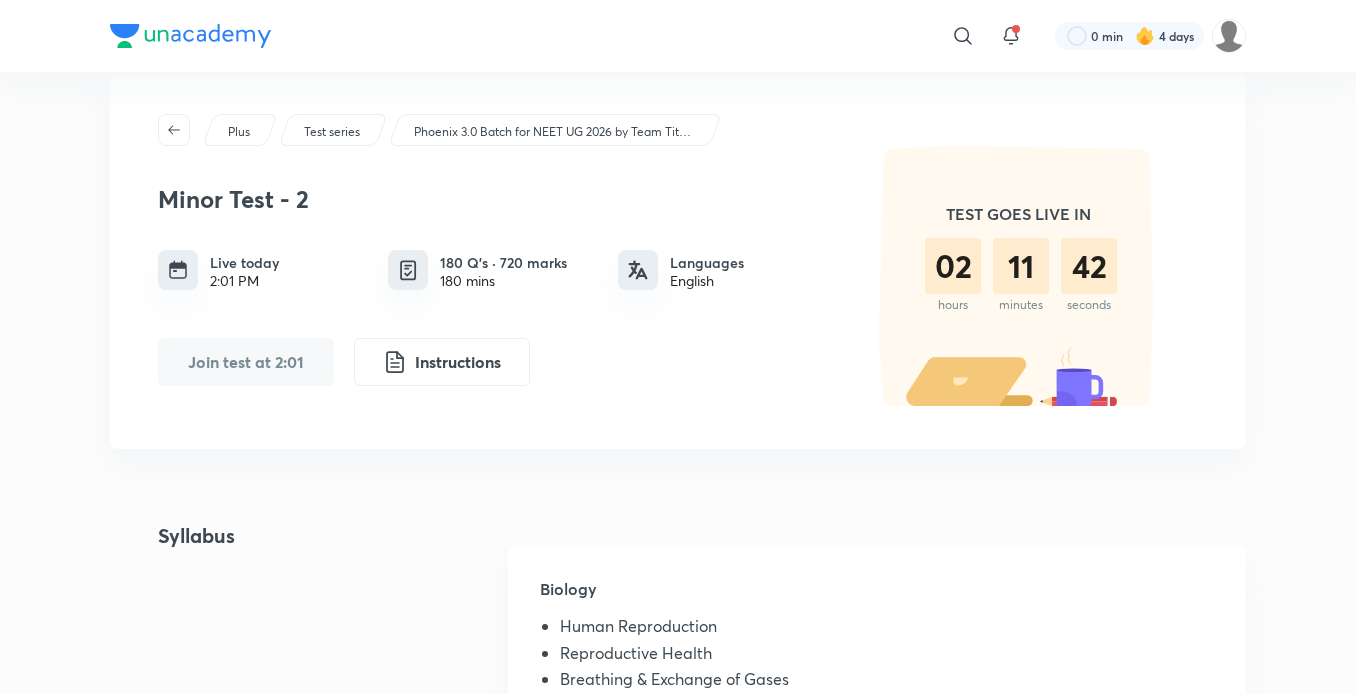 scroll, scrollTop: 0, scrollLeft: 0, axis: both 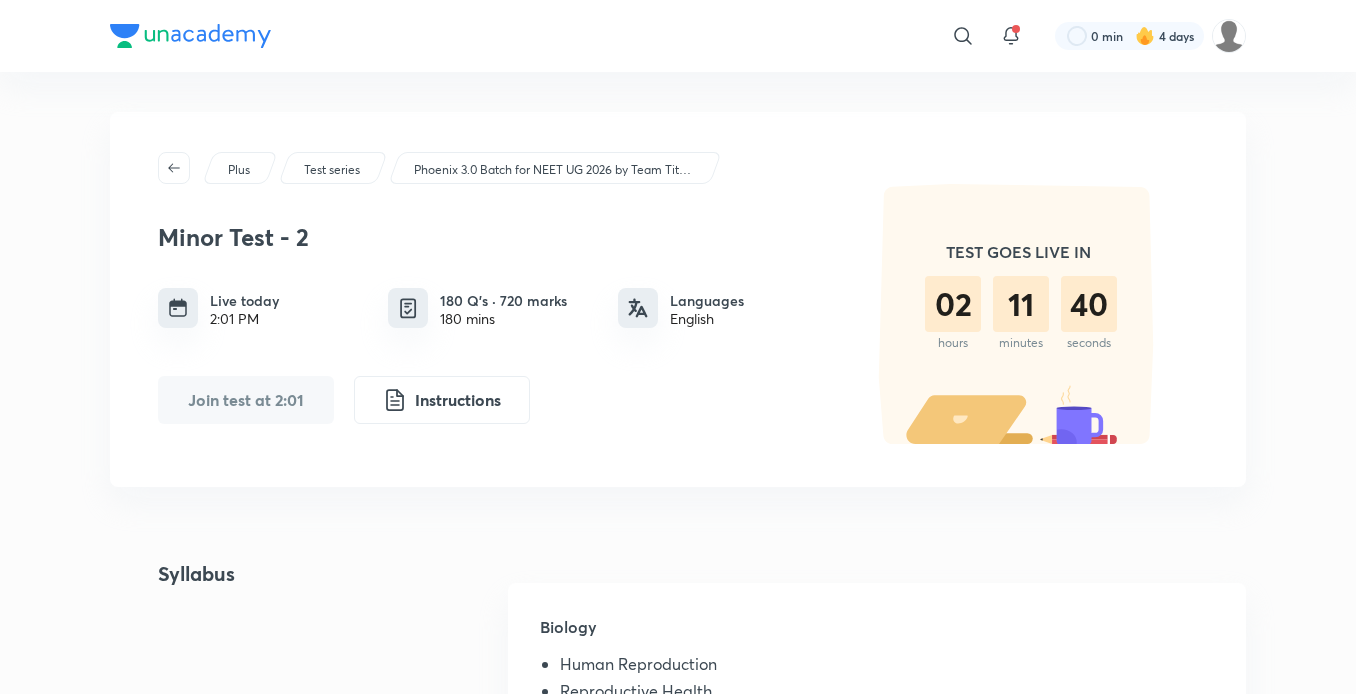 click on "Plus" at bounding box center (240, 168) 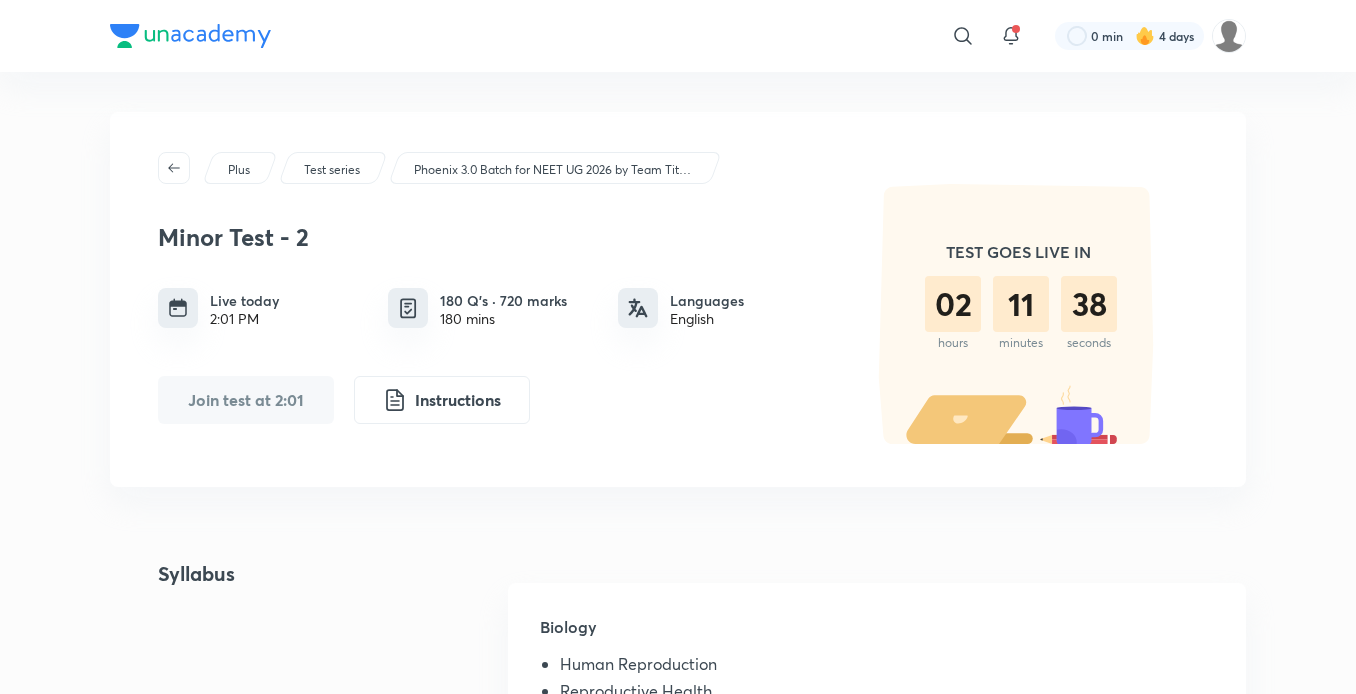 click on "Test series" at bounding box center (332, 170) 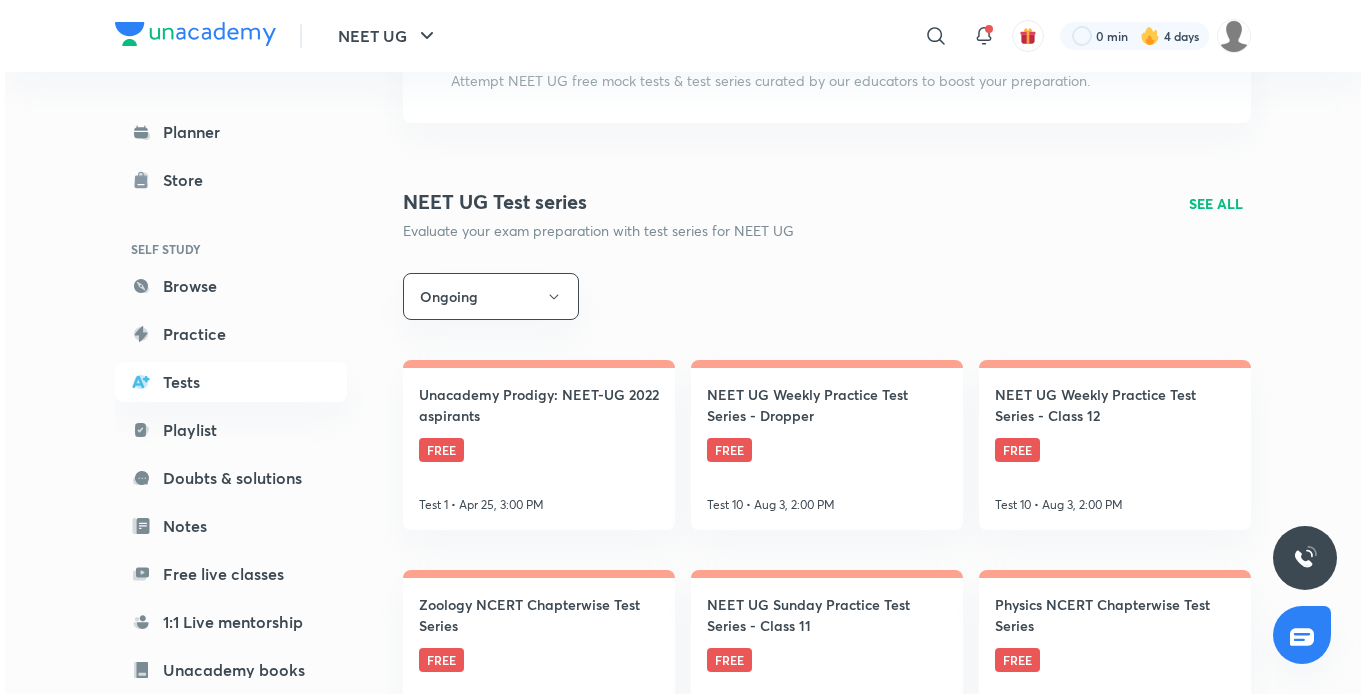 scroll, scrollTop: 170, scrollLeft: 0, axis: vertical 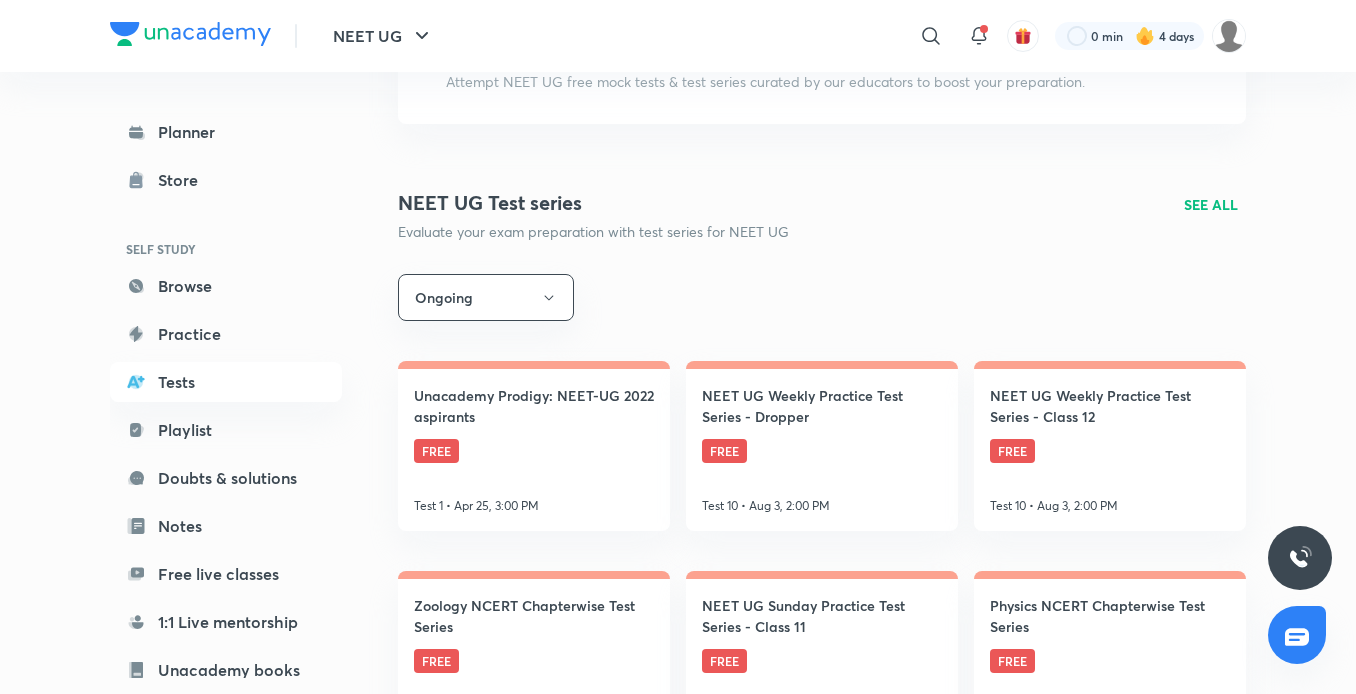 click on "SEE ALL" at bounding box center [1211, 204] 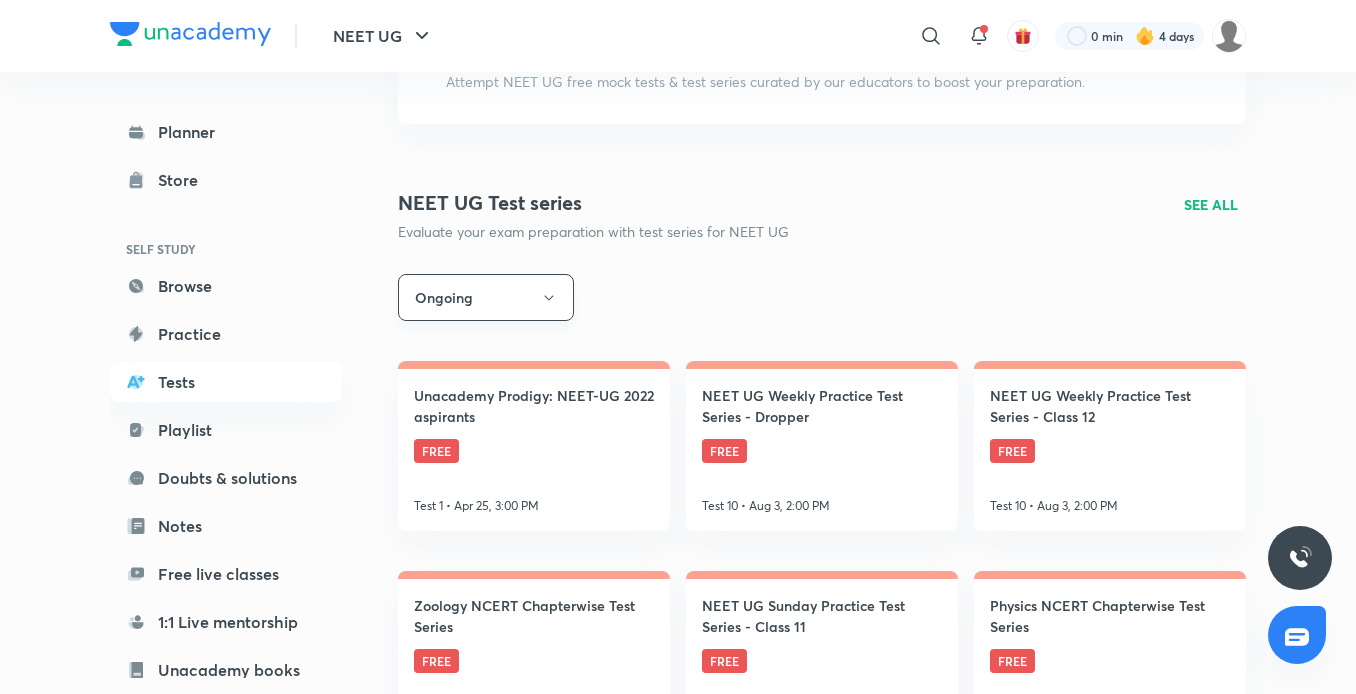 click 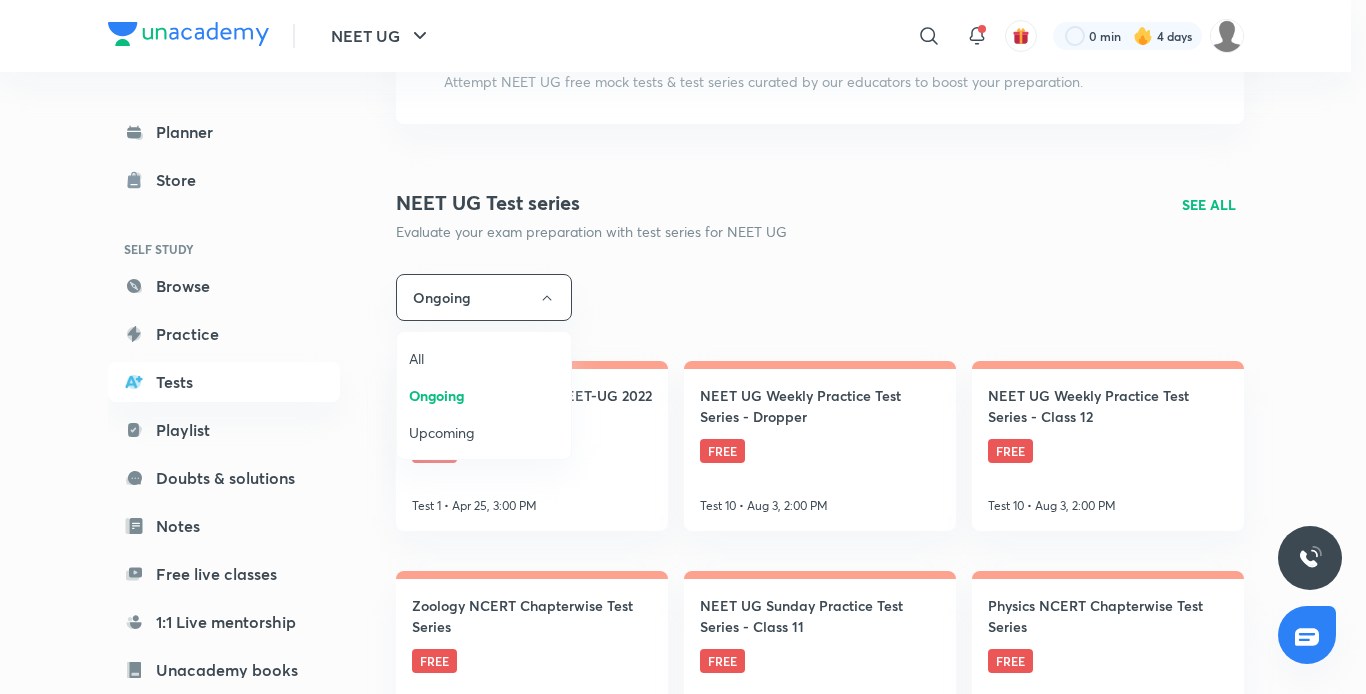 click on "Upcoming" at bounding box center (484, 432) 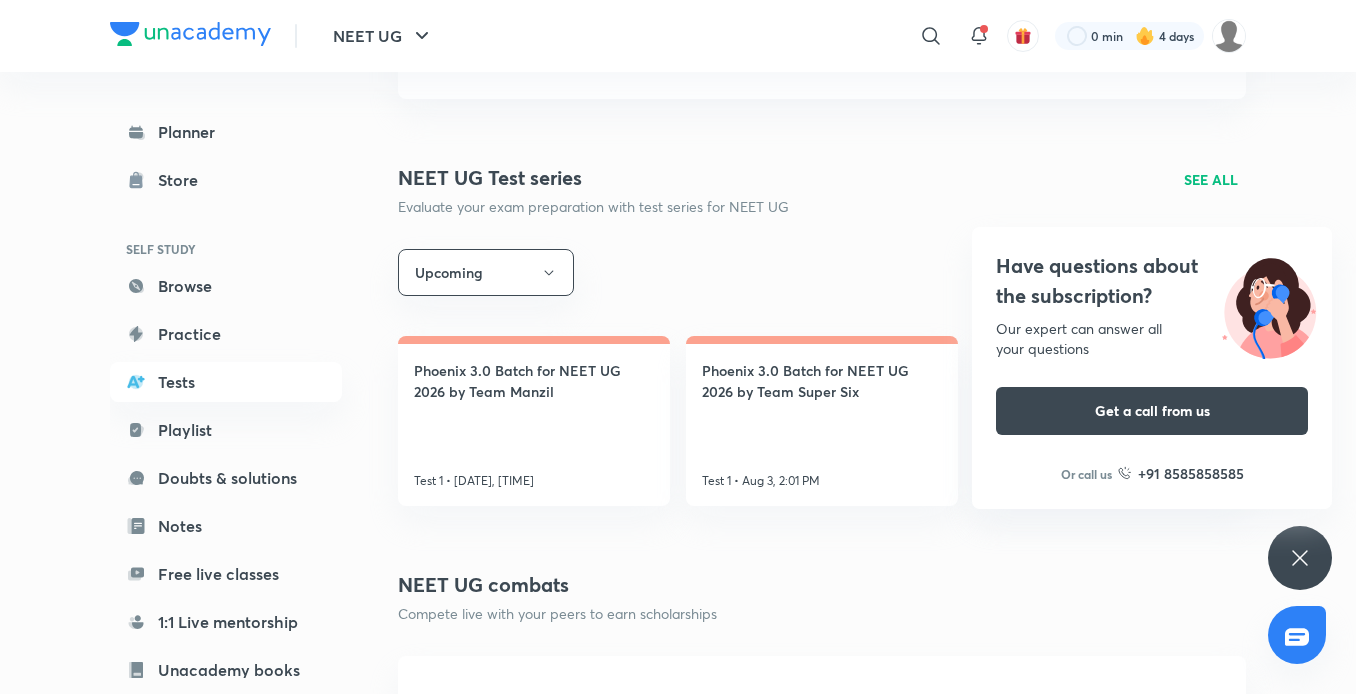 scroll, scrollTop: 196, scrollLeft: 0, axis: vertical 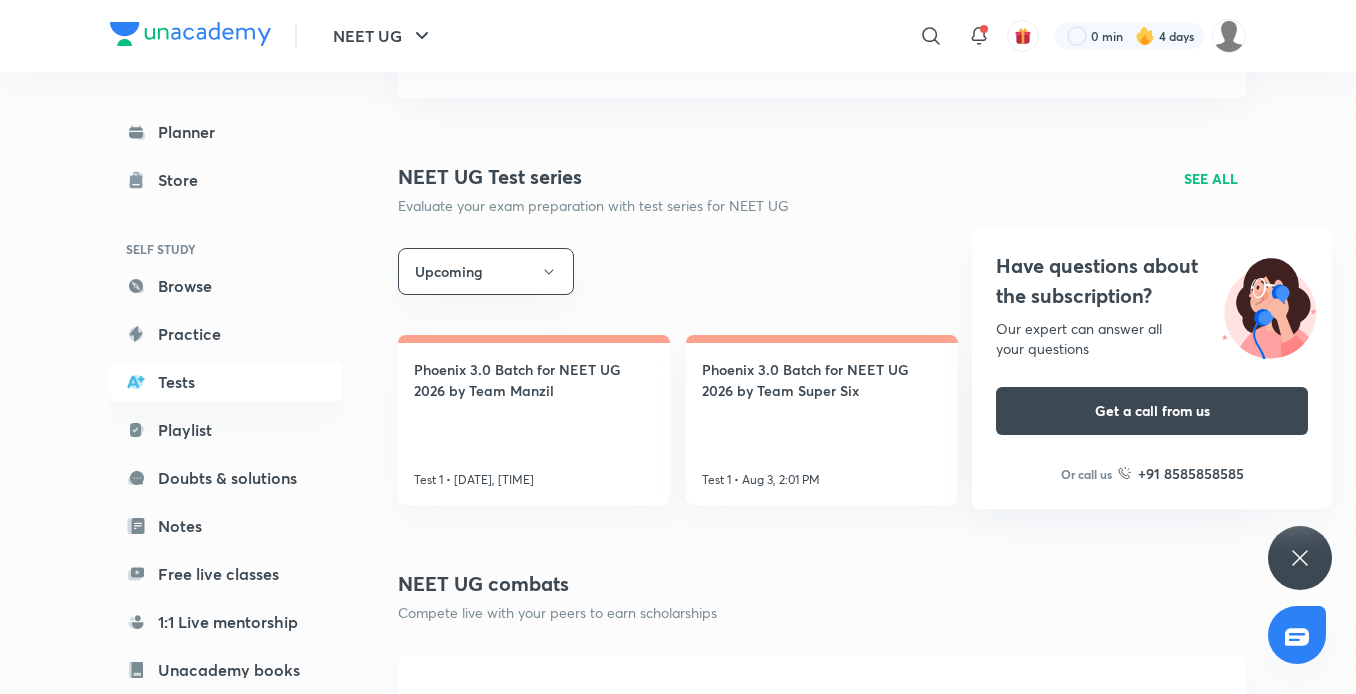 click 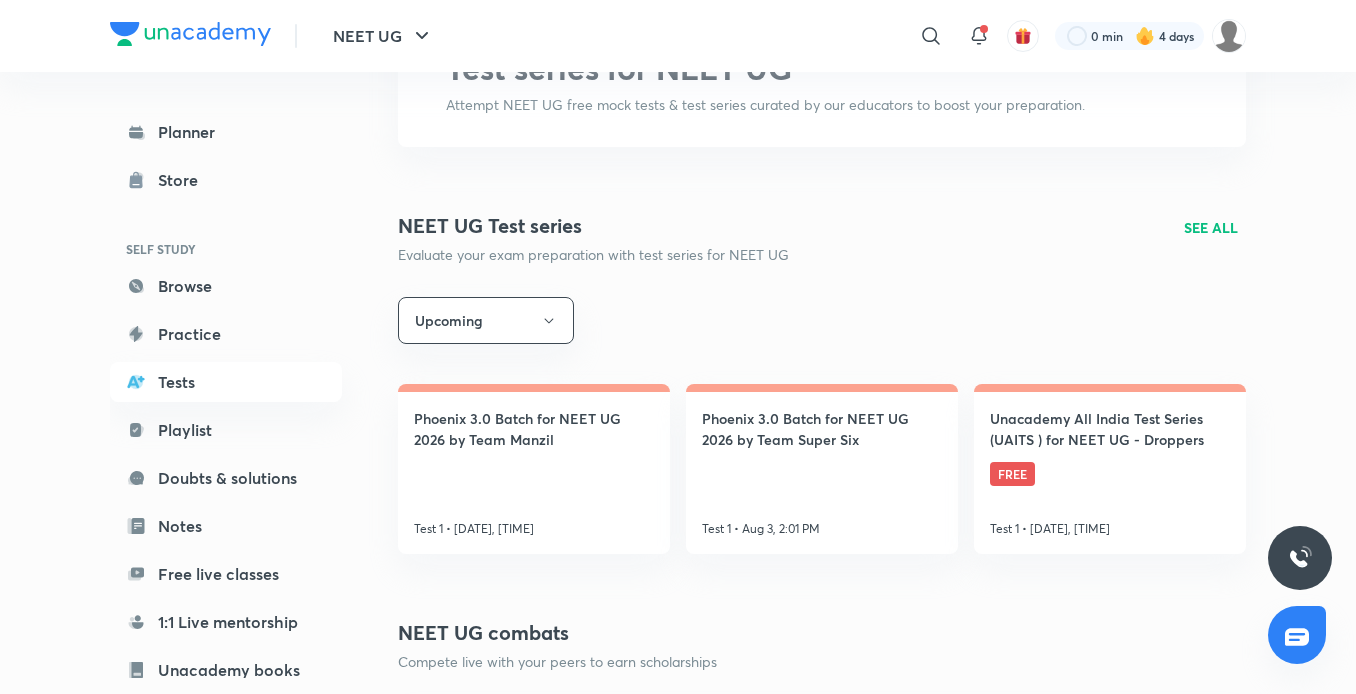 scroll, scrollTop: 131, scrollLeft: 0, axis: vertical 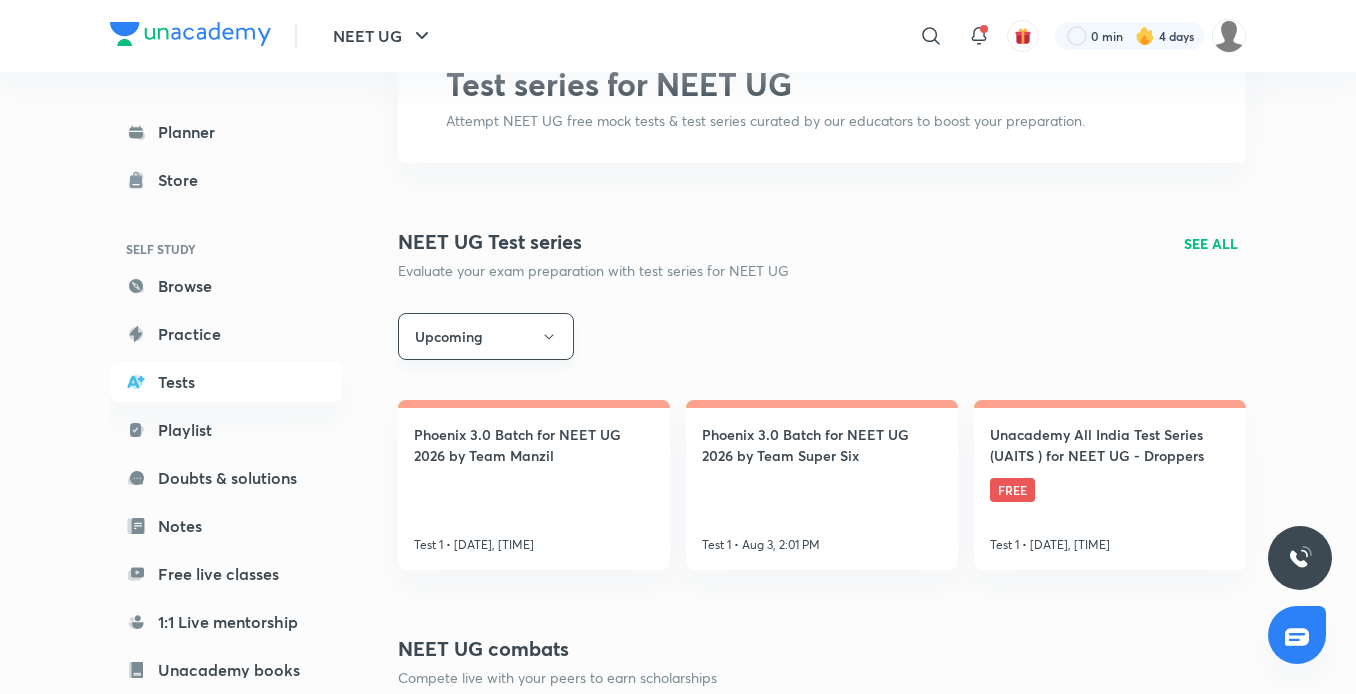 click on "Upcoming" at bounding box center [486, 336] 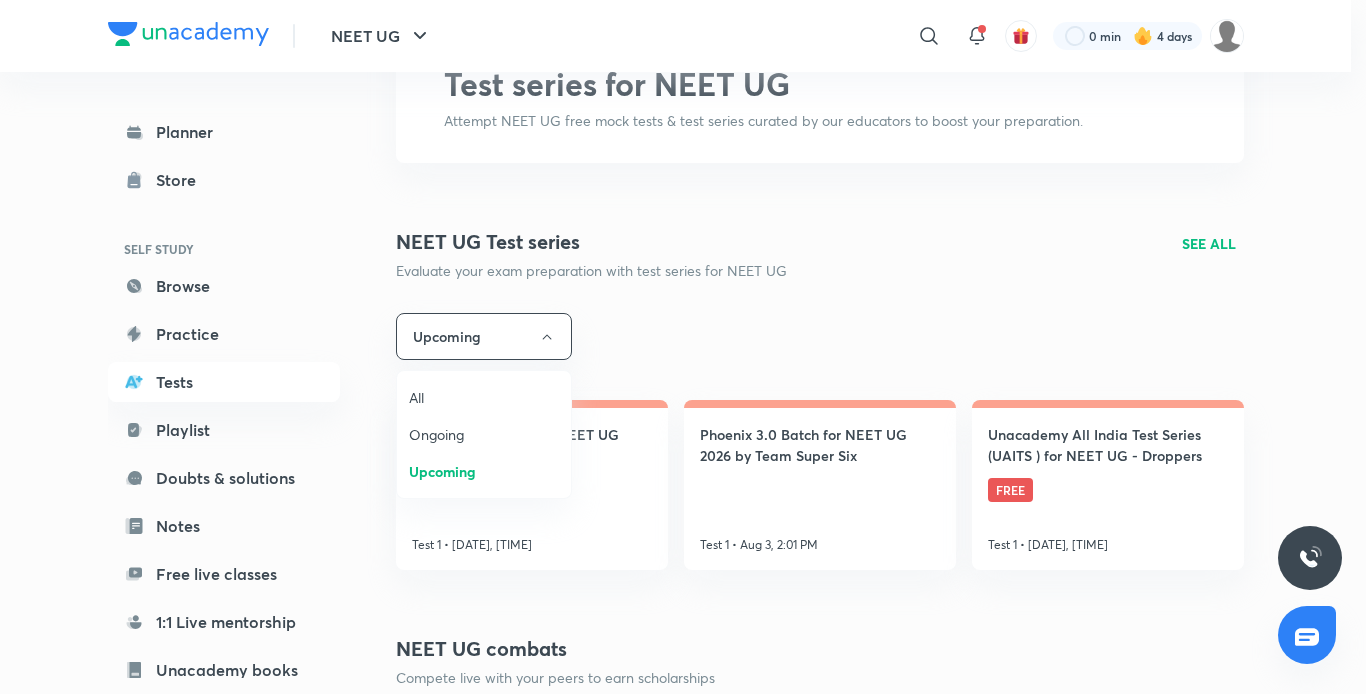 click on "Ongoing" at bounding box center [484, 434] 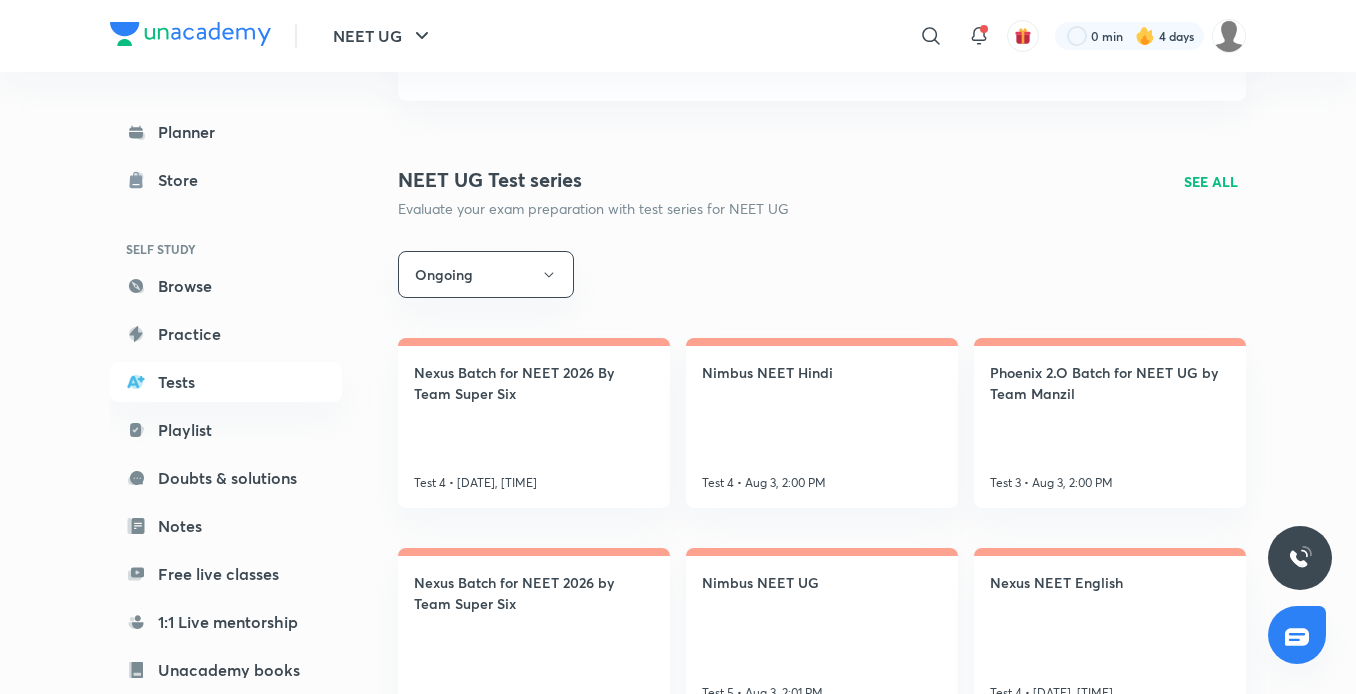 scroll, scrollTop: 0, scrollLeft: 0, axis: both 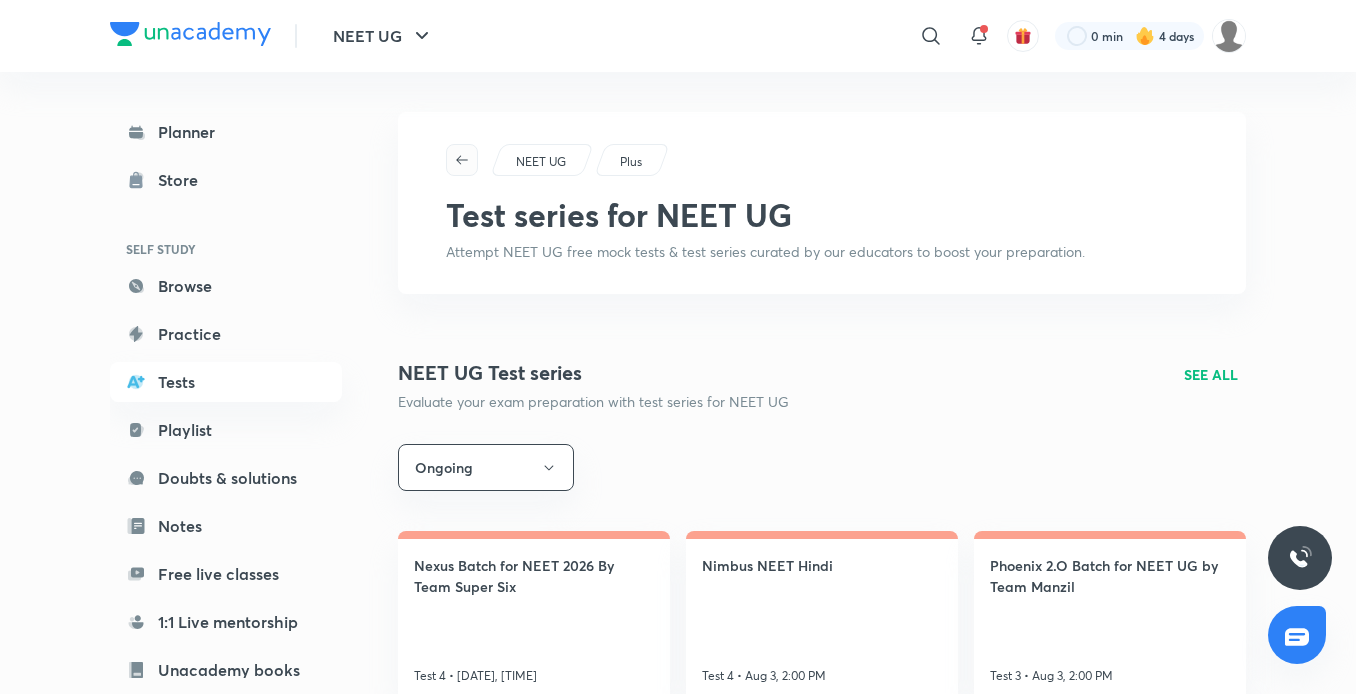 click 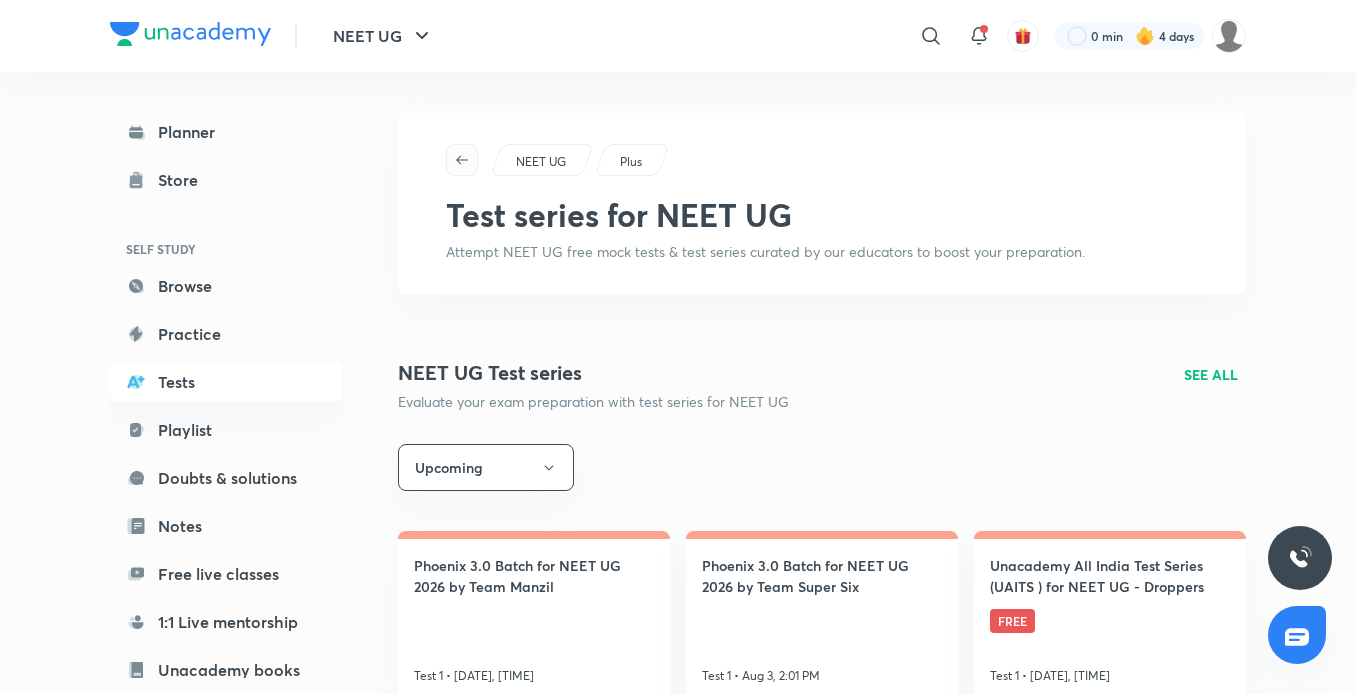 scroll, scrollTop: 131, scrollLeft: 0, axis: vertical 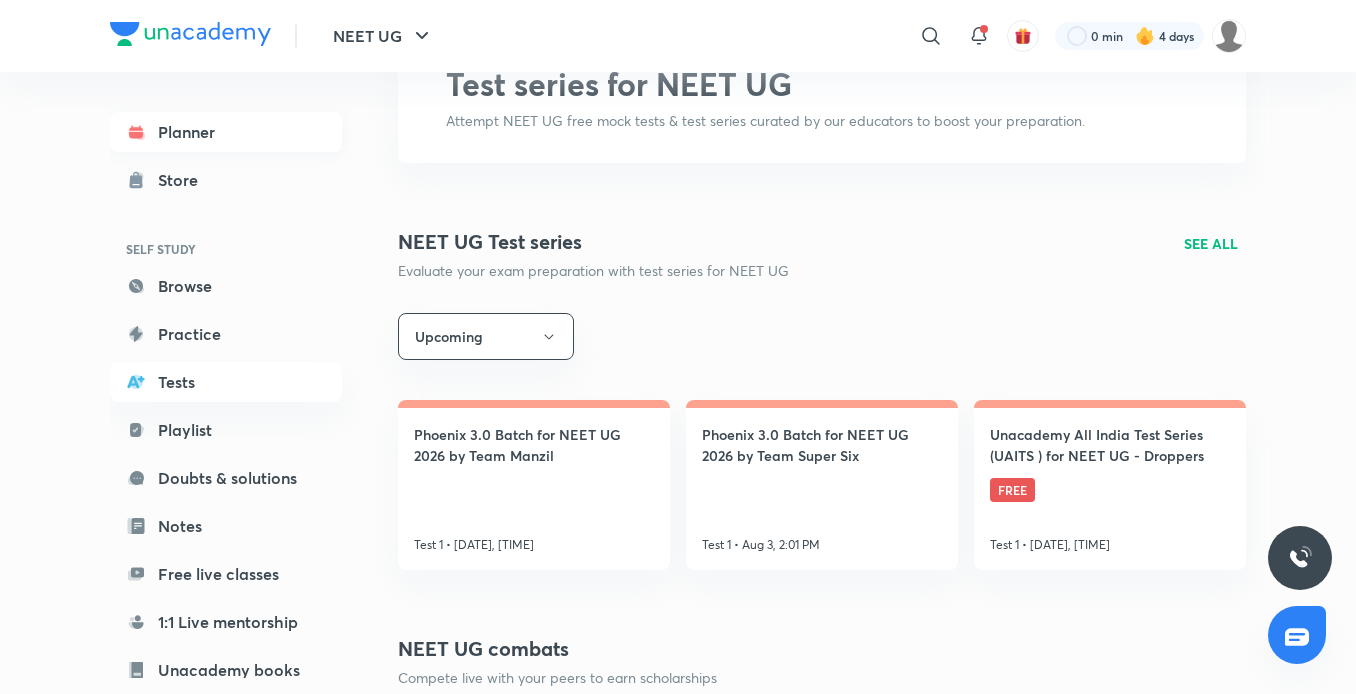 click on "Planner" at bounding box center (226, 132) 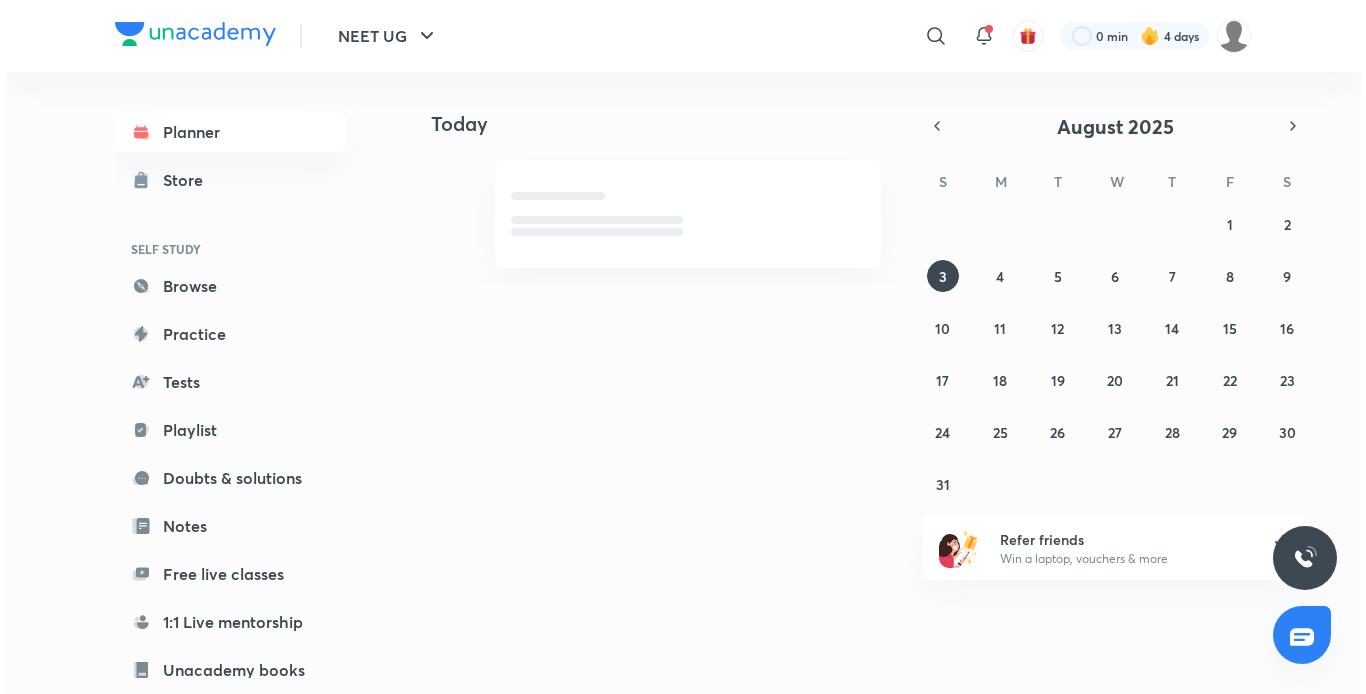 scroll, scrollTop: 0, scrollLeft: 0, axis: both 